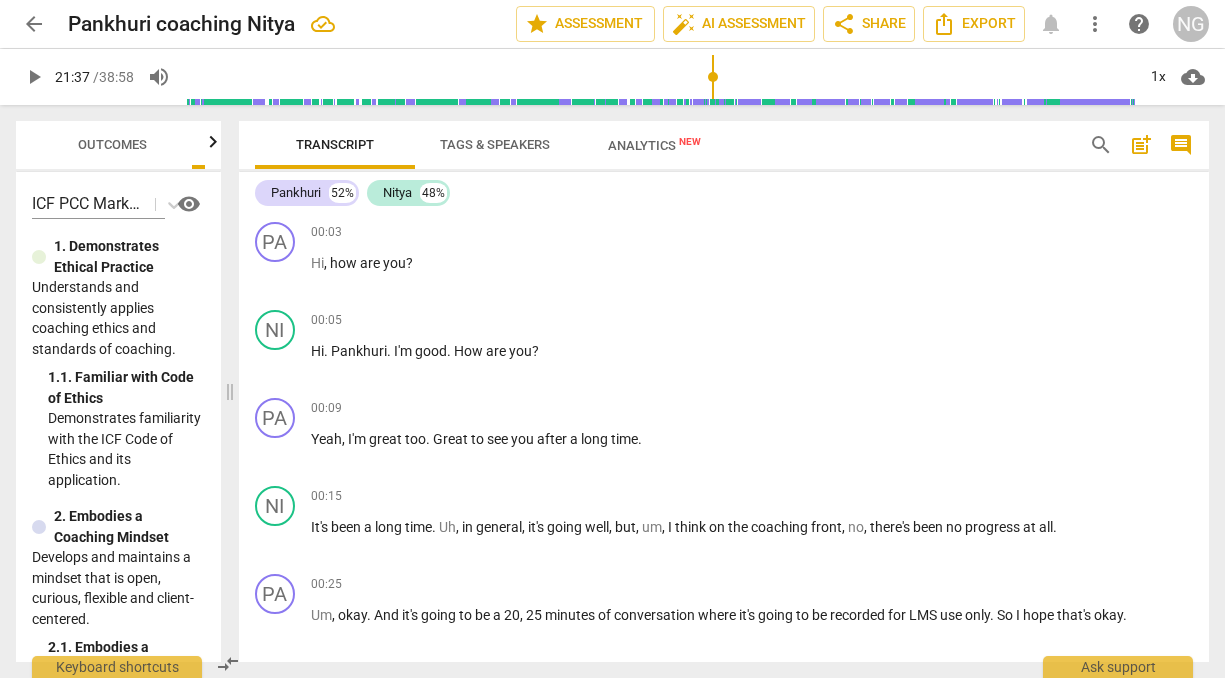scroll, scrollTop: 0, scrollLeft: 0, axis: both 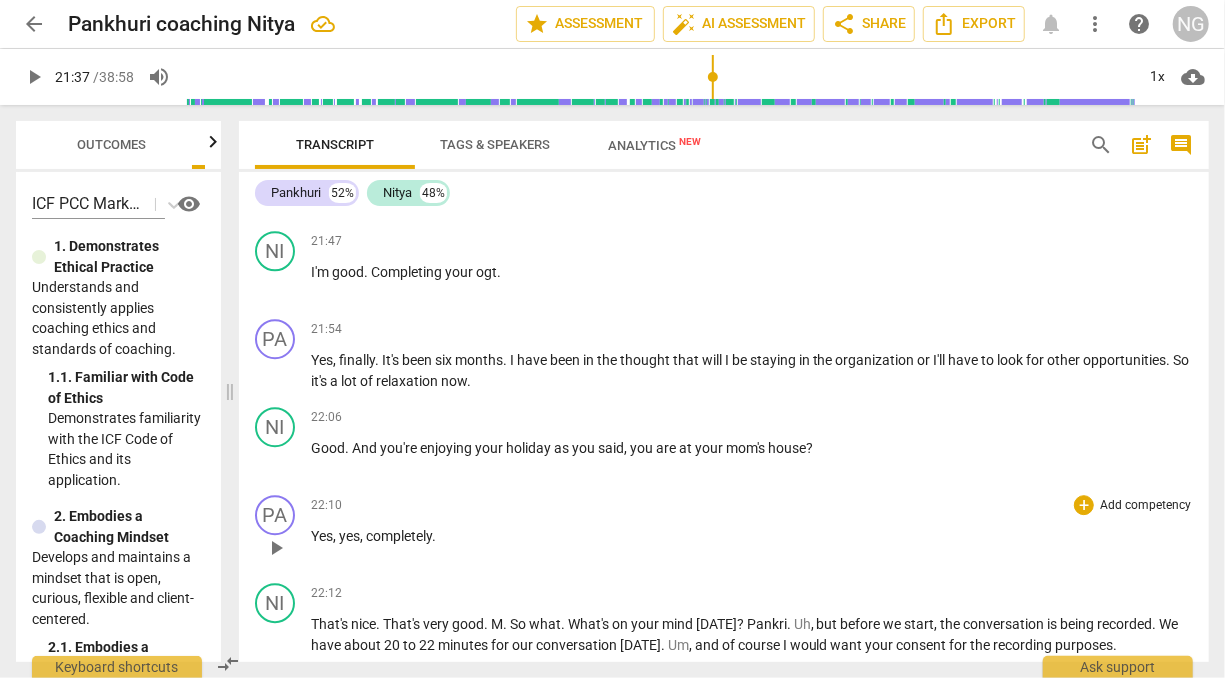 click on "Yes ,   yes ,   completely ." at bounding box center [752, 536] 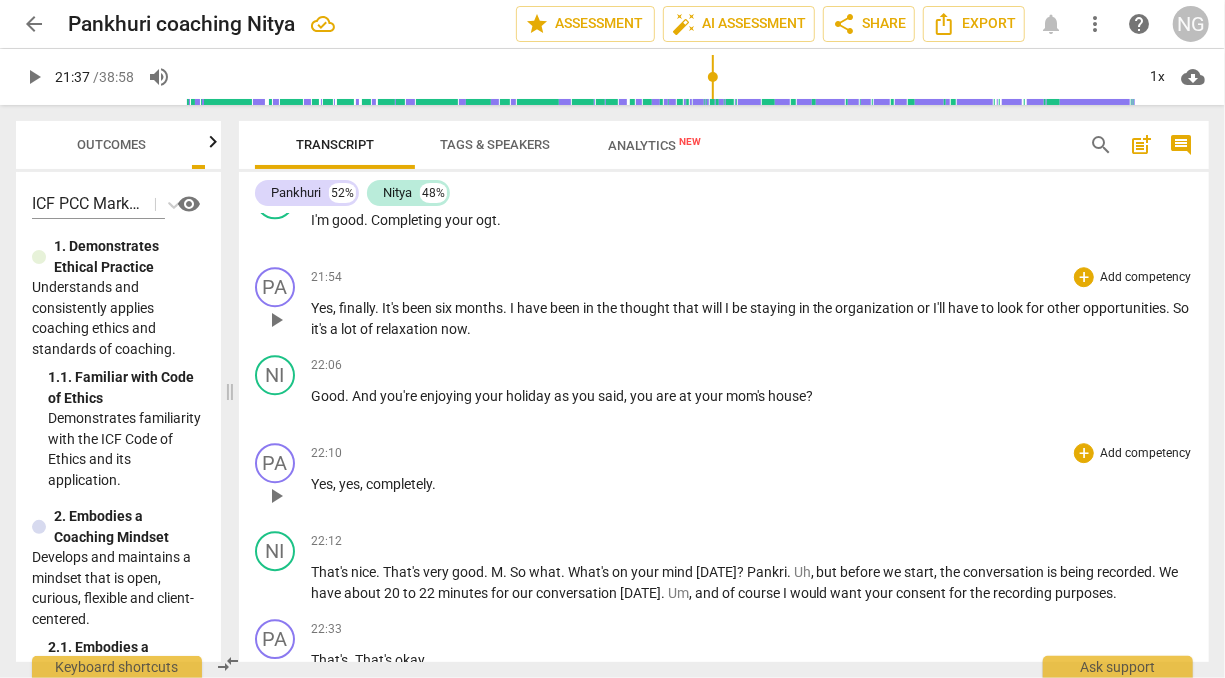 scroll, scrollTop: 6479, scrollLeft: 0, axis: vertical 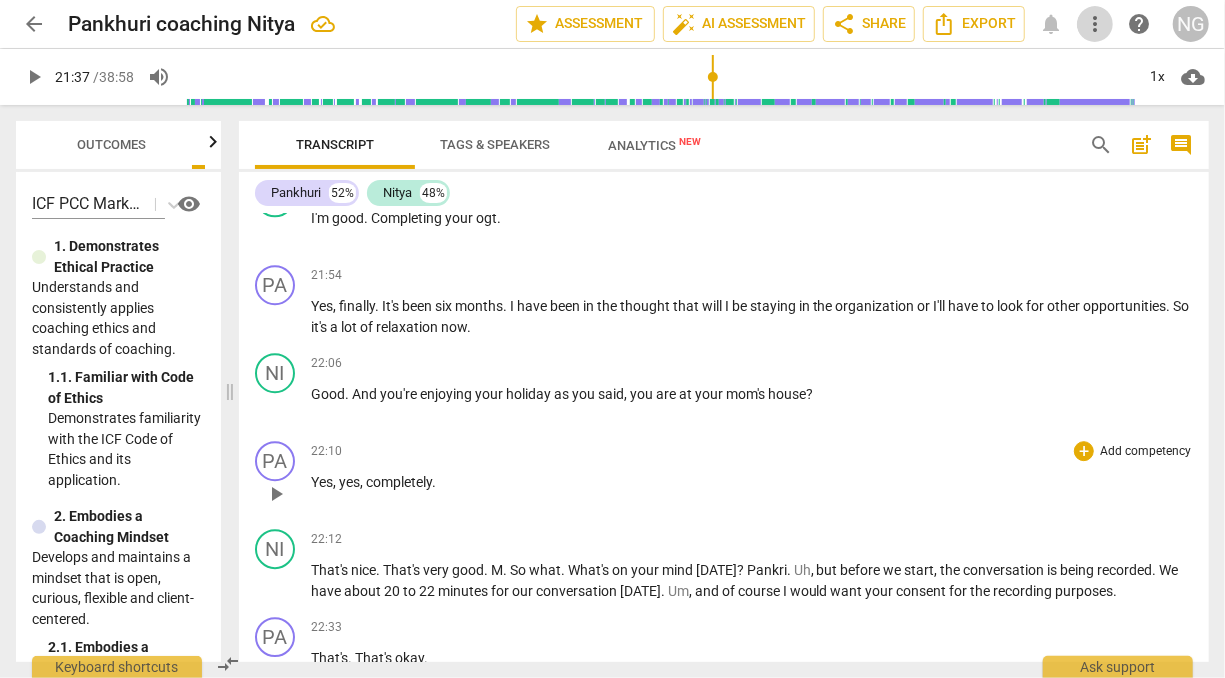 click on "more_vert" at bounding box center (1095, 24) 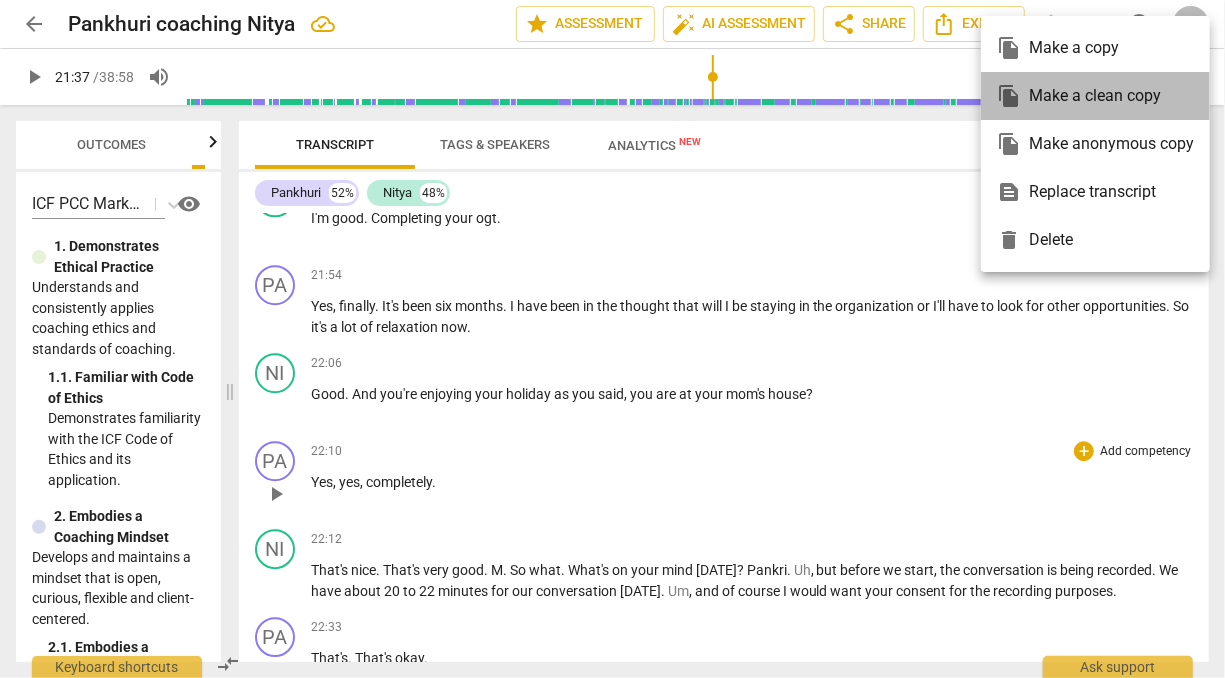click on "file_copy    Make a clean copy" at bounding box center (1095, 96) 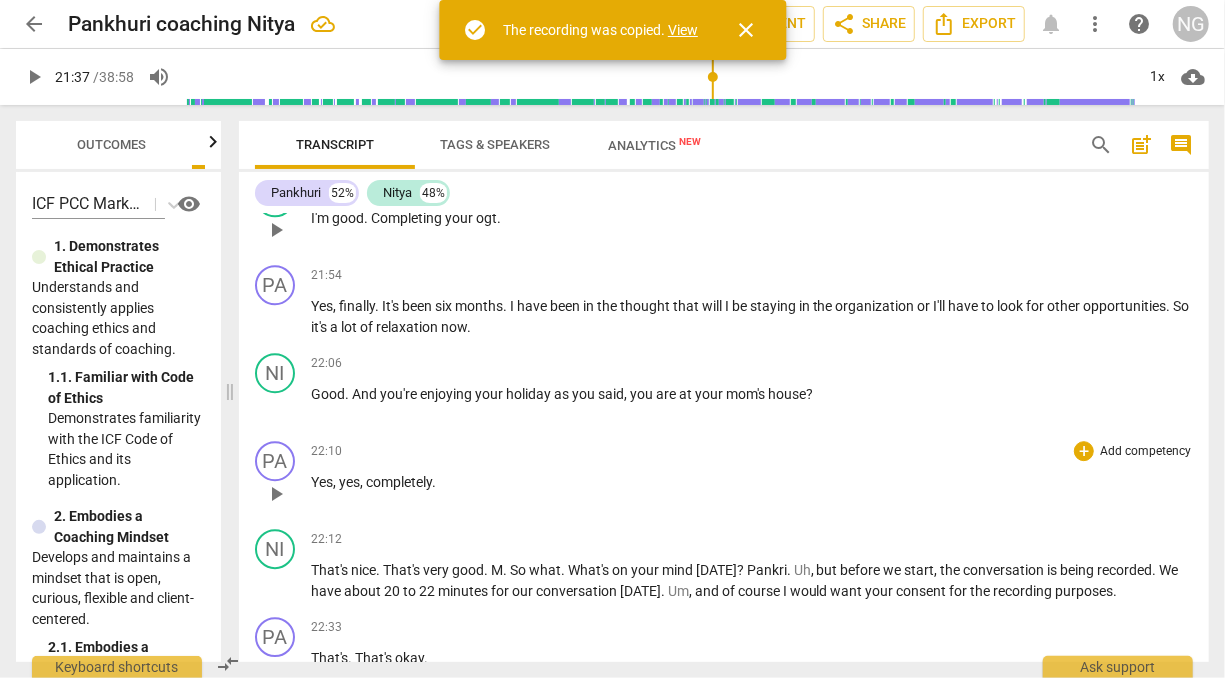 drag, startPoint x: 693, startPoint y: 31, endPoint x: 751, endPoint y: 248, distance: 224.61745 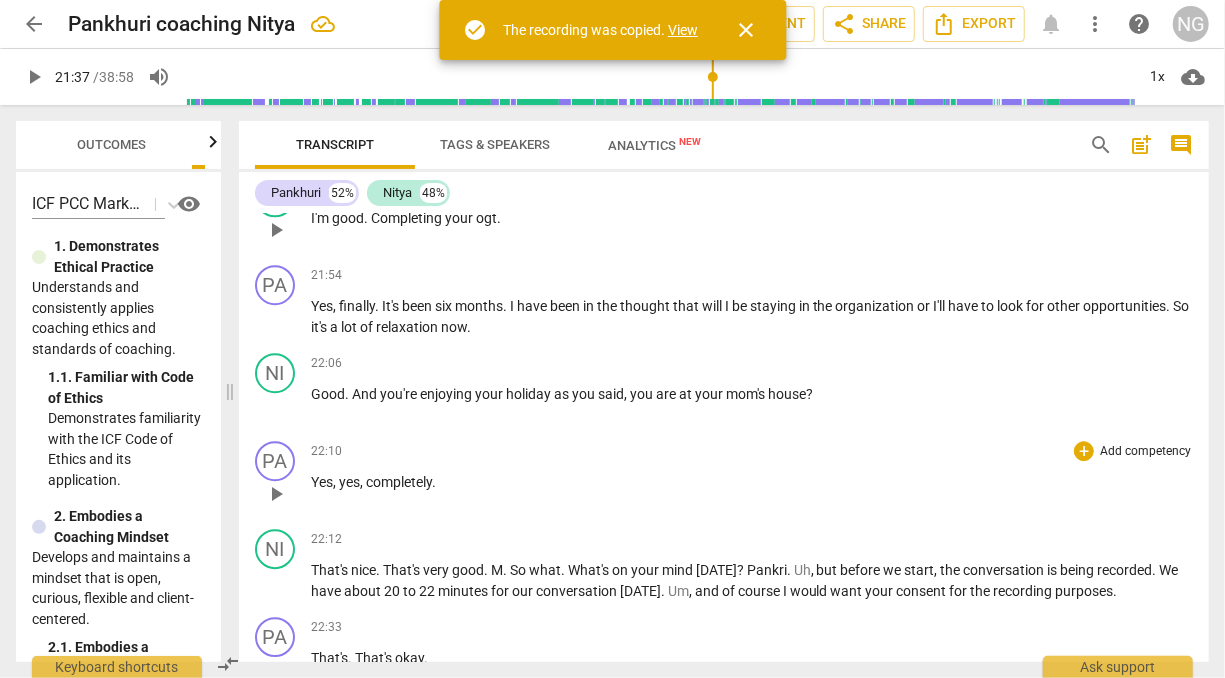 click on "View" at bounding box center [683, 30] 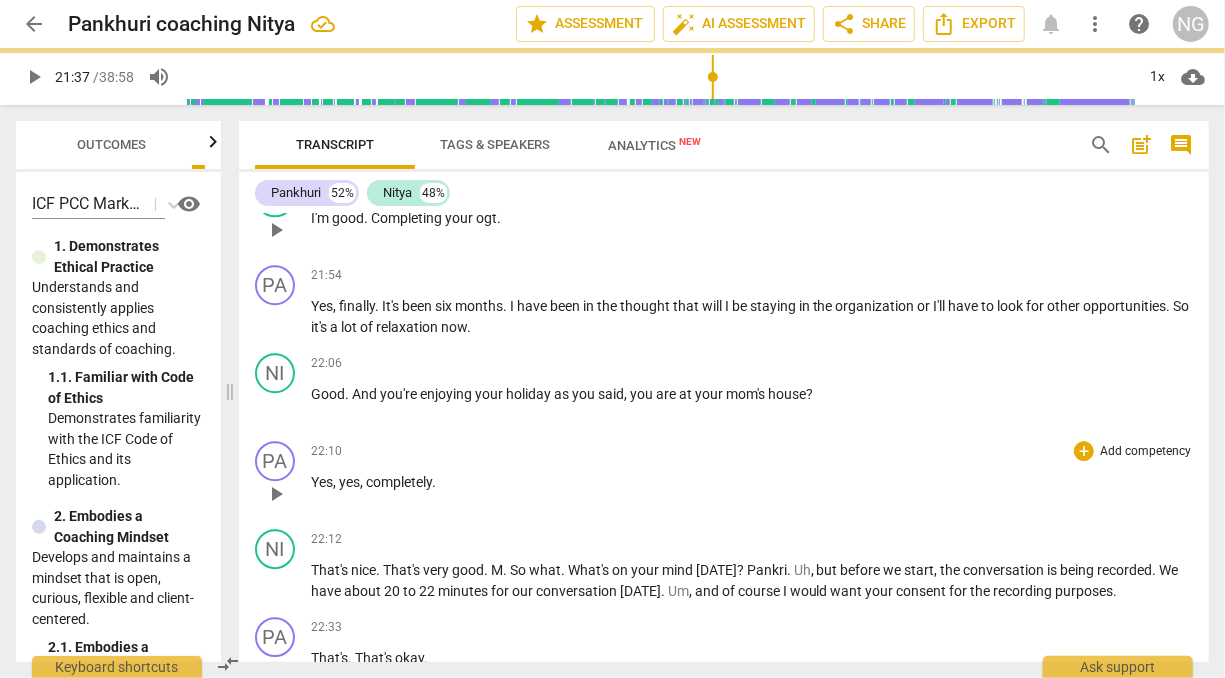 type on "1298" 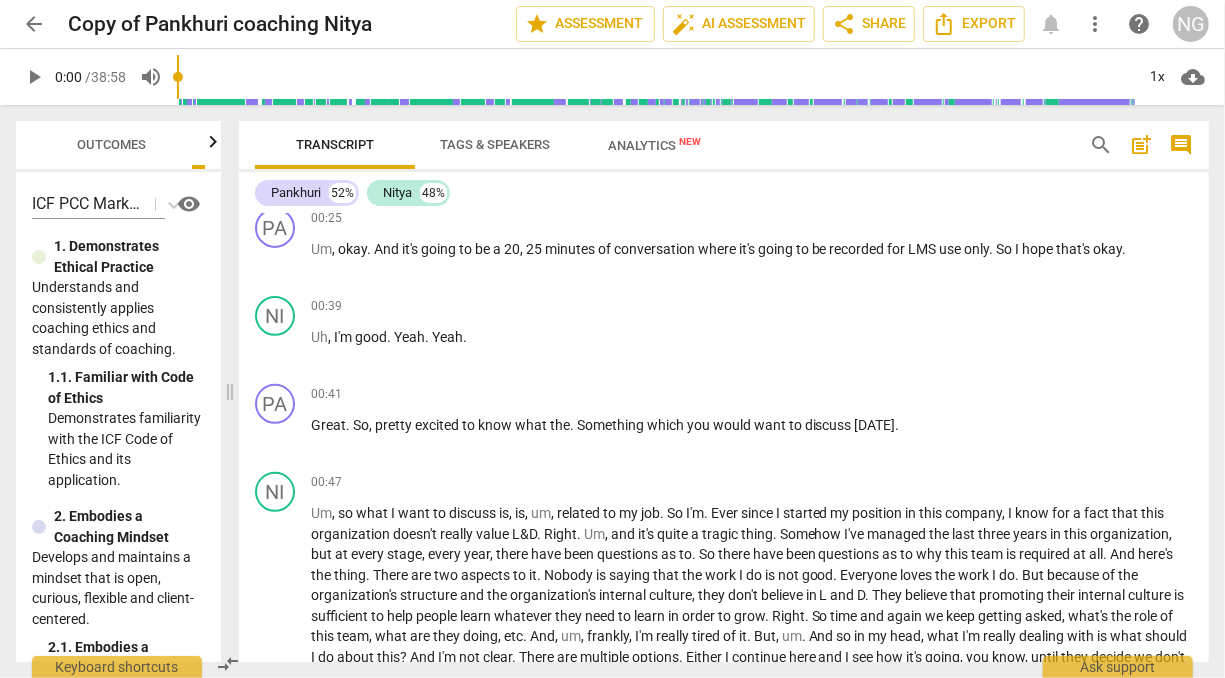 scroll, scrollTop: 0, scrollLeft: 0, axis: both 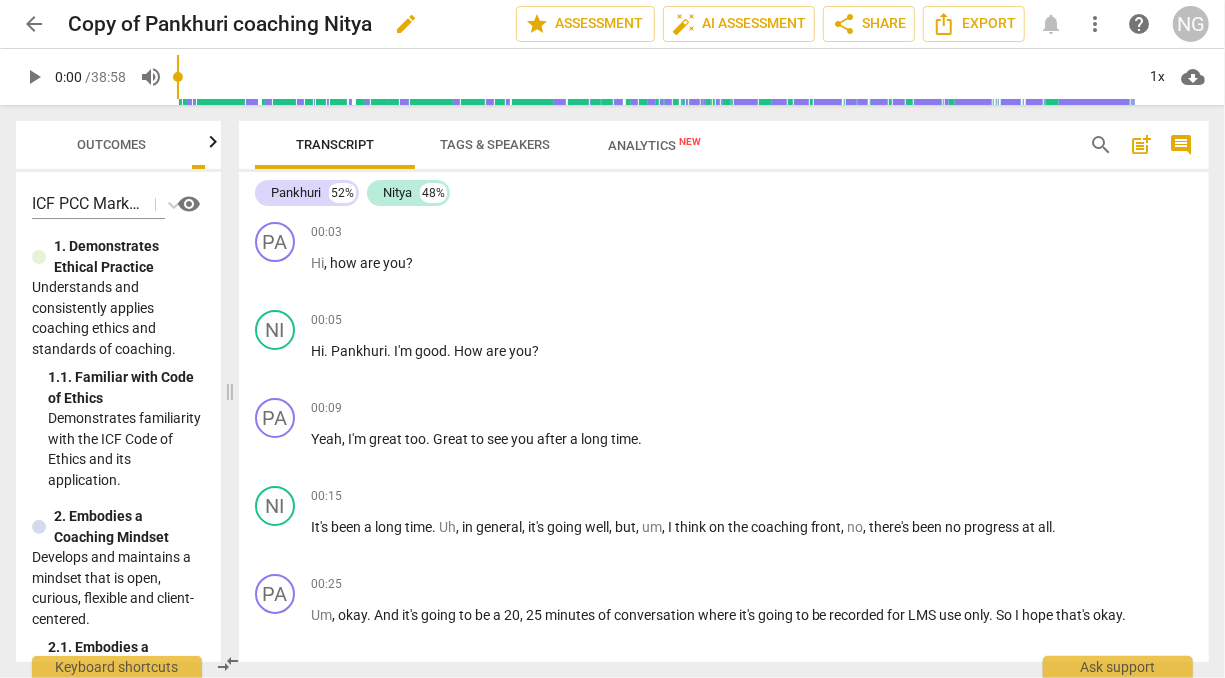 click on "Copy of Pankhuri coaching Nitya" at bounding box center [220, 24] 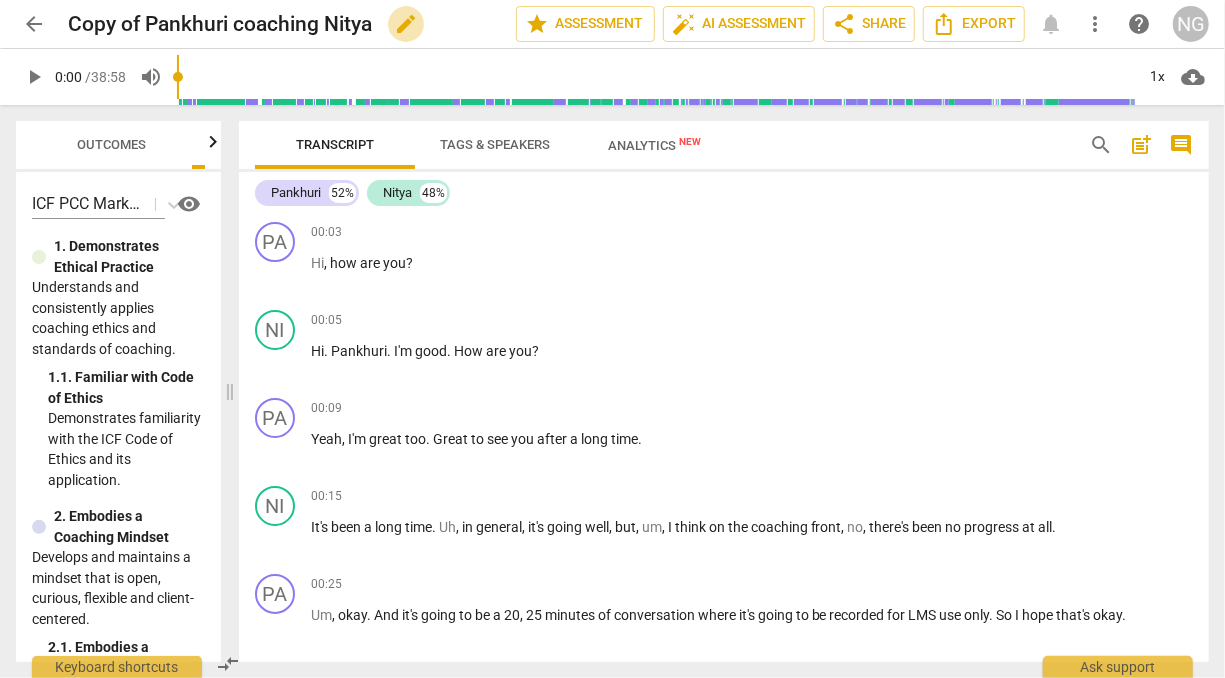click on "edit" at bounding box center (406, 24) 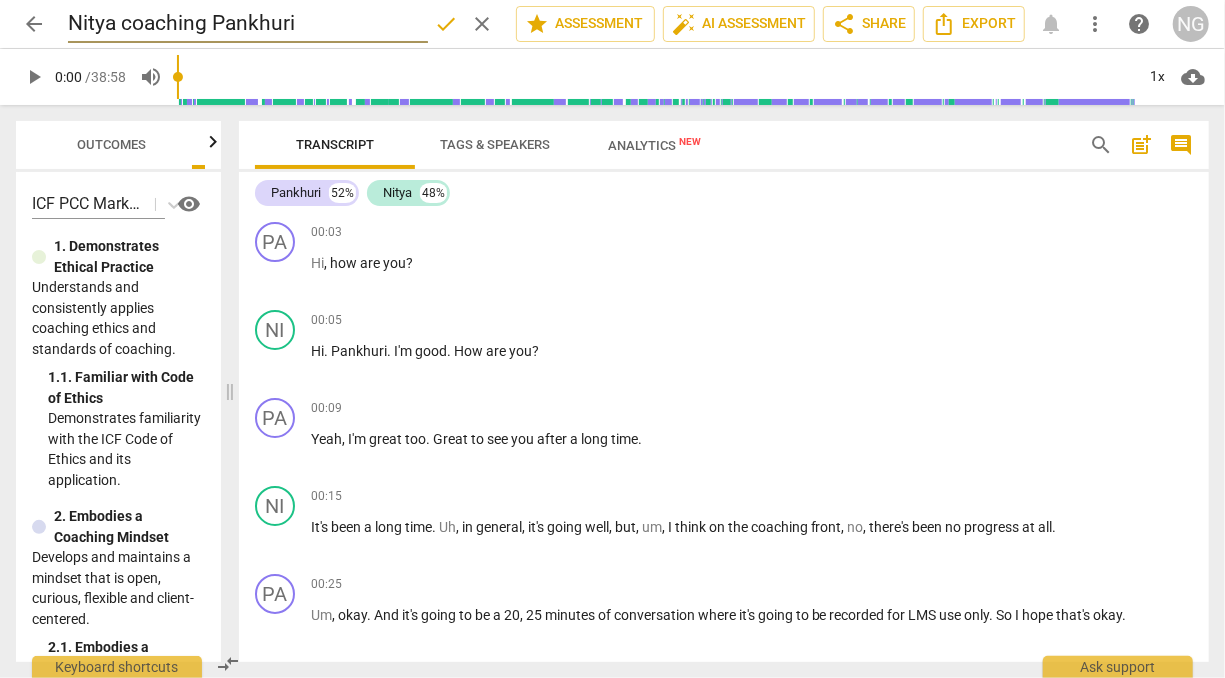 type on "Nitya coaching Pankhuri" 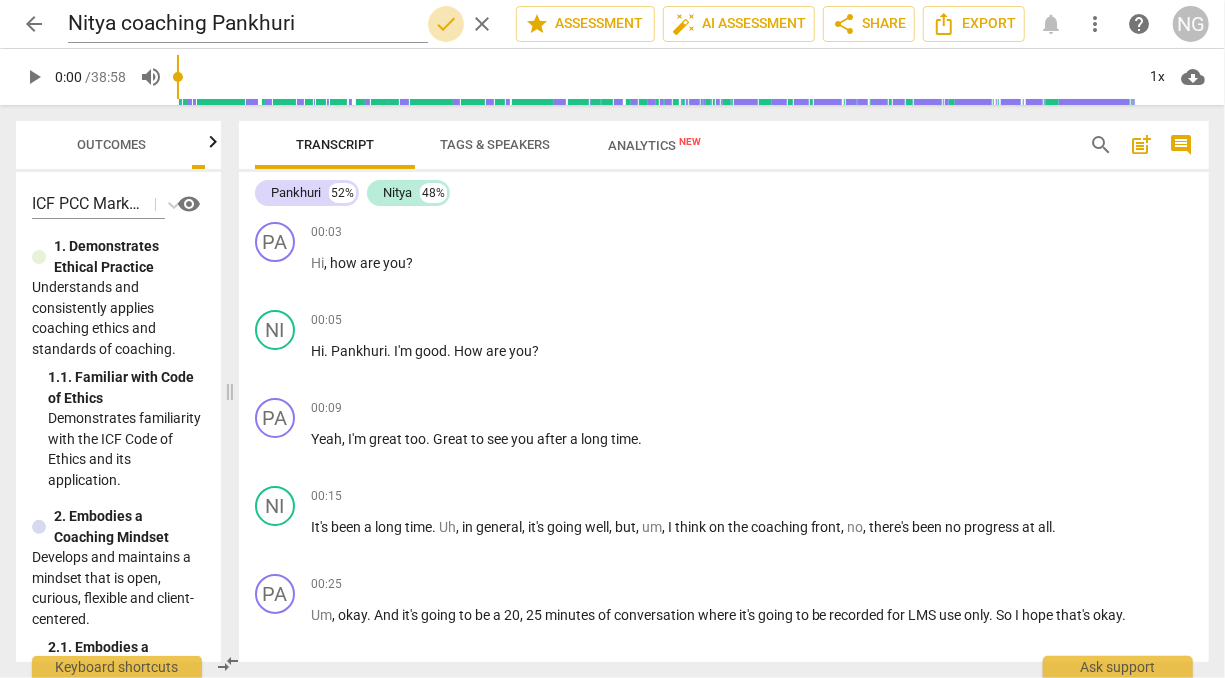 click on "done" at bounding box center (446, 24) 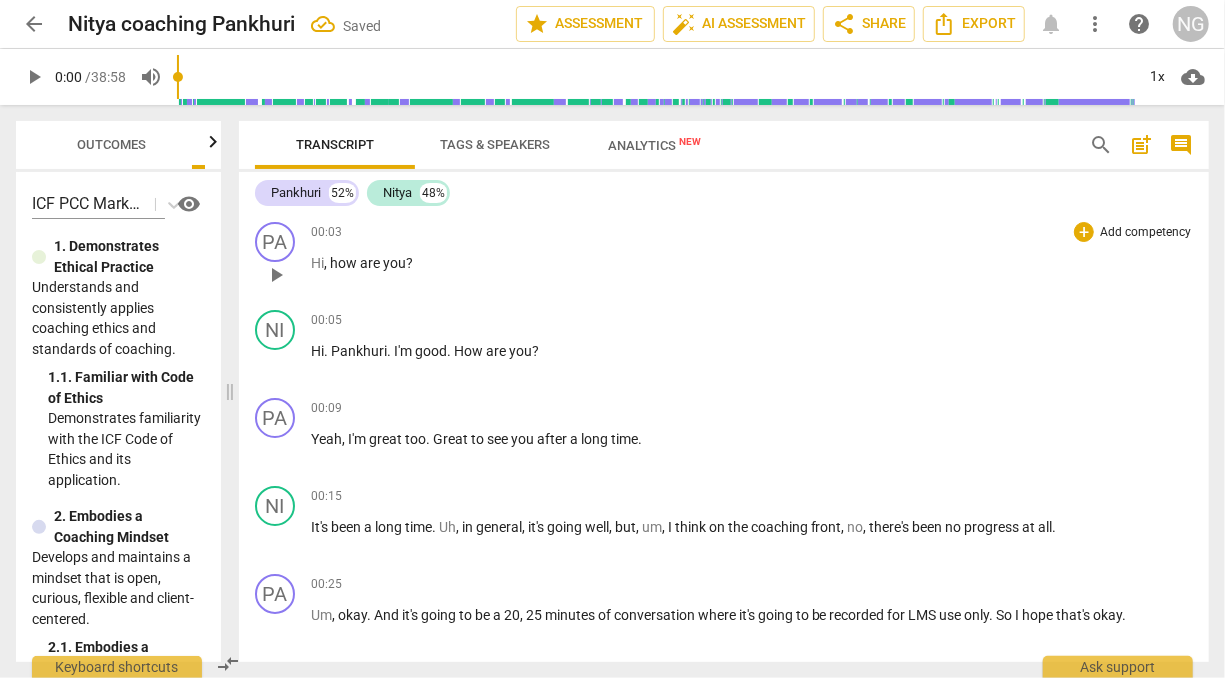 click on "Hi ,   how   are   you ?" at bounding box center (752, 263) 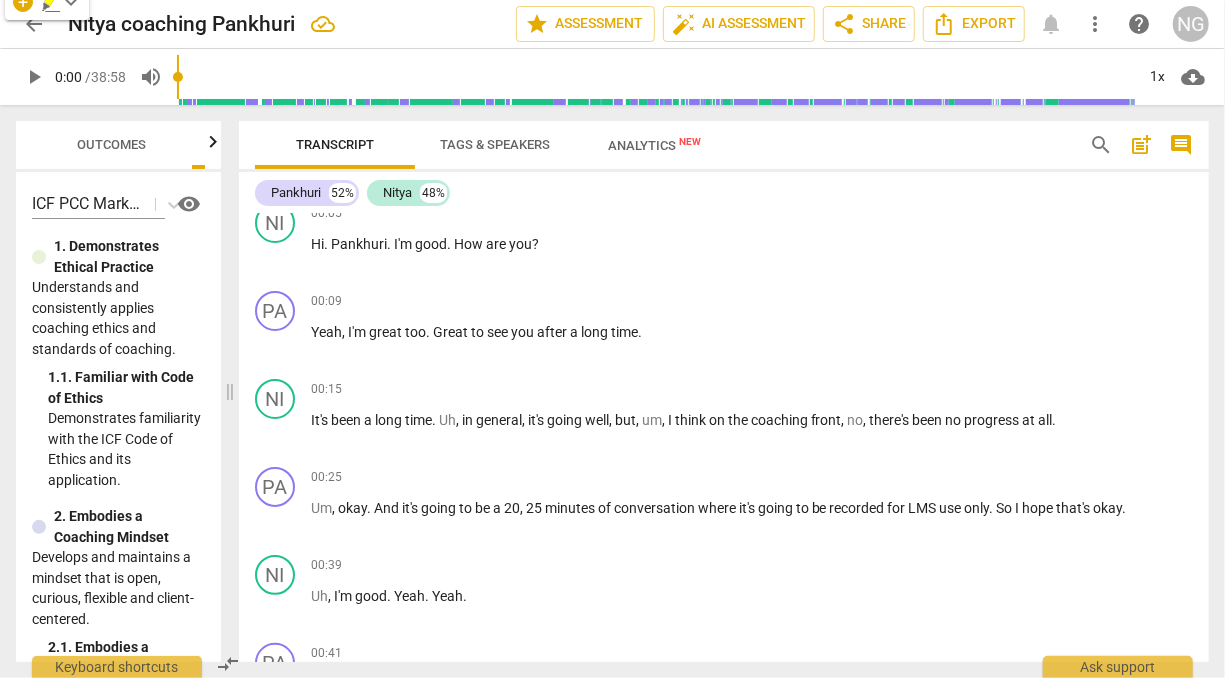 scroll, scrollTop: 0, scrollLeft: 0, axis: both 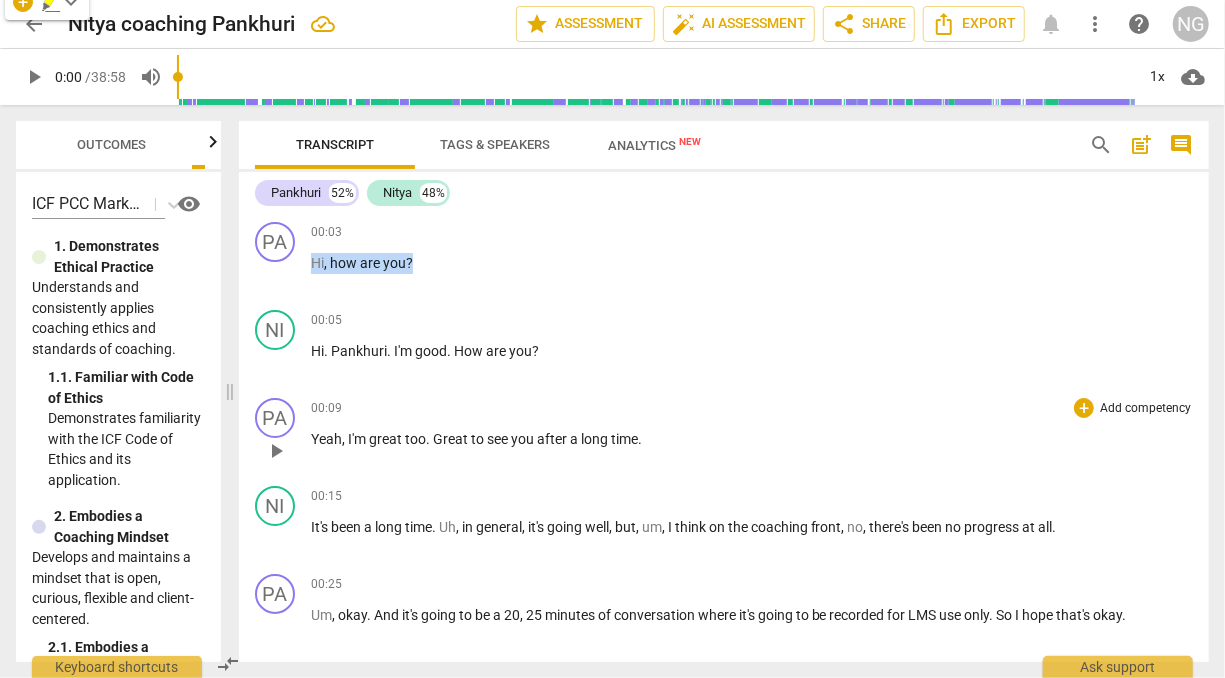 drag, startPoint x: 313, startPoint y: 264, endPoint x: 567, endPoint y: 396, distance: 286.25165 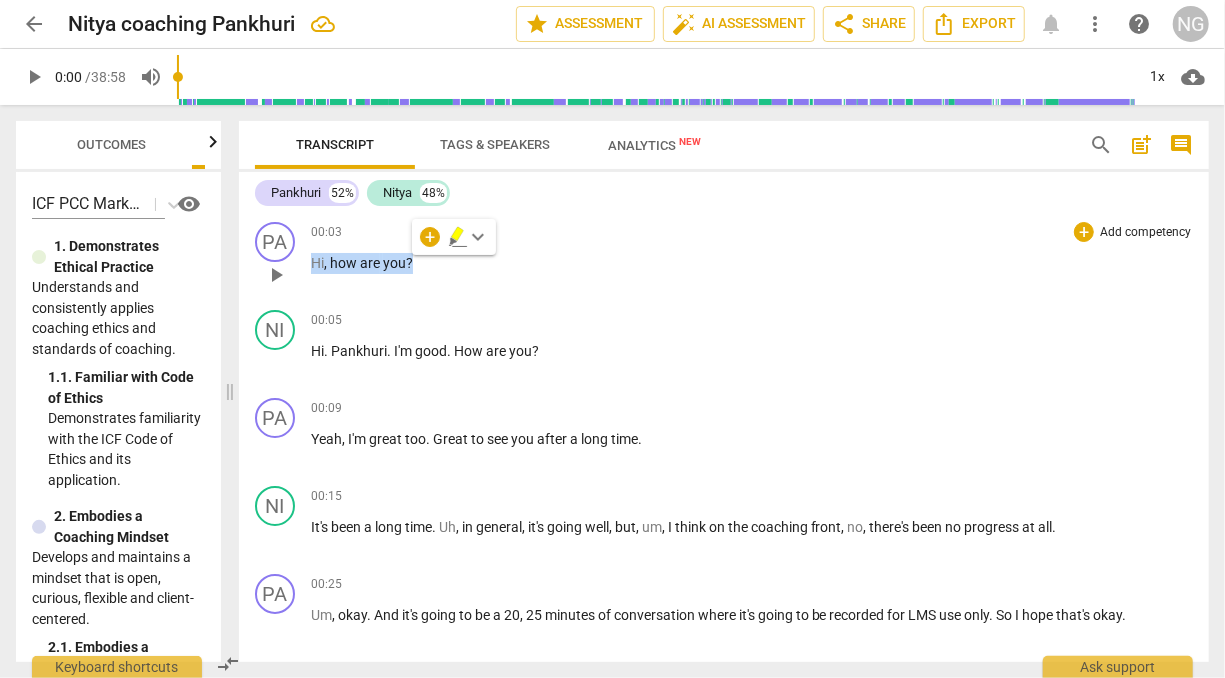 click on "Hi ,   how   are   you ?" at bounding box center [752, 263] 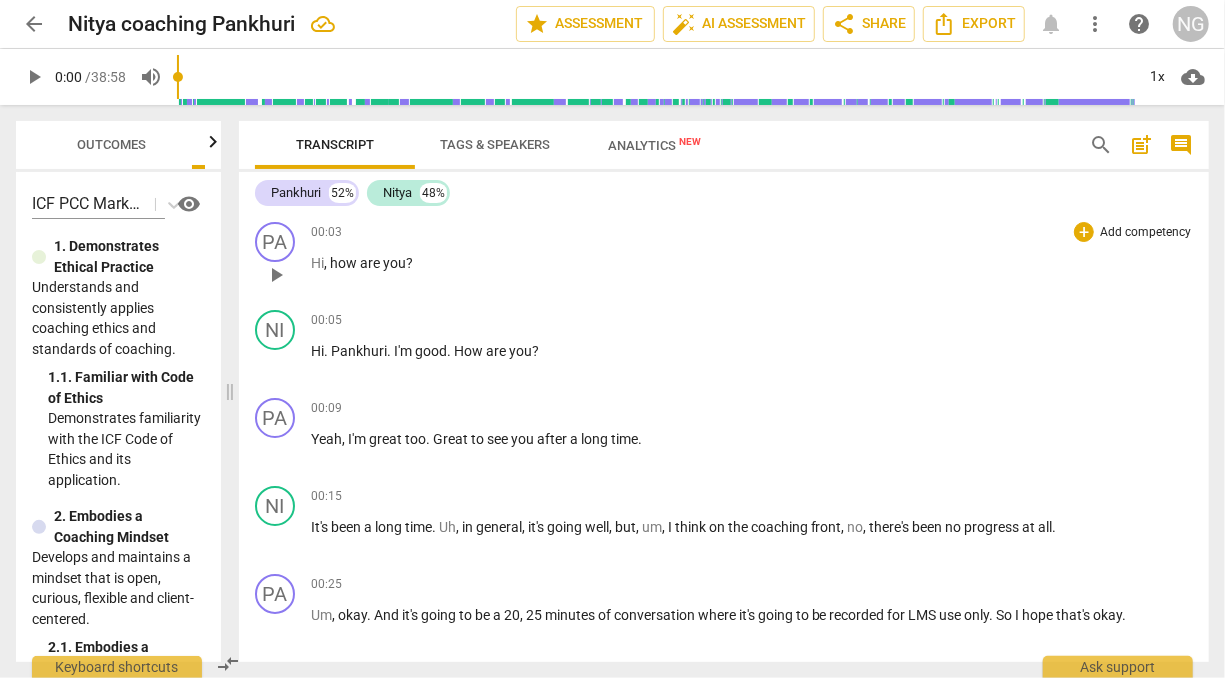 click on "Hi ,   how   are   you ?" at bounding box center (752, 263) 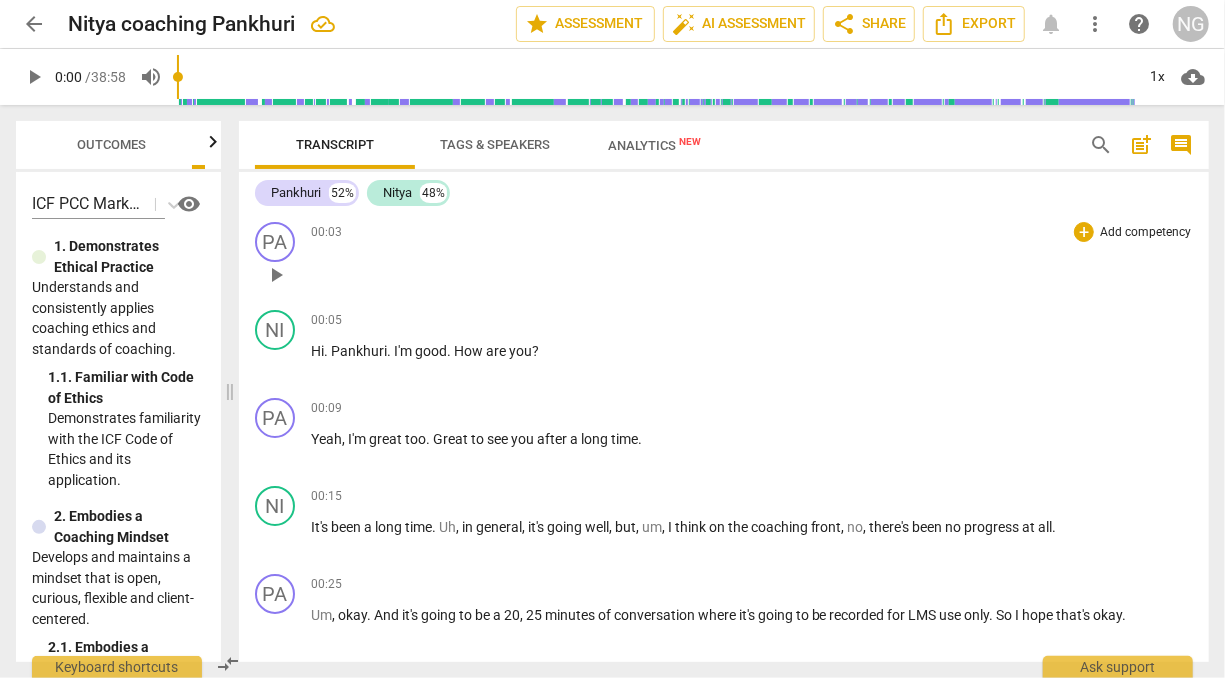 type on "0" 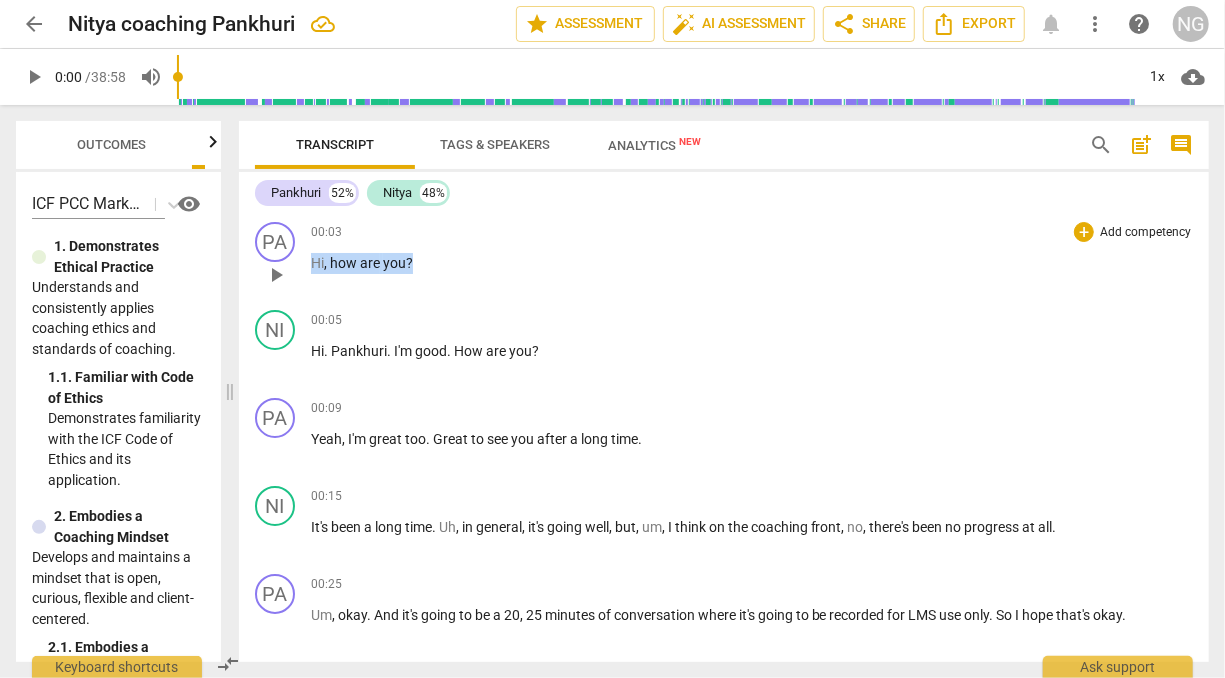 drag, startPoint x: 313, startPoint y: 264, endPoint x: 441, endPoint y: 273, distance: 128.31601 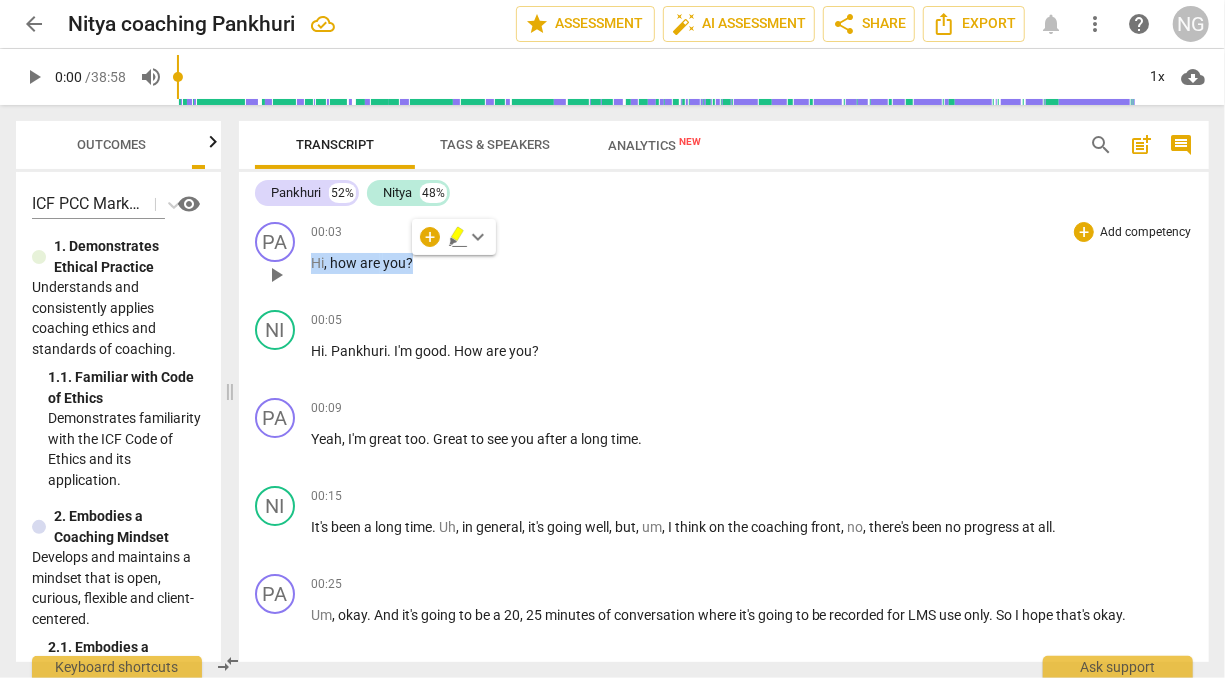 type 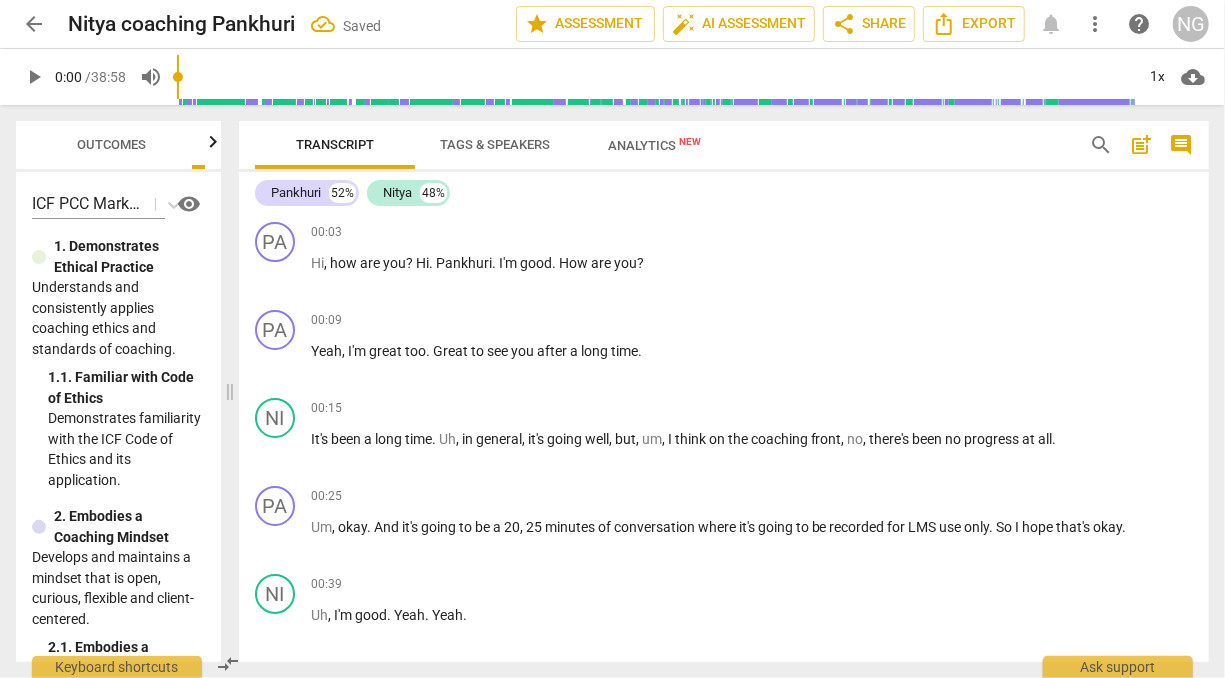 scroll, scrollTop: 40, scrollLeft: 0, axis: vertical 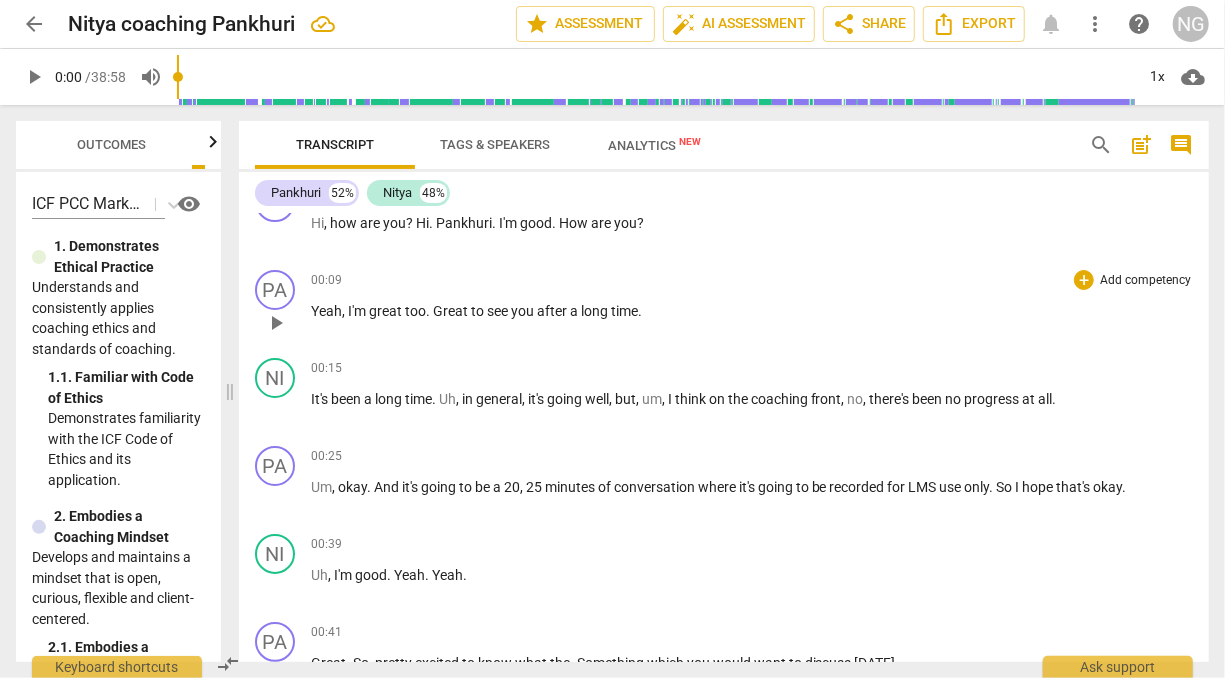 click on "Yeah" at bounding box center [326, 311] 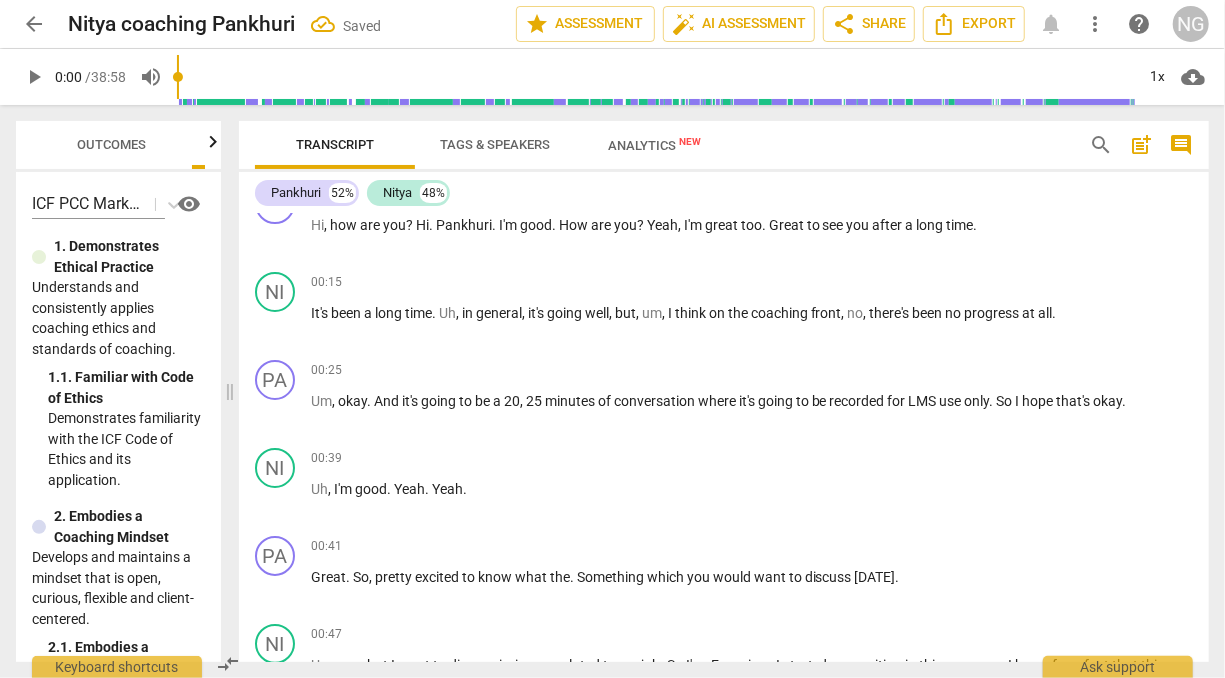 scroll, scrollTop: 40, scrollLeft: 0, axis: vertical 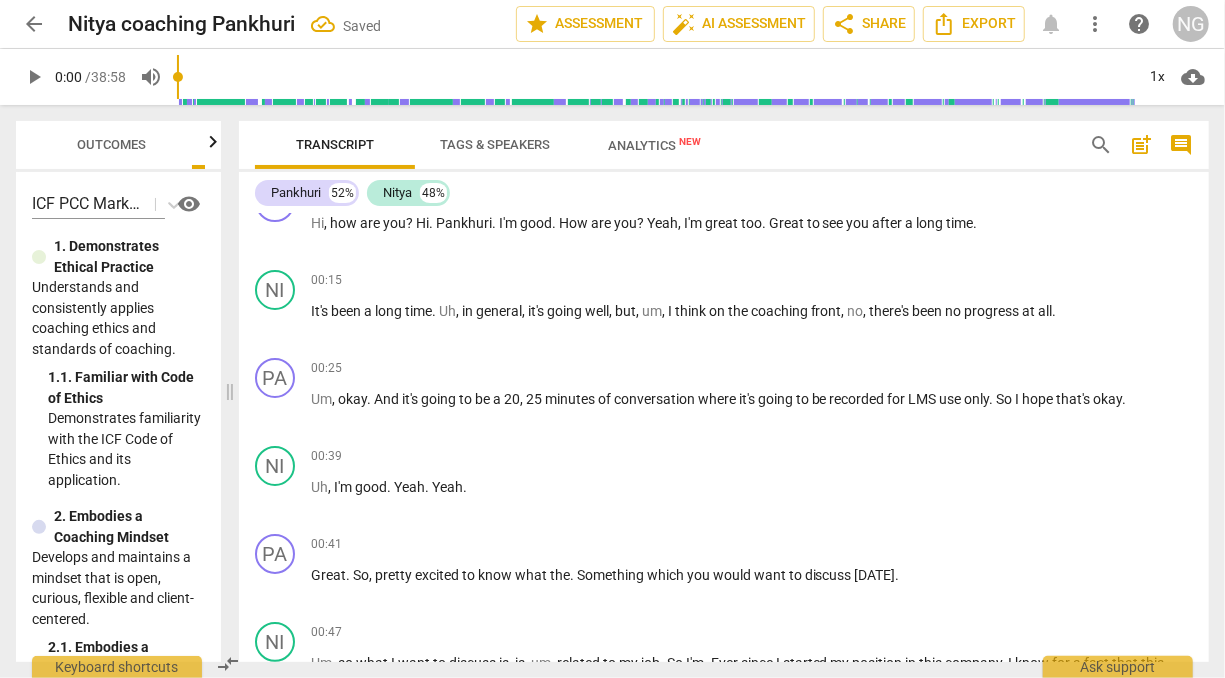 click on "It's" at bounding box center (321, 311) 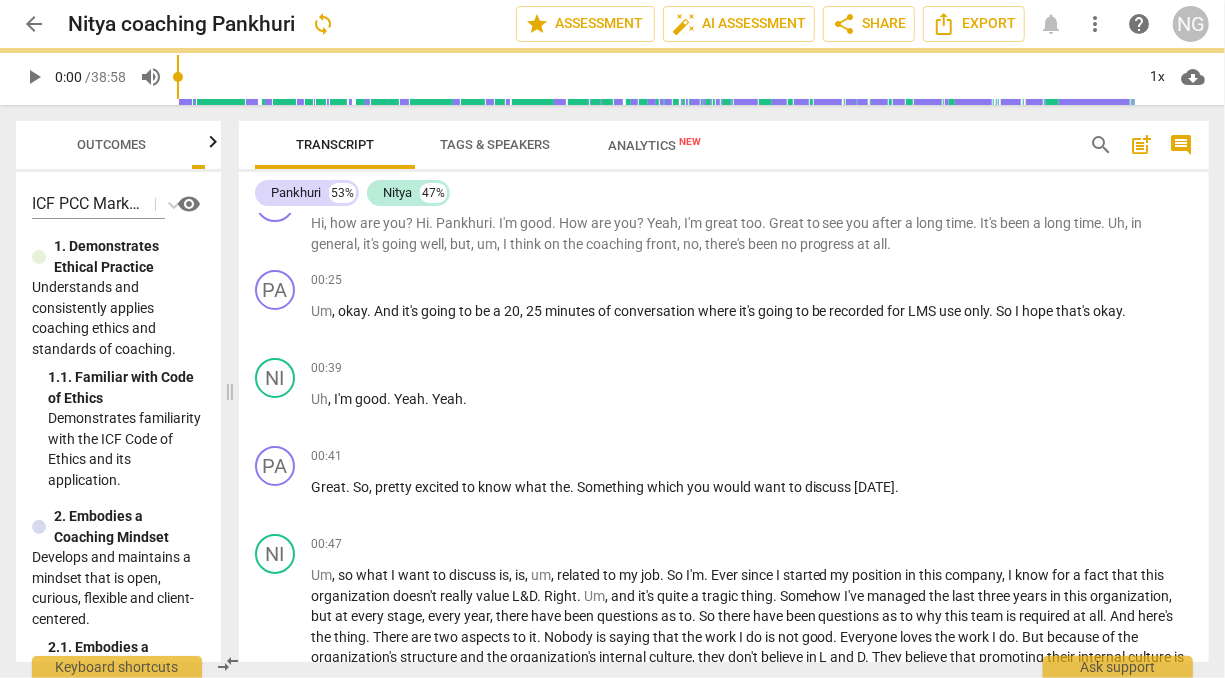 scroll, scrollTop: 0, scrollLeft: 0, axis: both 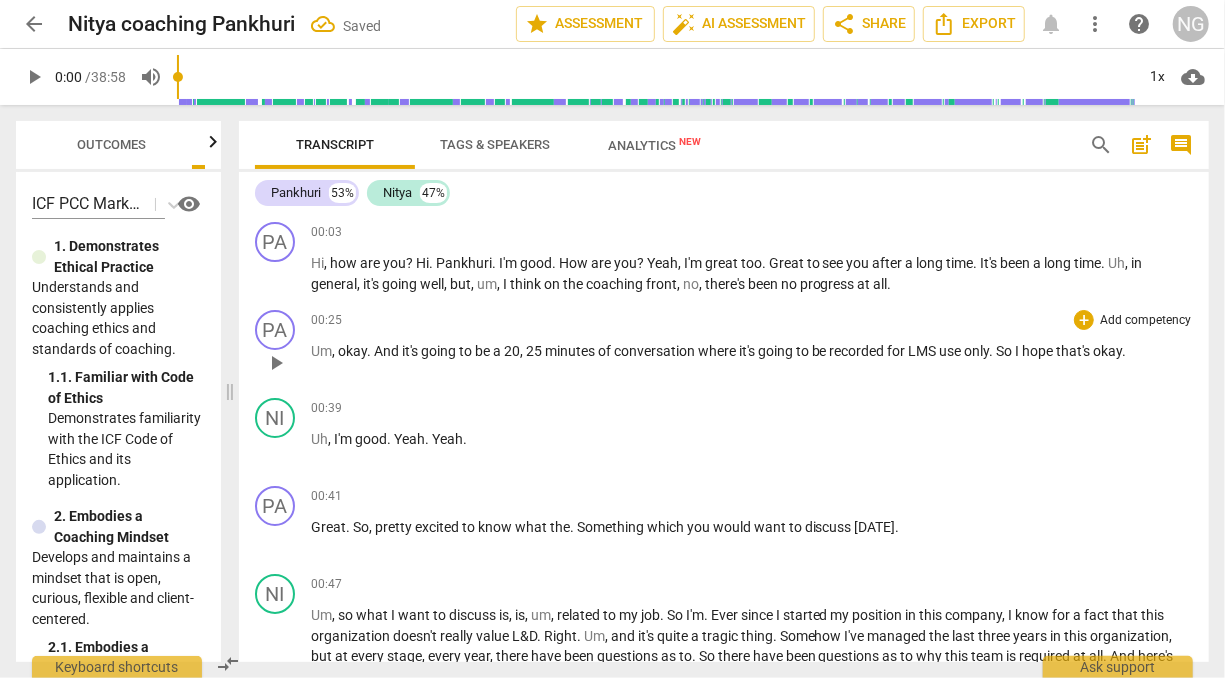 click on "Um" at bounding box center [321, 351] 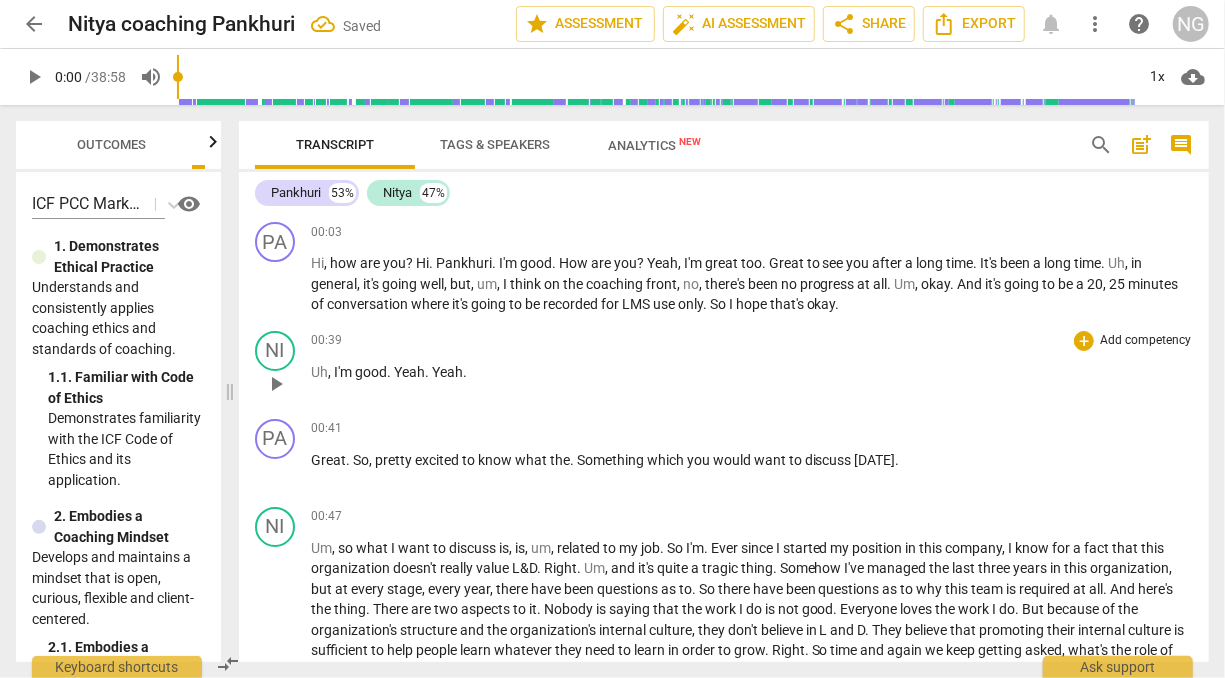 click on "play_arrow pause" at bounding box center (285, 384) 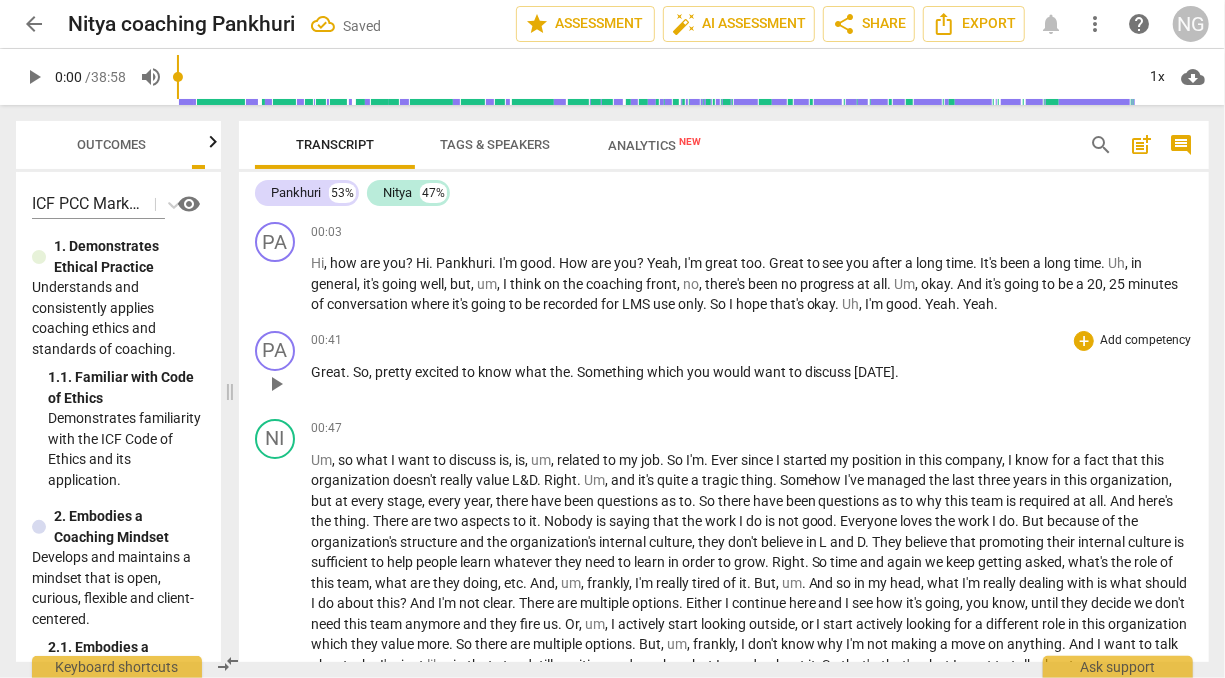 click on "Great" at bounding box center [328, 372] 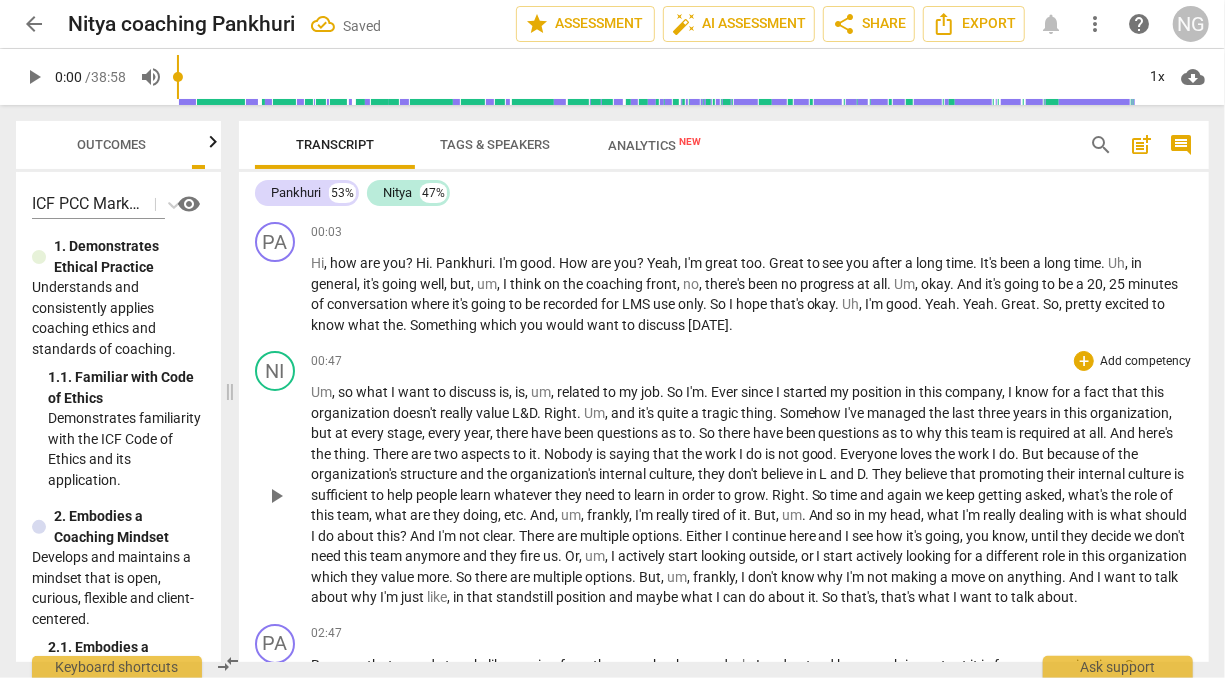 click on "Um" at bounding box center (321, 392) 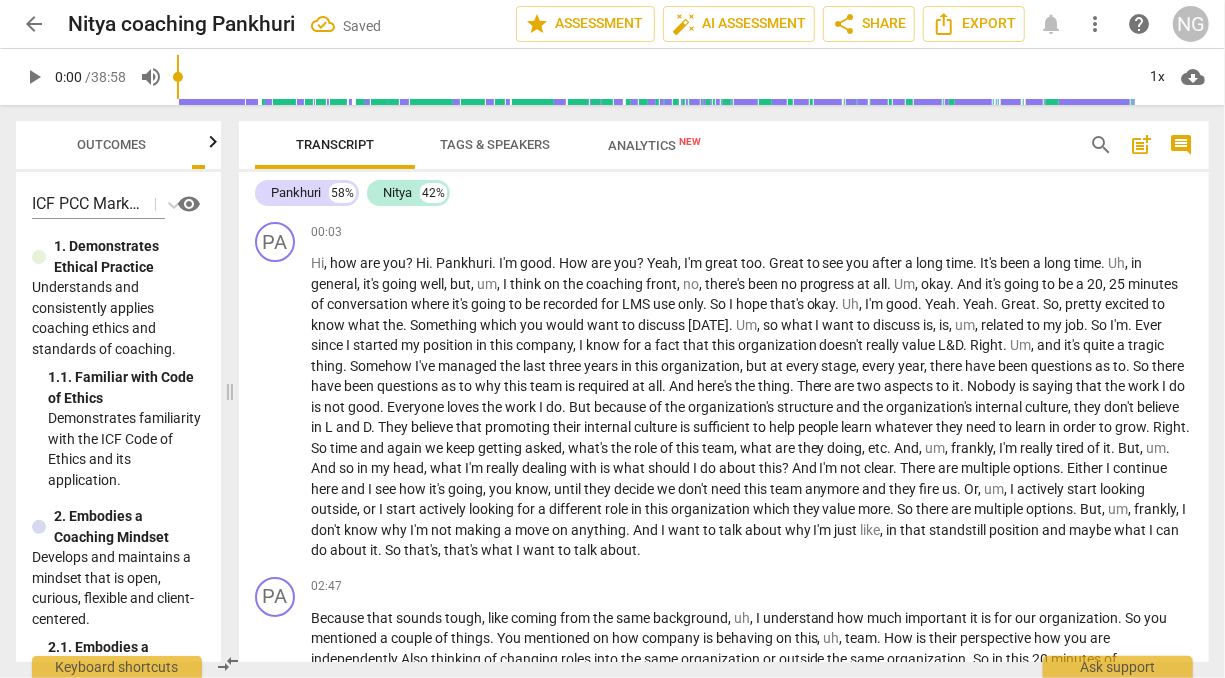 scroll, scrollTop: 282, scrollLeft: 0, axis: vertical 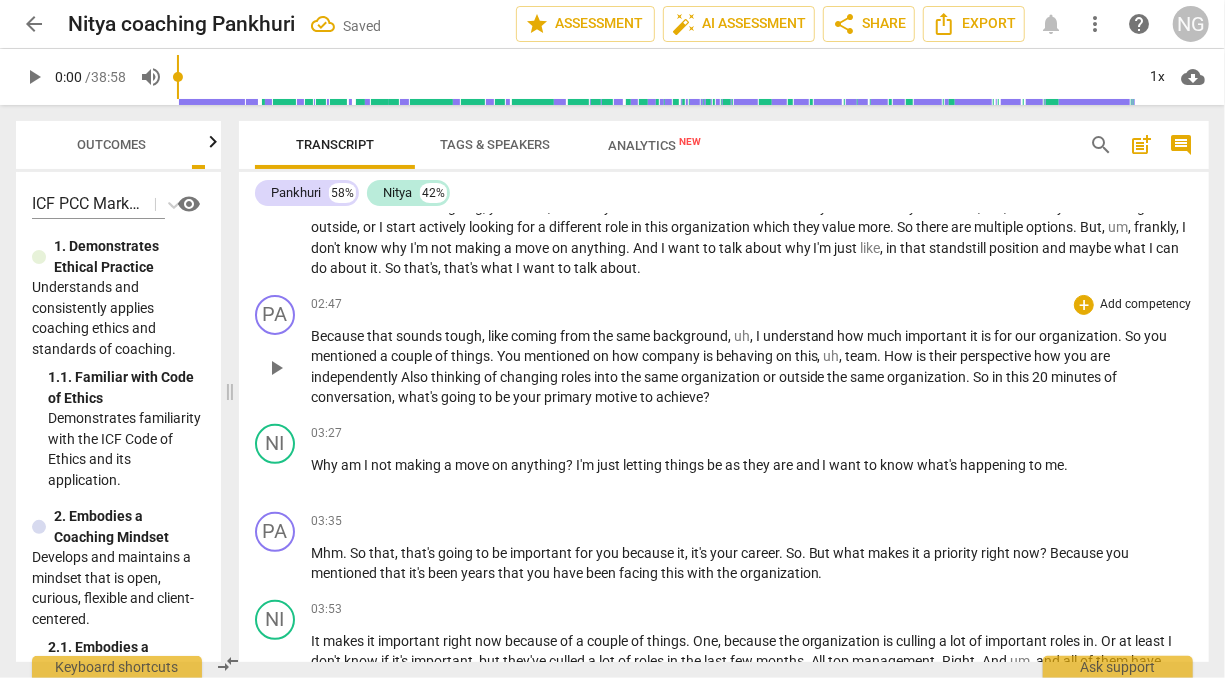click on "Because" at bounding box center [339, 336] 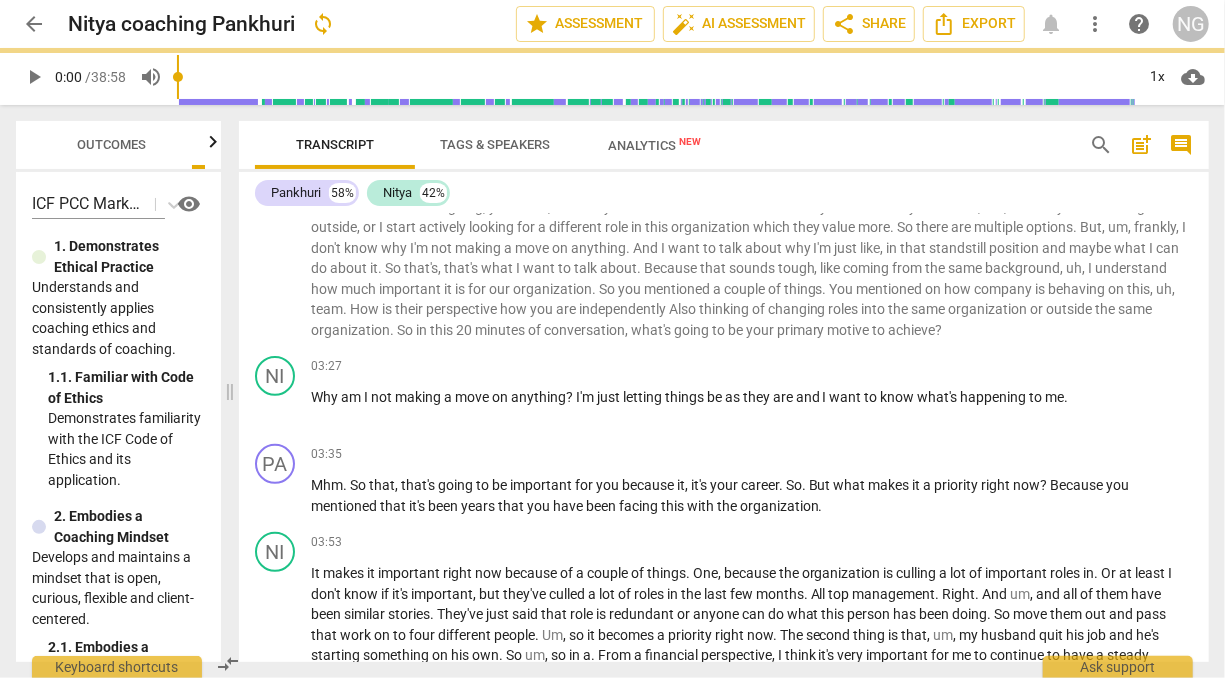 scroll, scrollTop: 214, scrollLeft: 0, axis: vertical 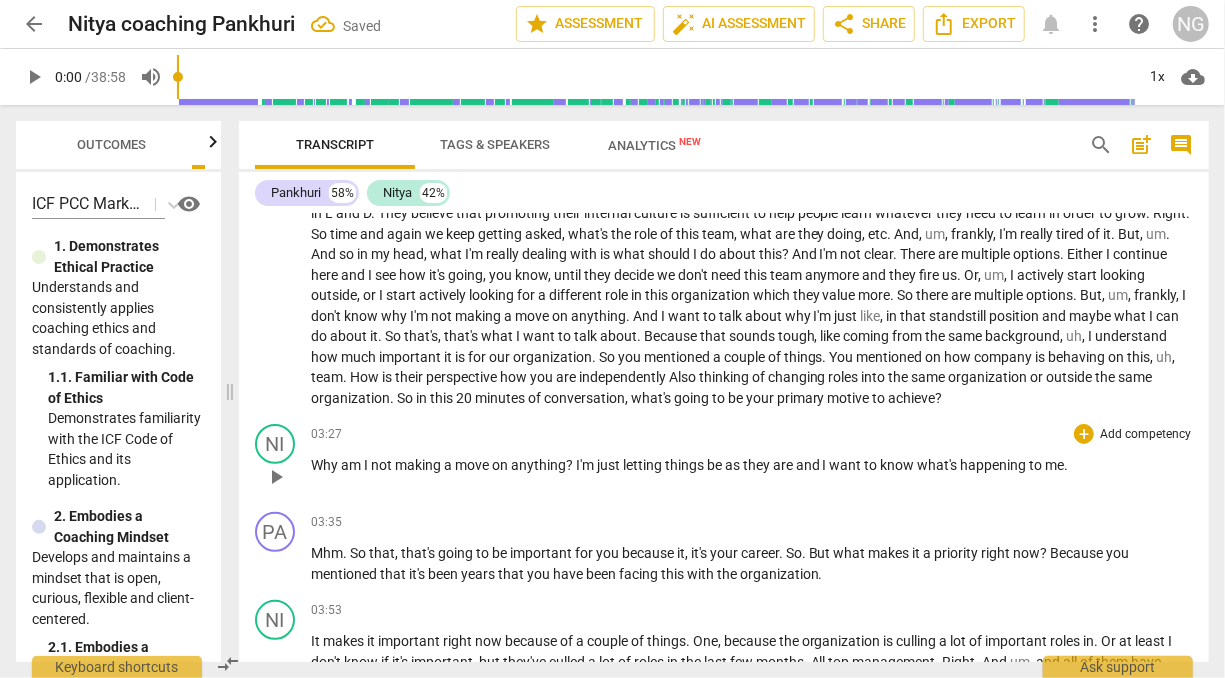 click on "Why" at bounding box center (326, 465) 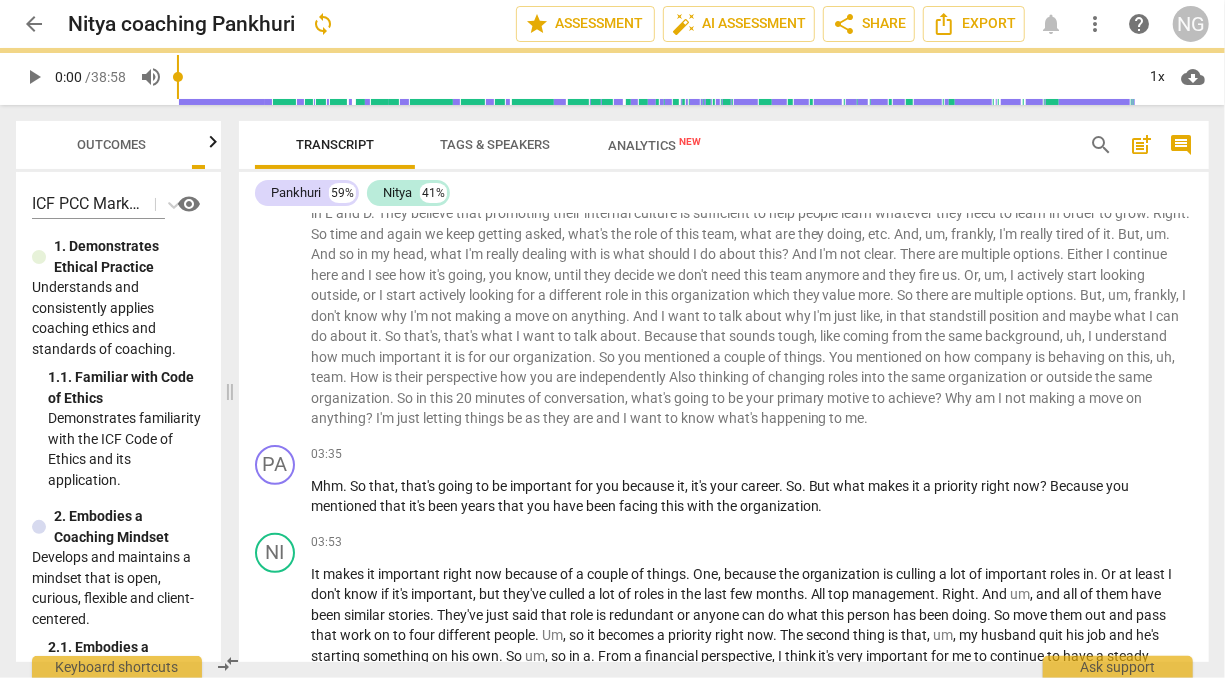 scroll, scrollTop: 147, scrollLeft: 0, axis: vertical 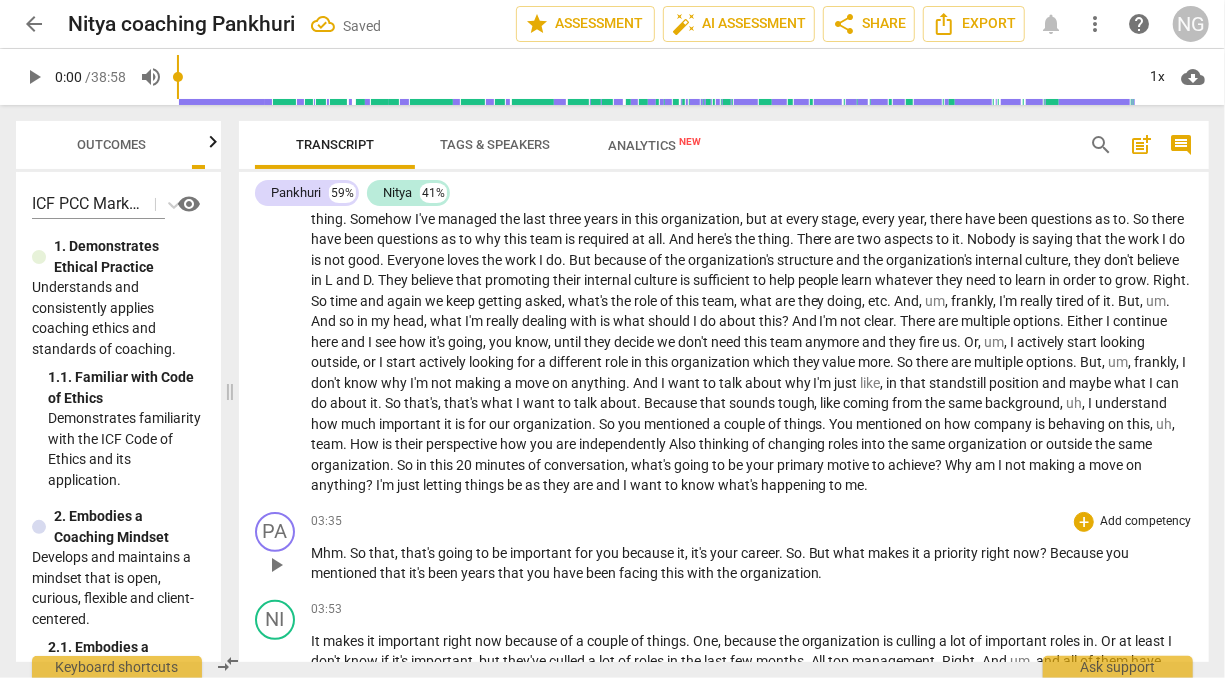 click on "Mhm" at bounding box center [327, 553] 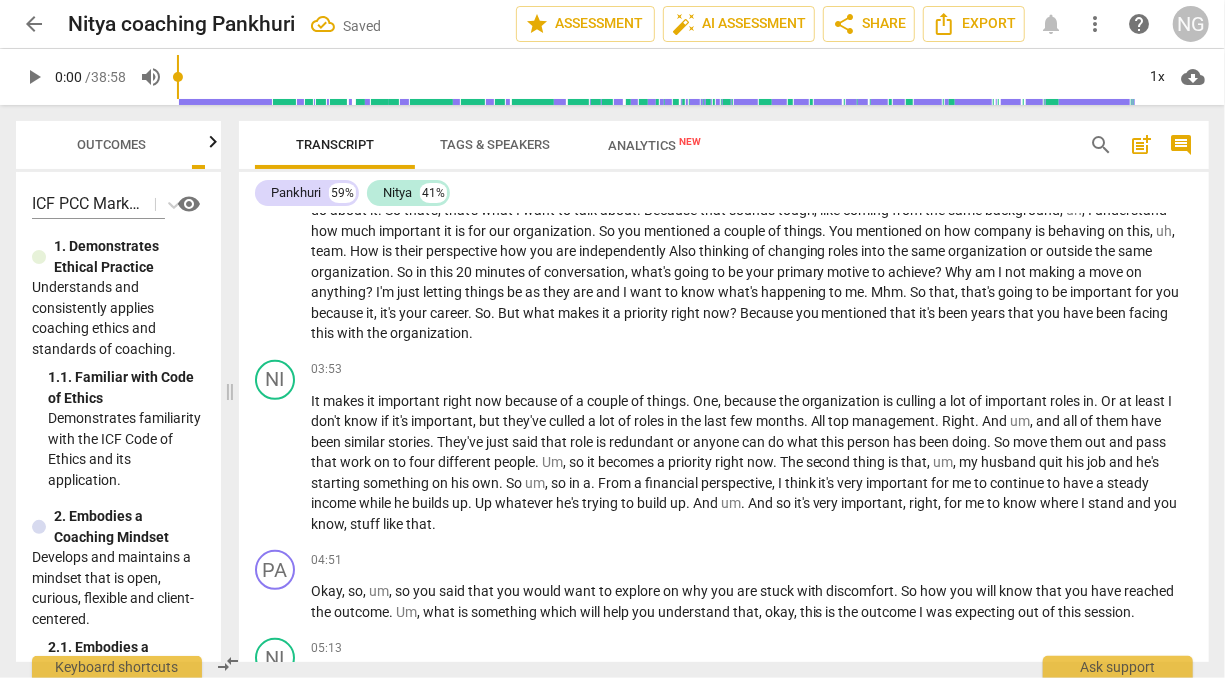 scroll, scrollTop: 367, scrollLeft: 0, axis: vertical 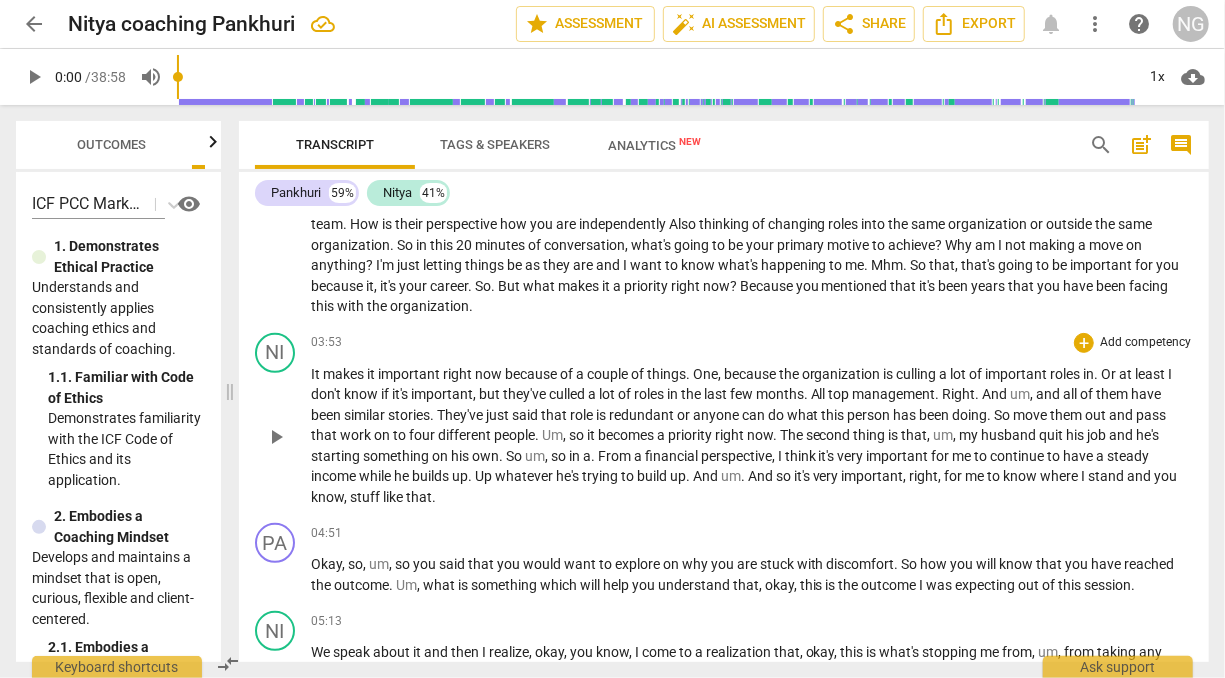 click on "It   makes   it   important   right   now   because   of   a   couple   of   things .   One ,   because   the   organization   is   culling   a   lot   of   important   roles   in .   Or   at   least   I   don't   know   if   it's   important ,   but   they've   culled   a   lot   of   roles   in   the   last   few   months .   All   top   management .   Right .   And   um ,   and   all   of   them   have   been   similar   stories .   They've   just   said   that   role   is   redundant   or   anyone   can   do   what   this   person   has   been   doing .   So   move   them   out   and   pass   that   work   on   to   four   different   people .   Um ,   so   it   becomes   a   priority   right   now .   The   second   thing   is   that ,   um ,   my   husband   quit   his   job   and   he's   starting   something   on   his   own .   So   um ,   so   in   a .   From   a   financial   perspective ,   I   think   it's   very   important   for   me   to   continue   to   have   a   steady   income   while" at bounding box center (752, 436) 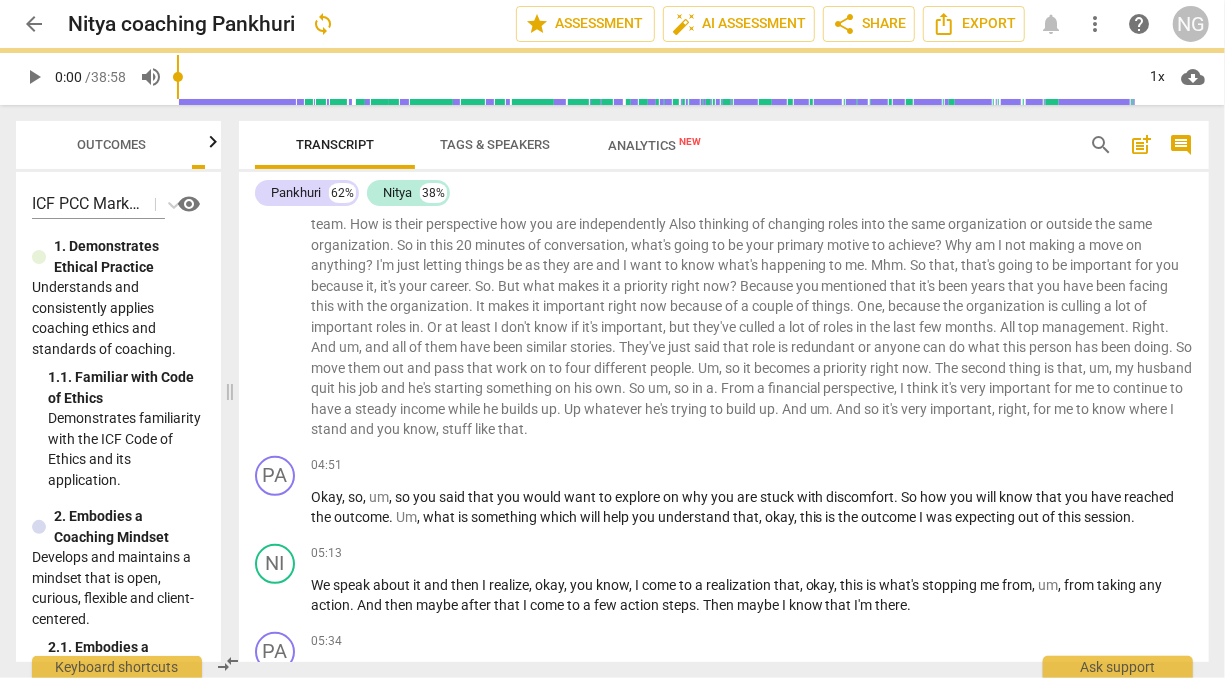 scroll, scrollTop: 300, scrollLeft: 0, axis: vertical 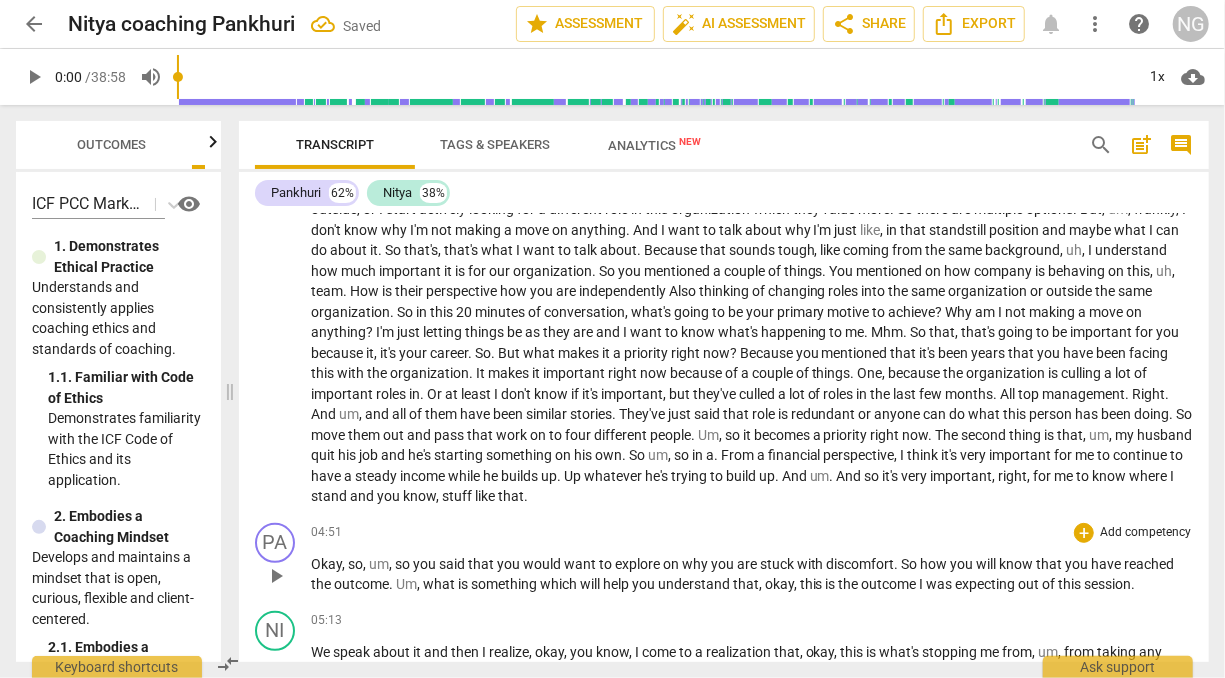 click on "Okay" at bounding box center [326, 564] 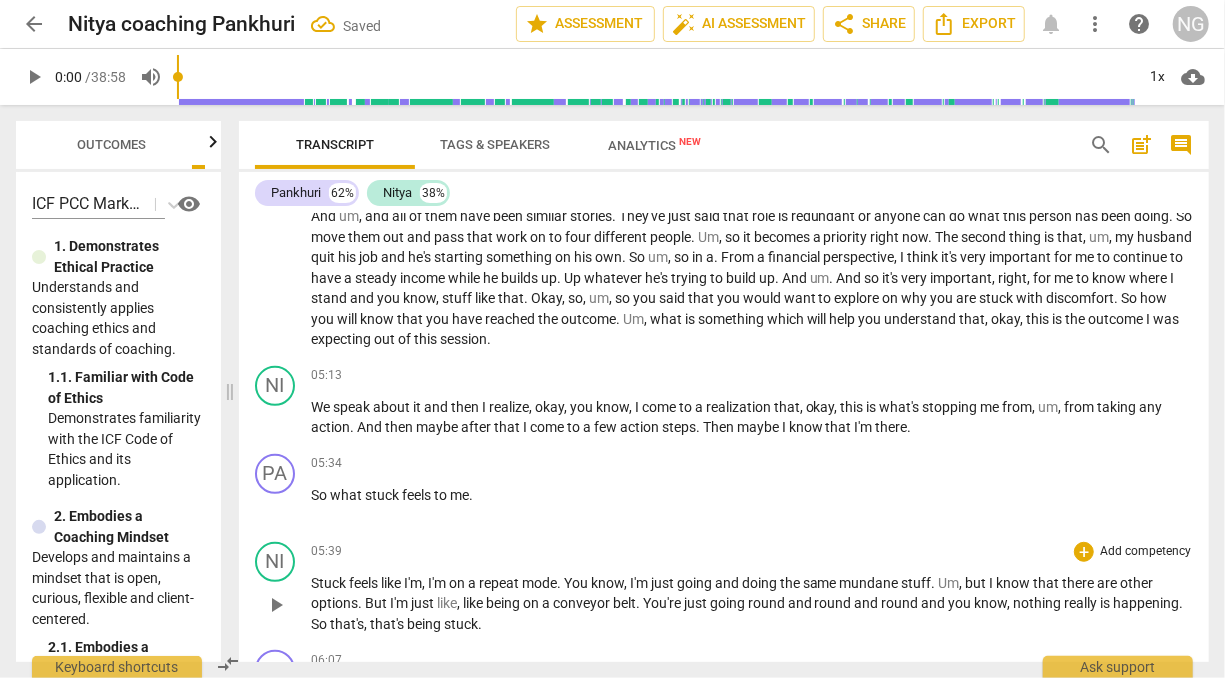 scroll, scrollTop: 497, scrollLeft: 0, axis: vertical 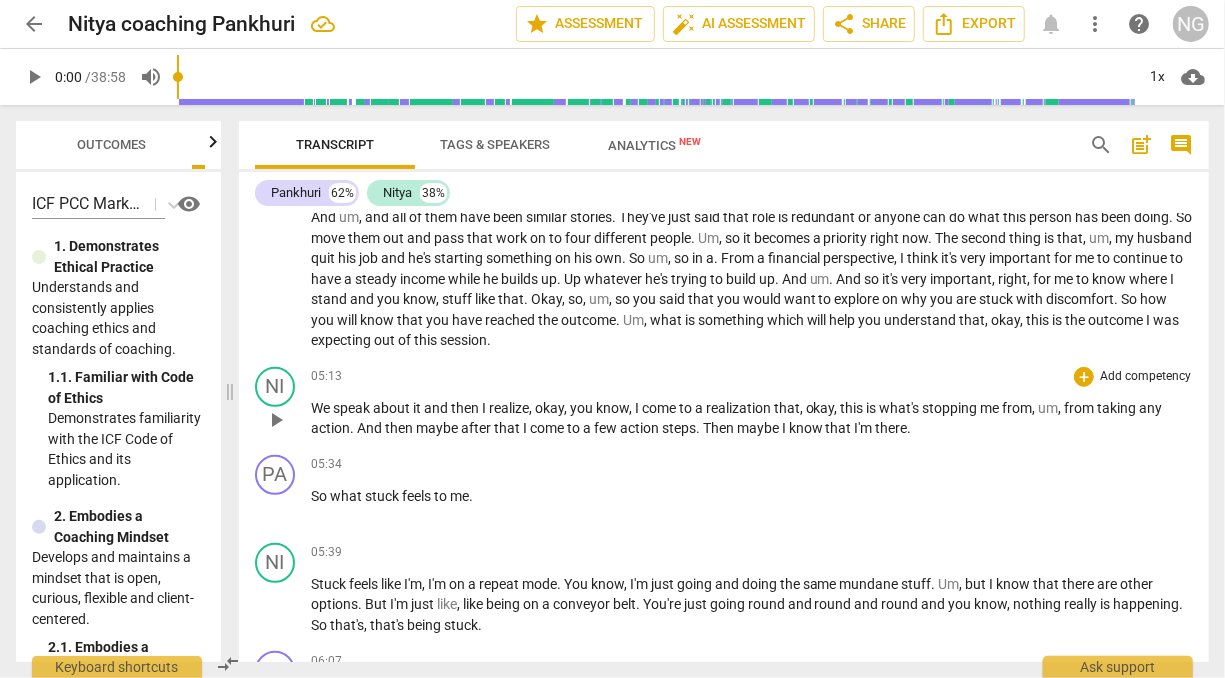 click on "We" at bounding box center [322, 408] 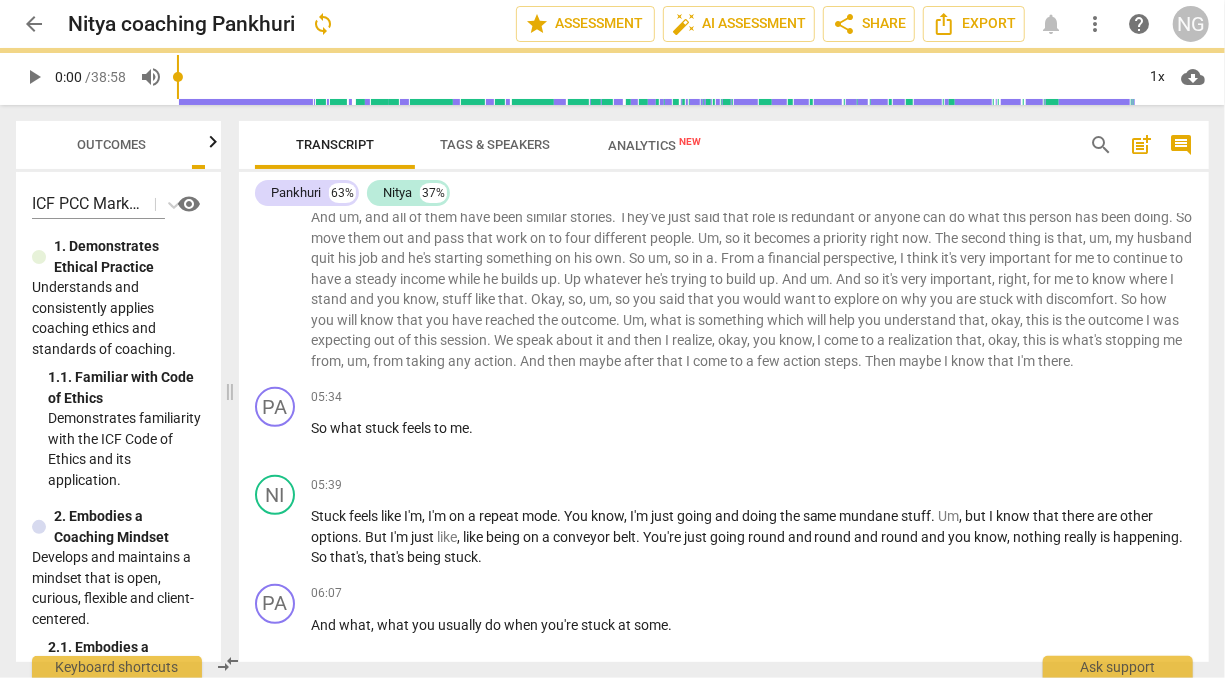 scroll, scrollTop: 450, scrollLeft: 0, axis: vertical 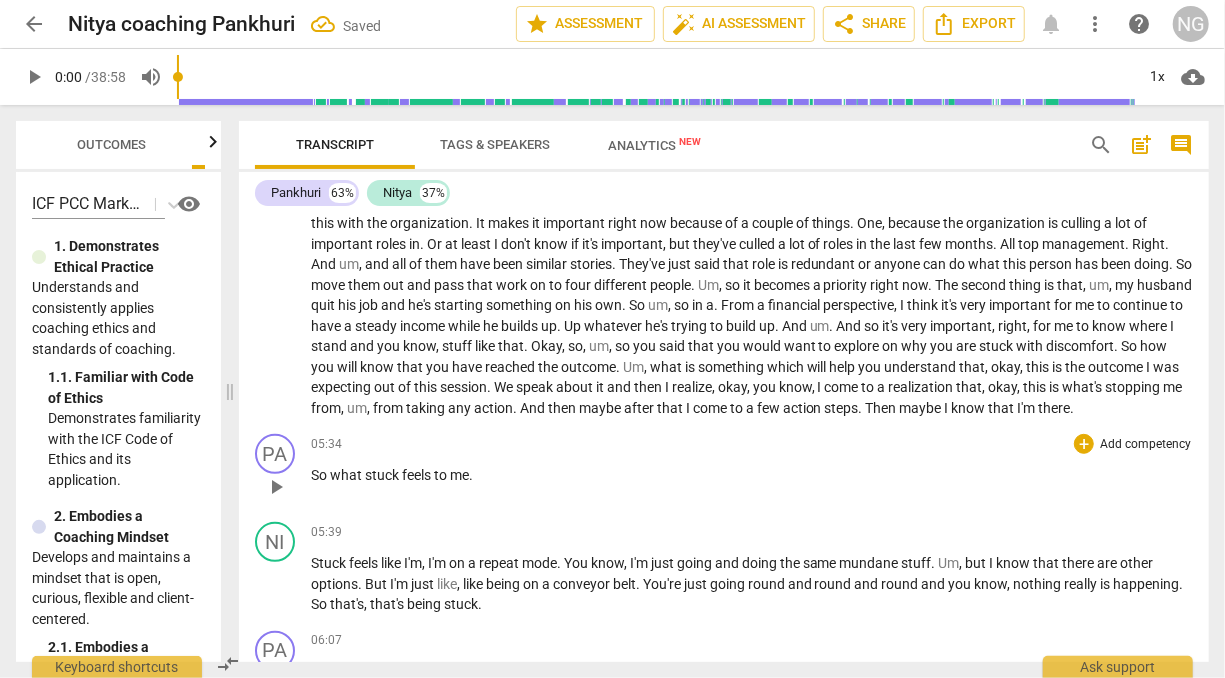 click on "So" at bounding box center (320, 475) 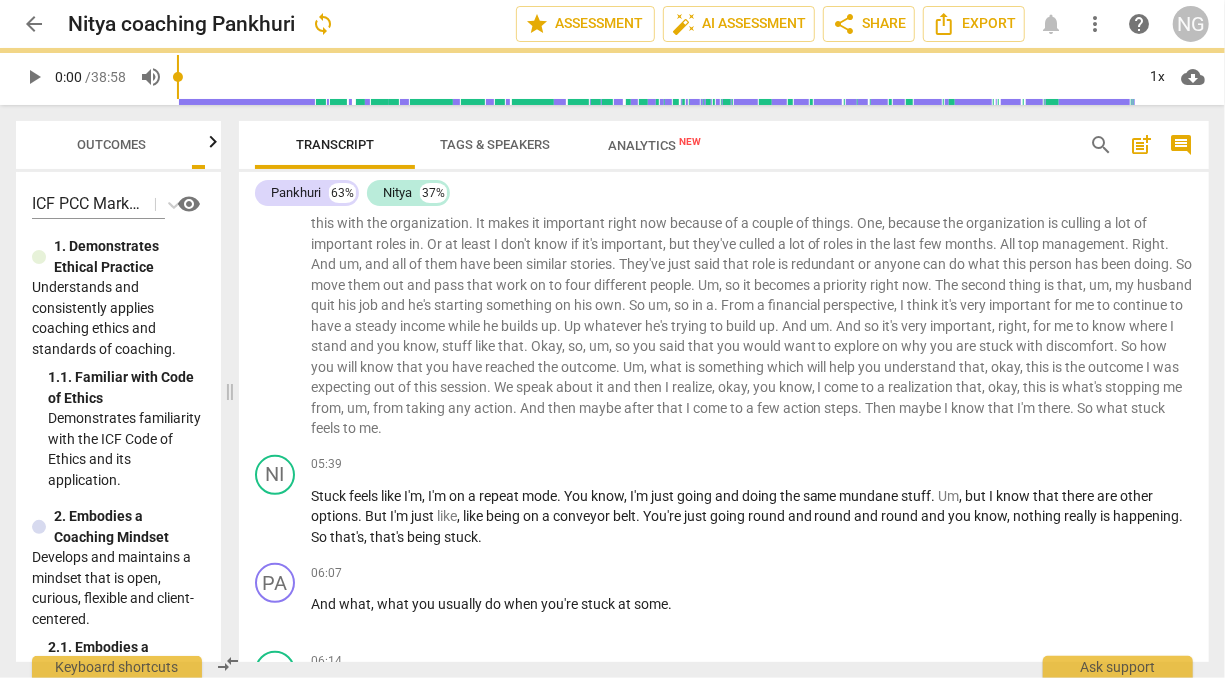 scroll, scrollTop: 362, scrollLeft: 0, axis: vertical 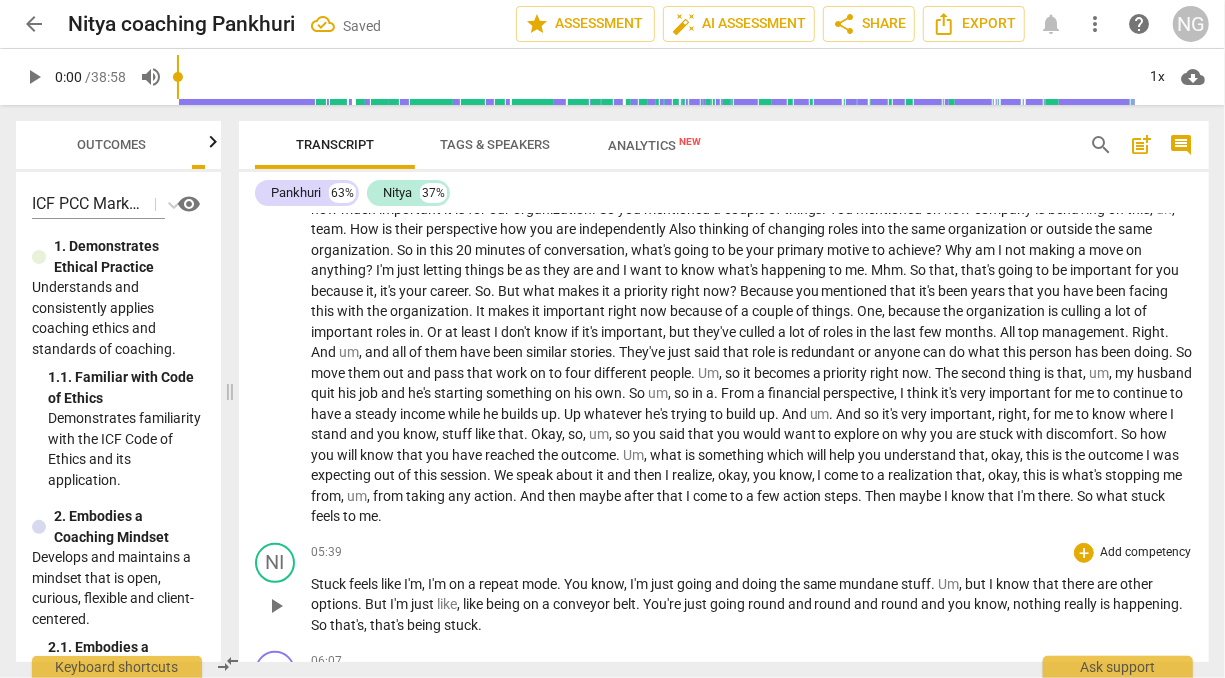 click on "Stuck" at bounding box center [330, 584] 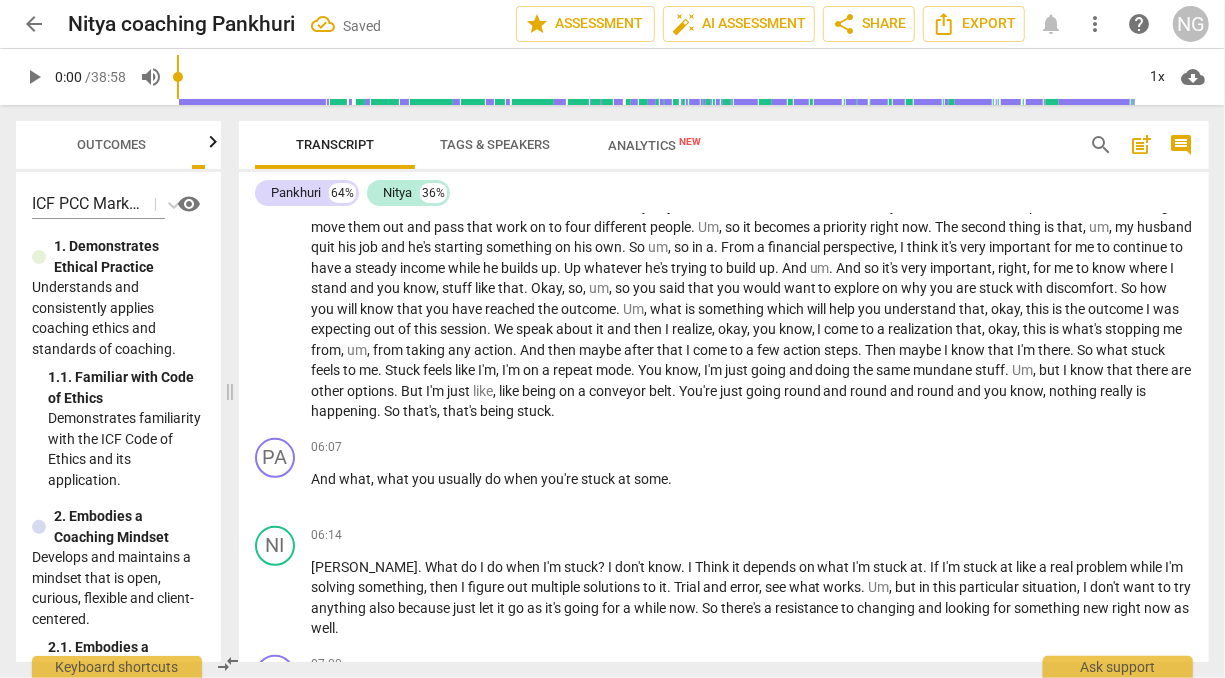 scroll, scrollTop: 509, scrollLeft: 0, axis: vertical 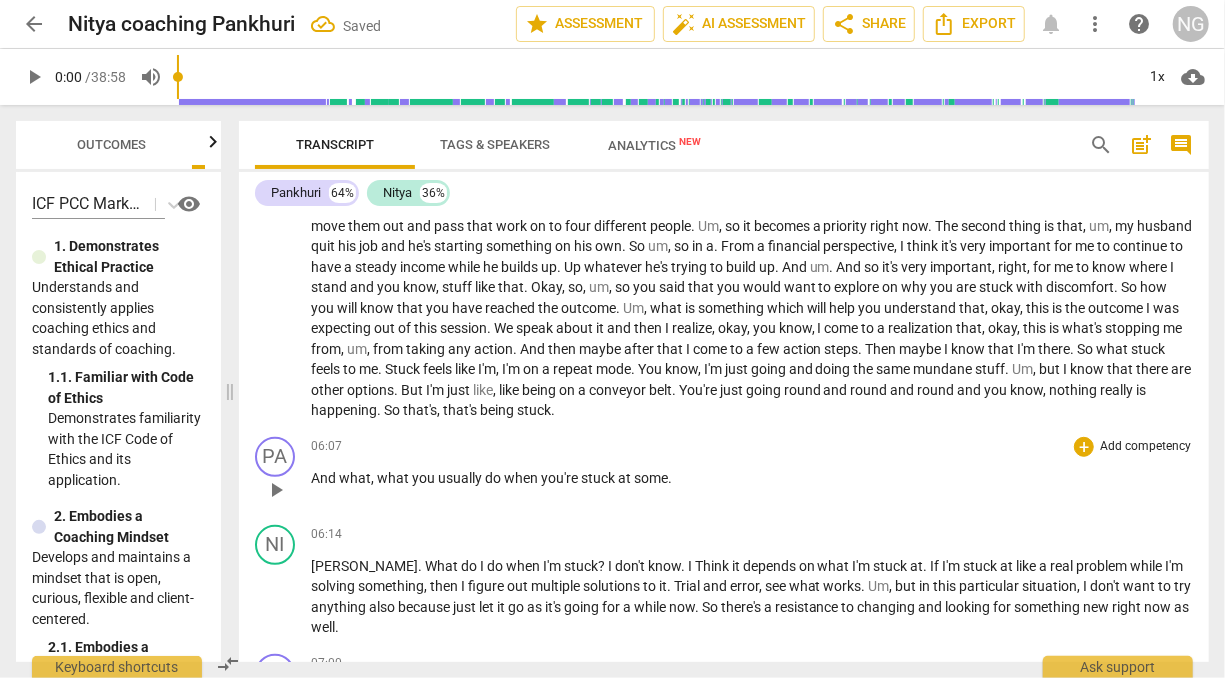 click on "And" at bounding box center [325, 478] 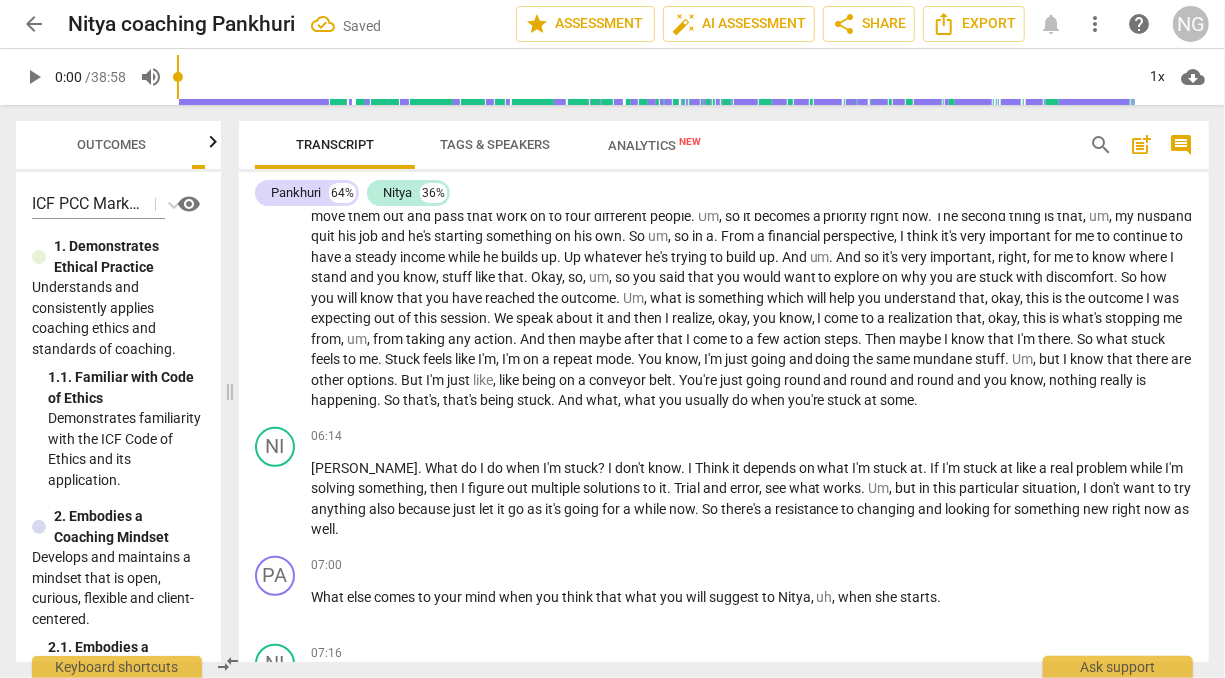 scroll, scrollTop: 618, scrollLeft: 0, axis: vertical 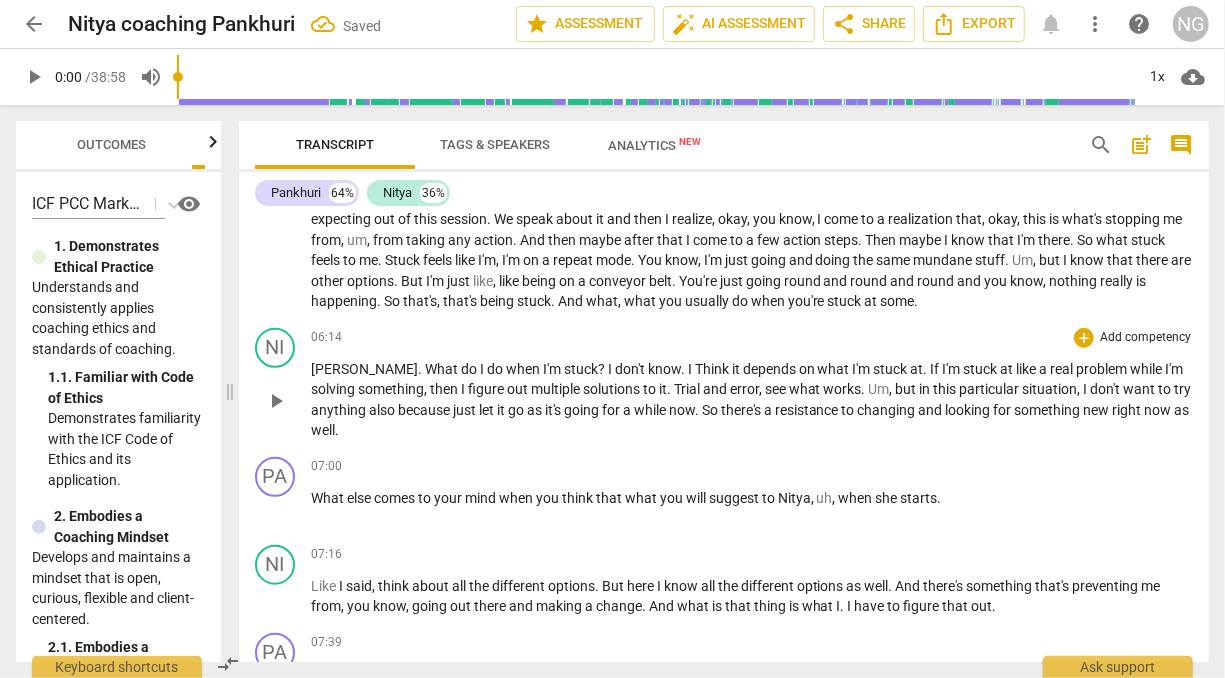 click on "[PERSON_NAME]" at bounding box center [364, 369] 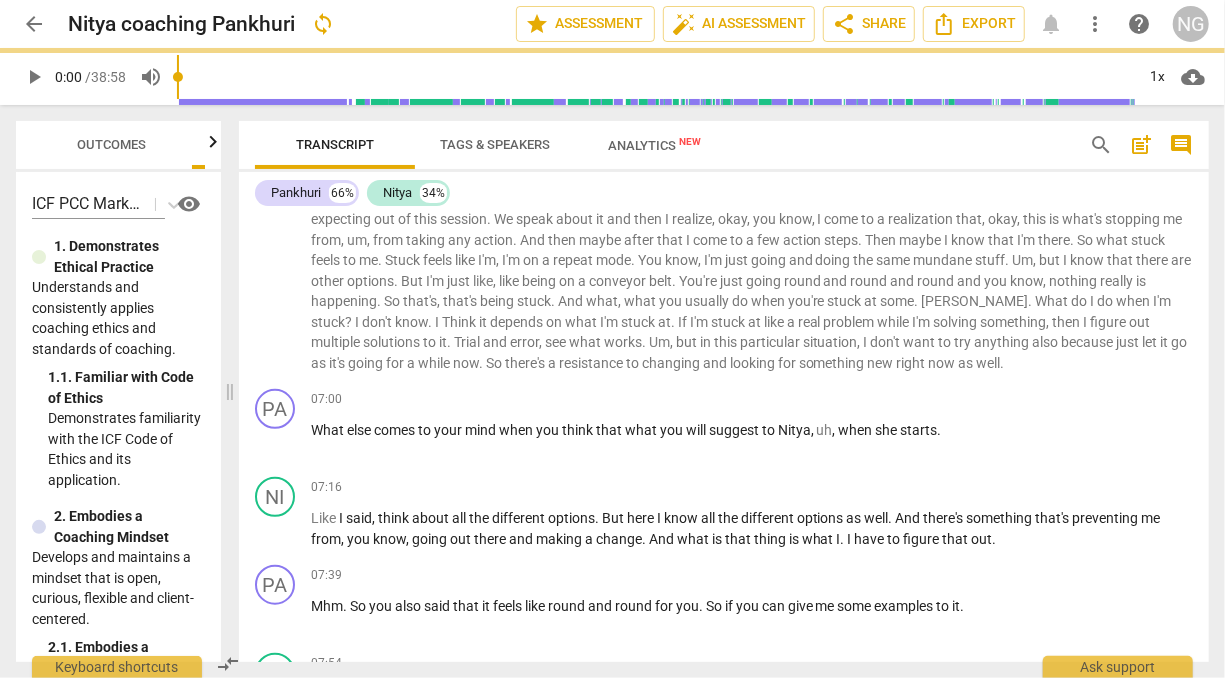 scroll, scrollTop: 550, scrollLeft: 0, axis: vertical 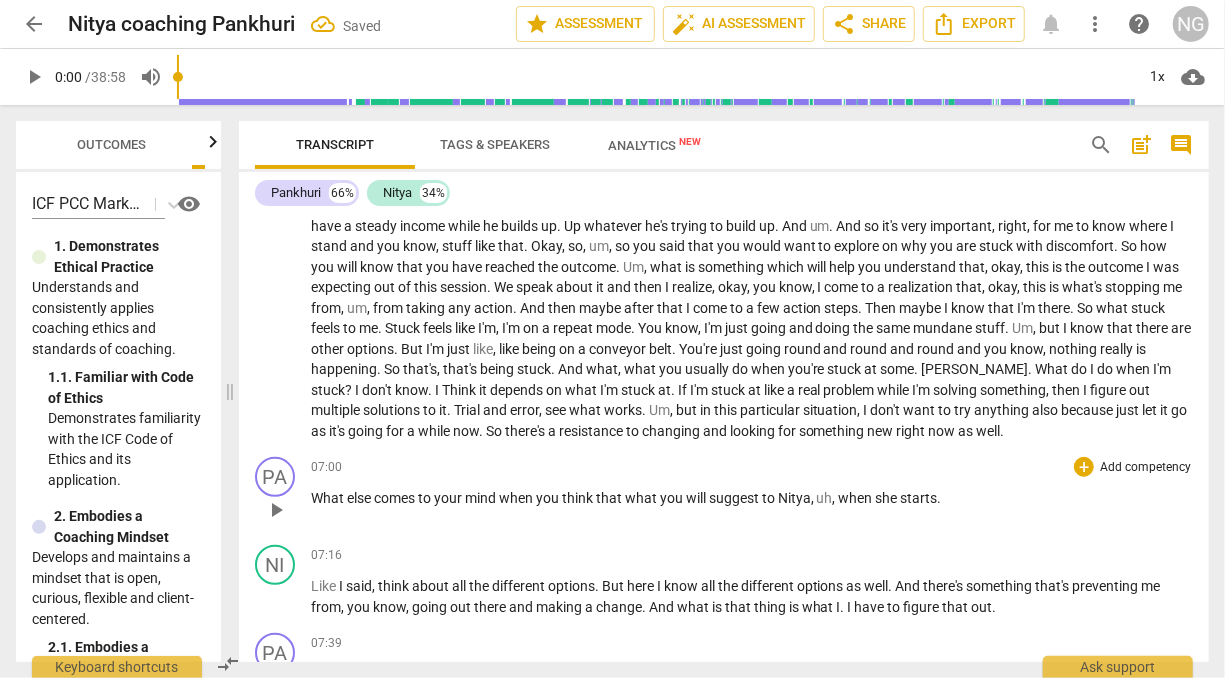 click on "What" at bounding box center [329, 498] 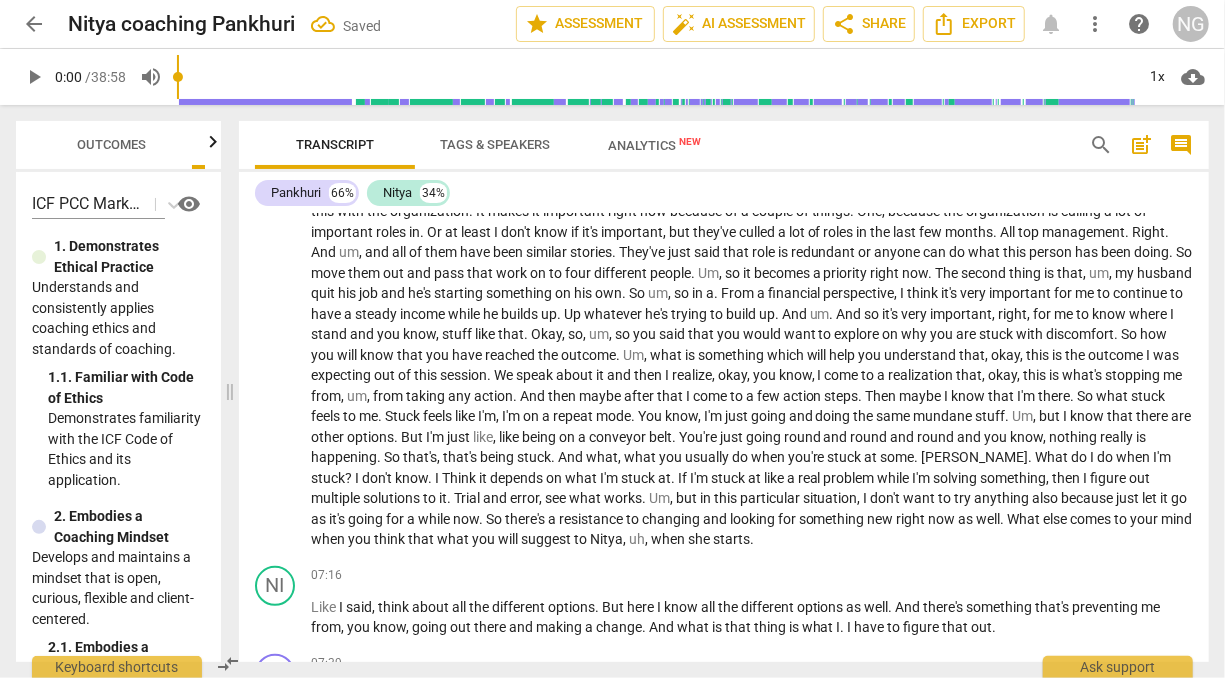 scroll, scrollTop: 601, scrollLeft: 0, axis: vertical 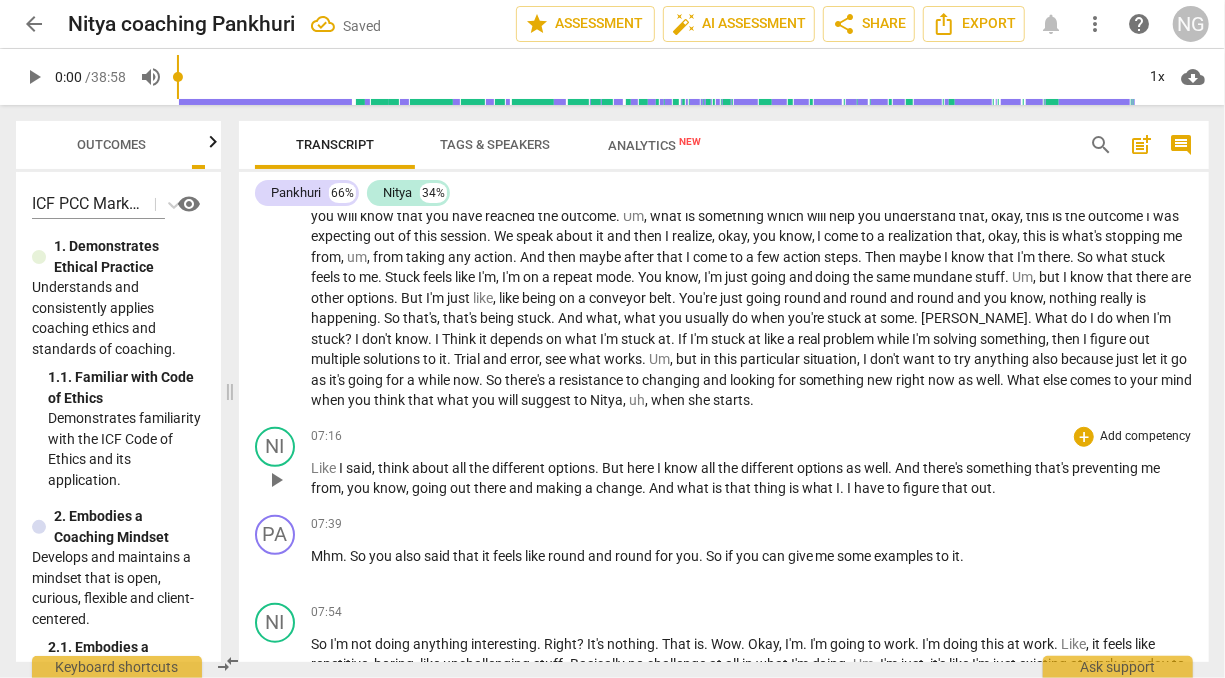 click on "Like" at bounding box center (325, 468) 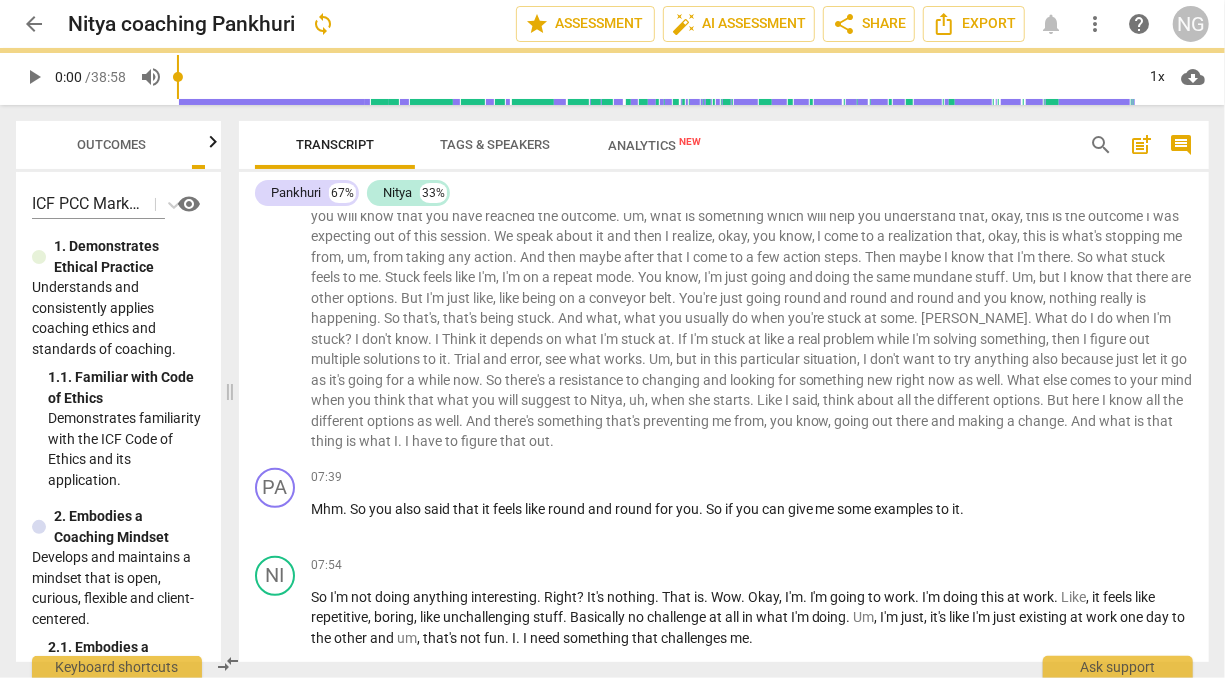 scroll, scrollTop: 554, scrollLeft: 0, axis: vertical 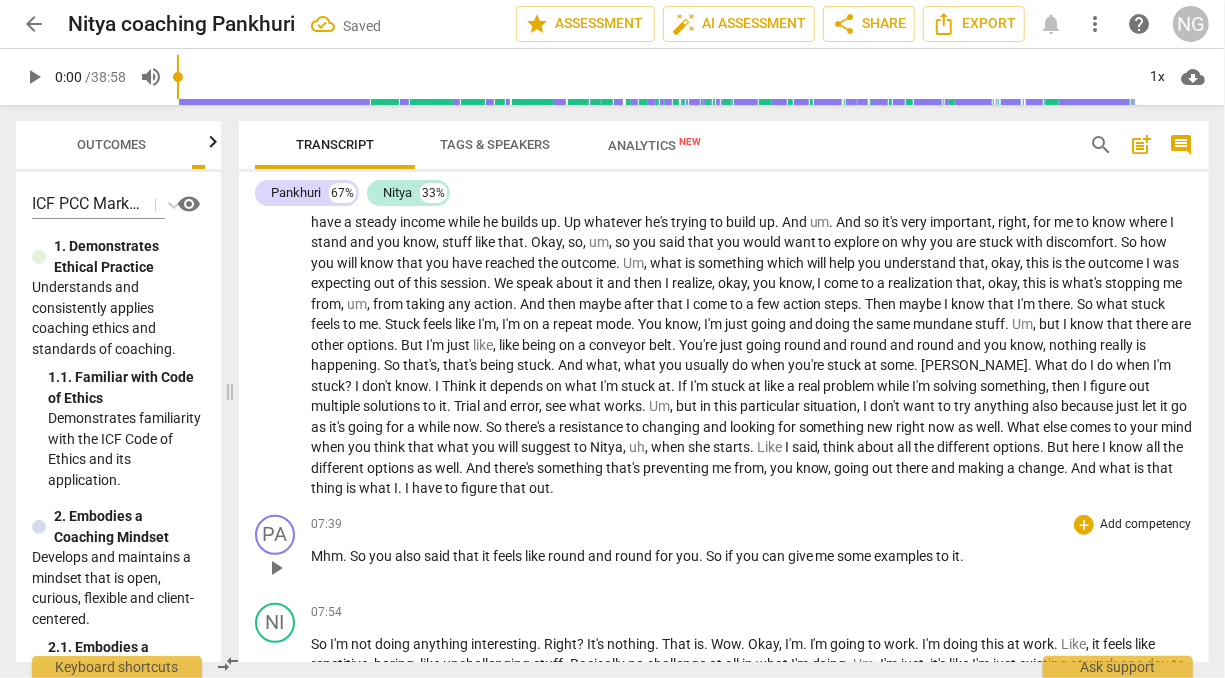 click on "Mhm" at bounding box center [327, 556] 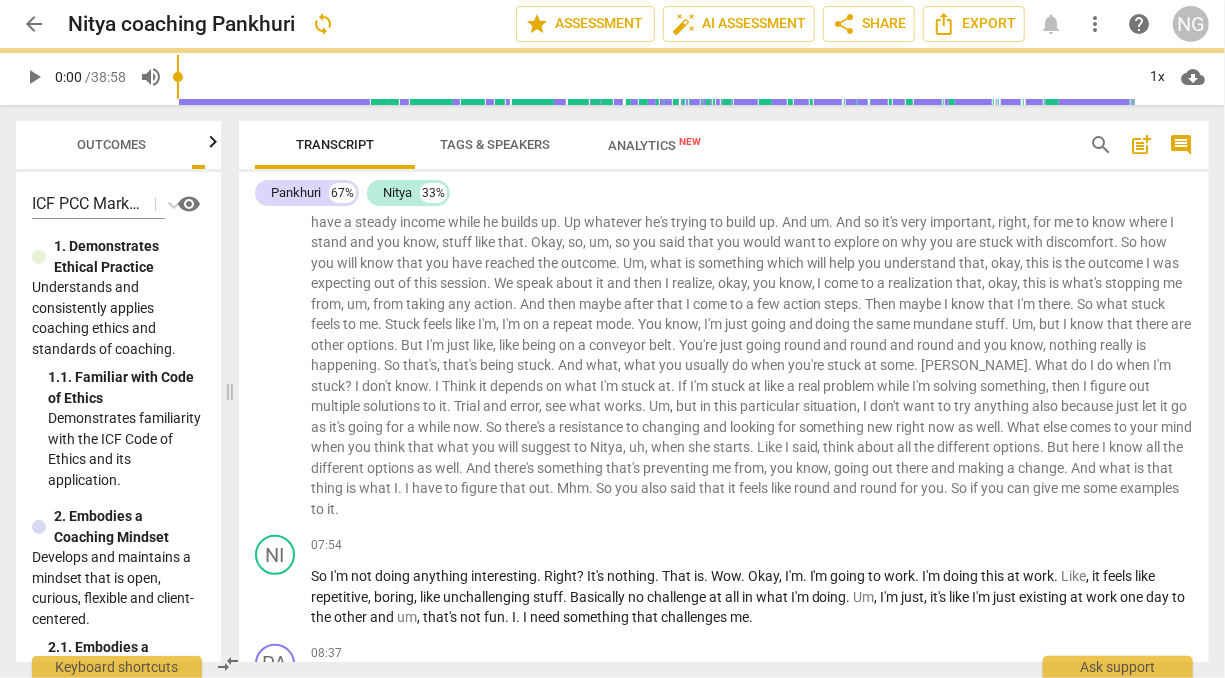 scroll, scrollTop: 487, scrollLeft: 0, axis: vertical 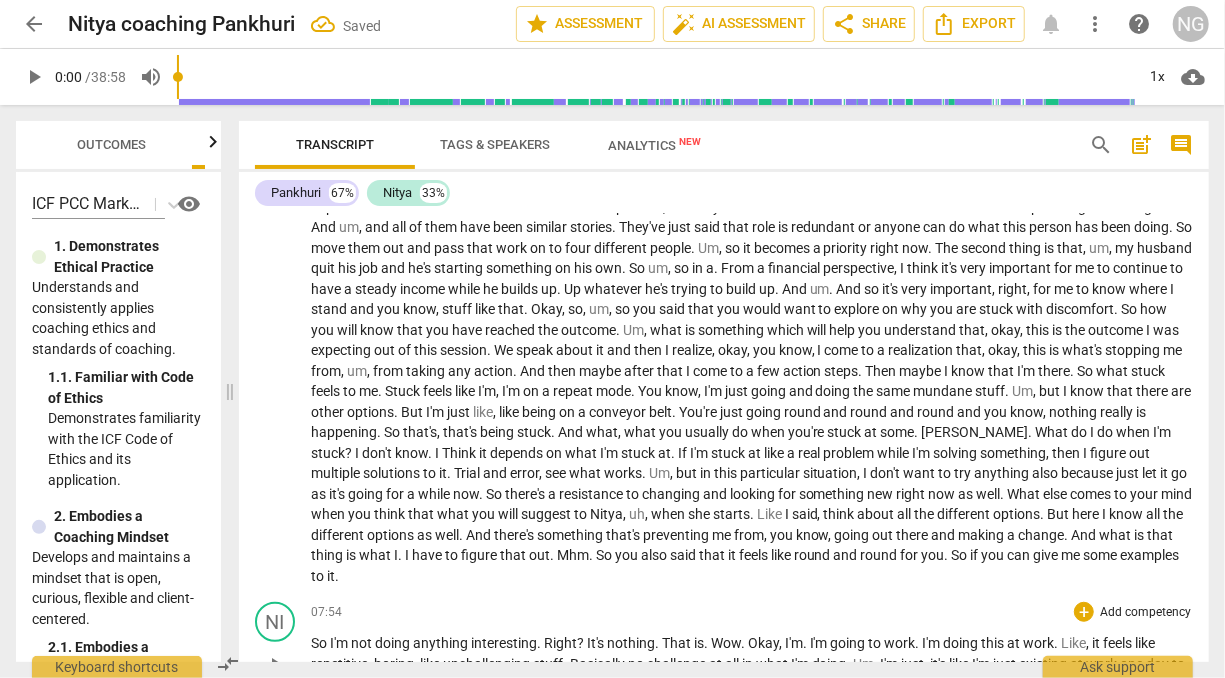 click on "NI play_arrow pause" at bounding box center (283, 648) 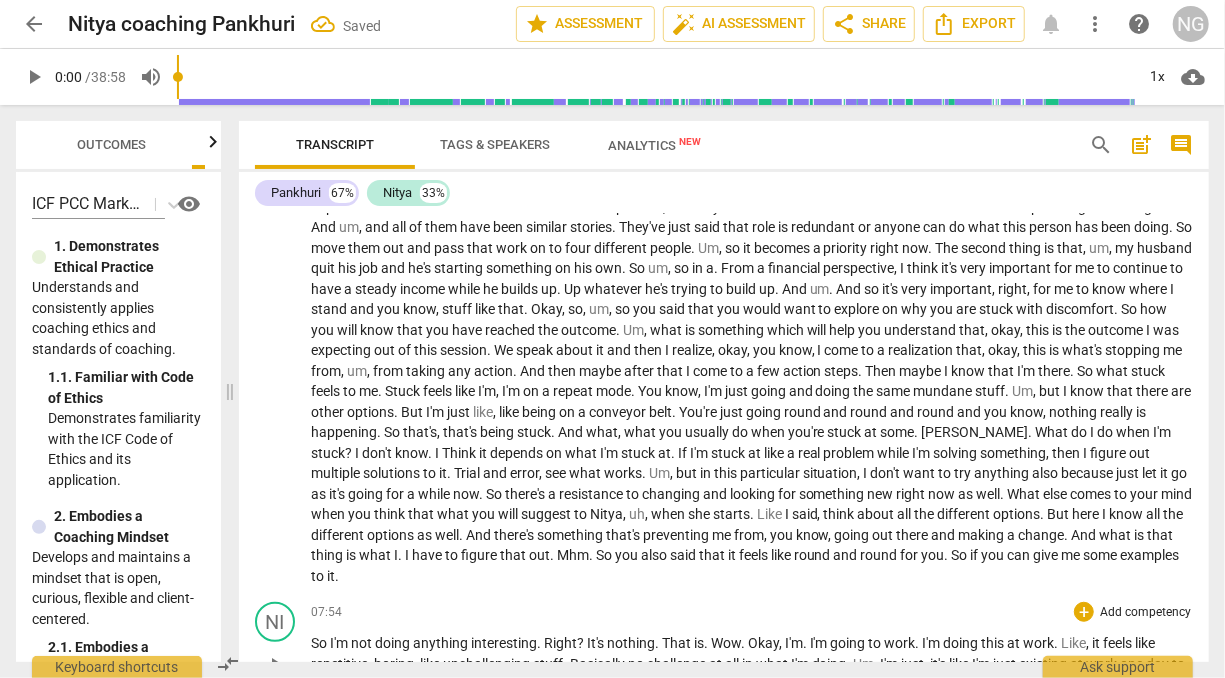 click on "So" at bounding box center (320, 643) 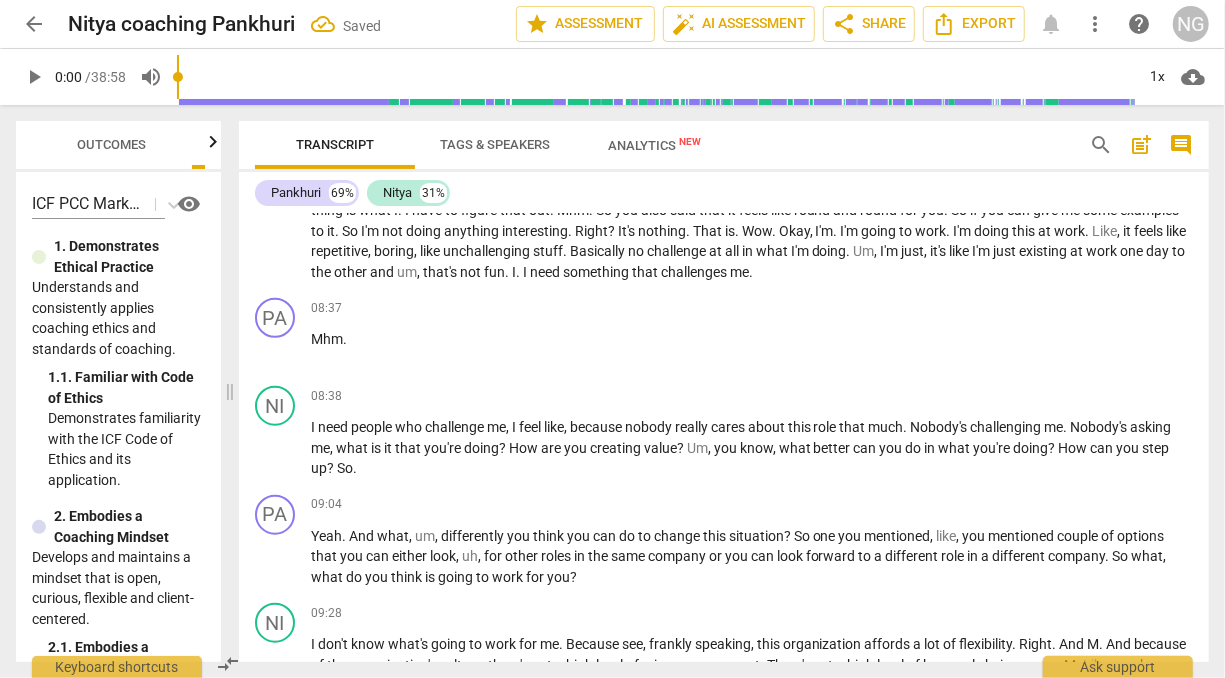 scroll, scrollTop: 859, scrollLeft: 0, axis: vertical 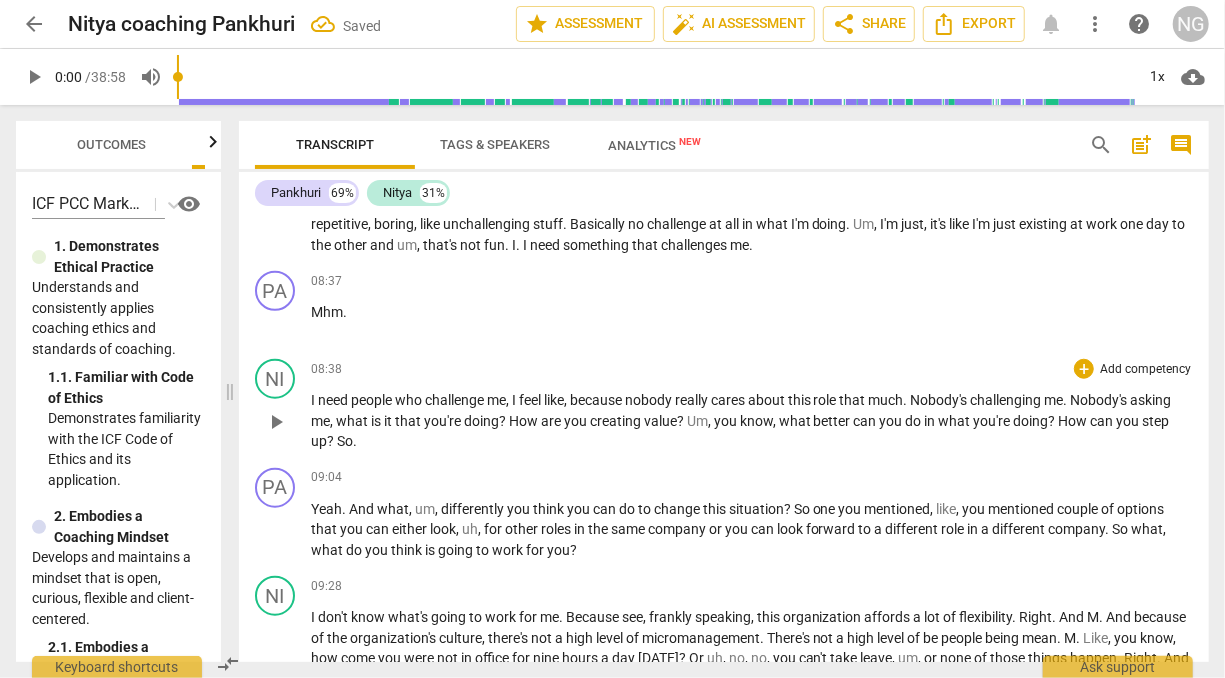 click on "I" at bounding box center [314, 400] 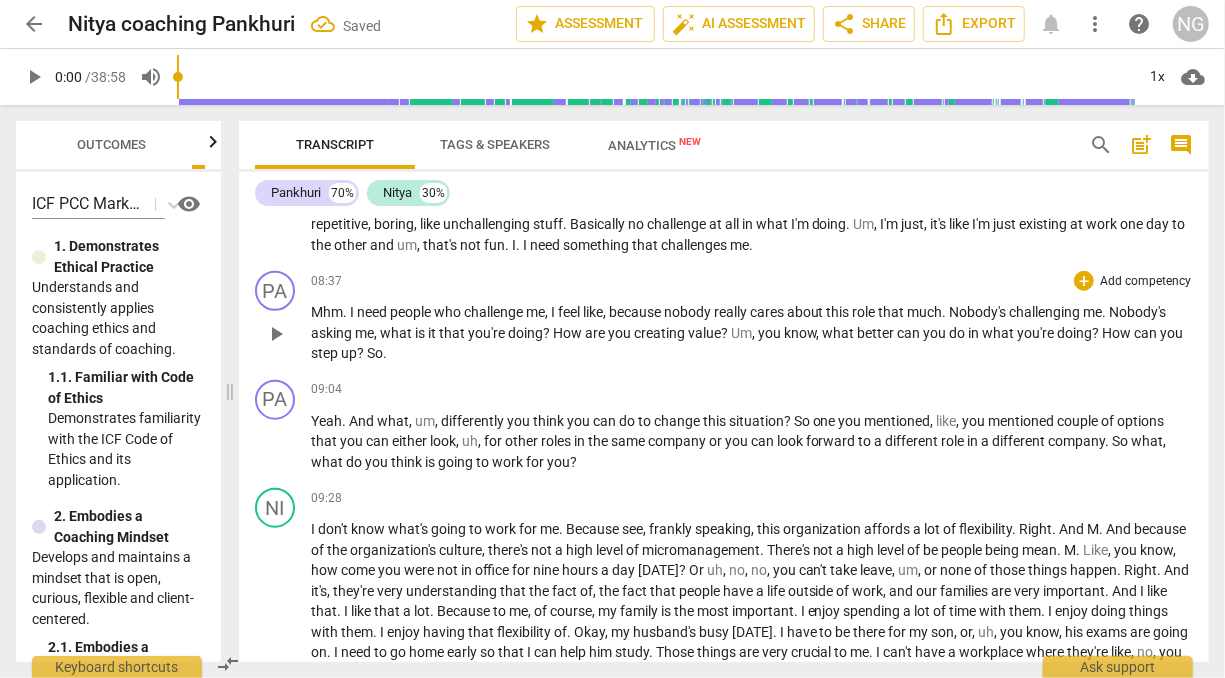 click on "Mhm" at bounding box center [327, 312] 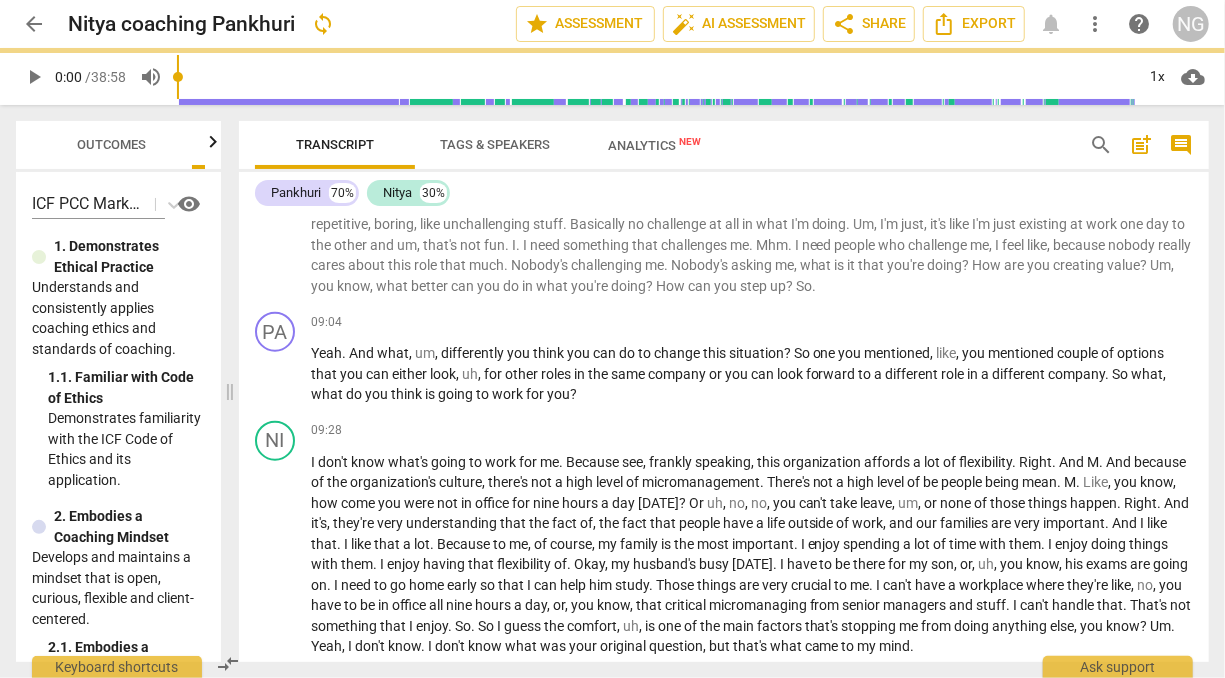 scroll, scrollTop: 812, scrollLeft: 0, axis: vertical 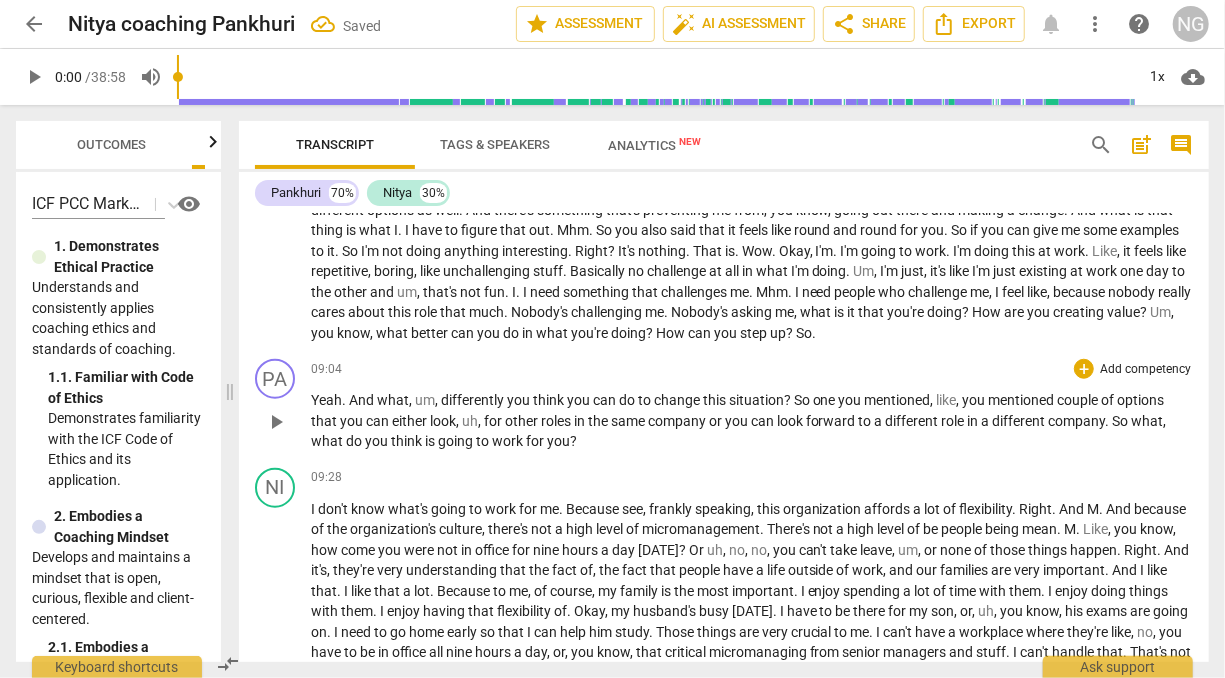 click on "Yeah" at bounding box center (326, 400) 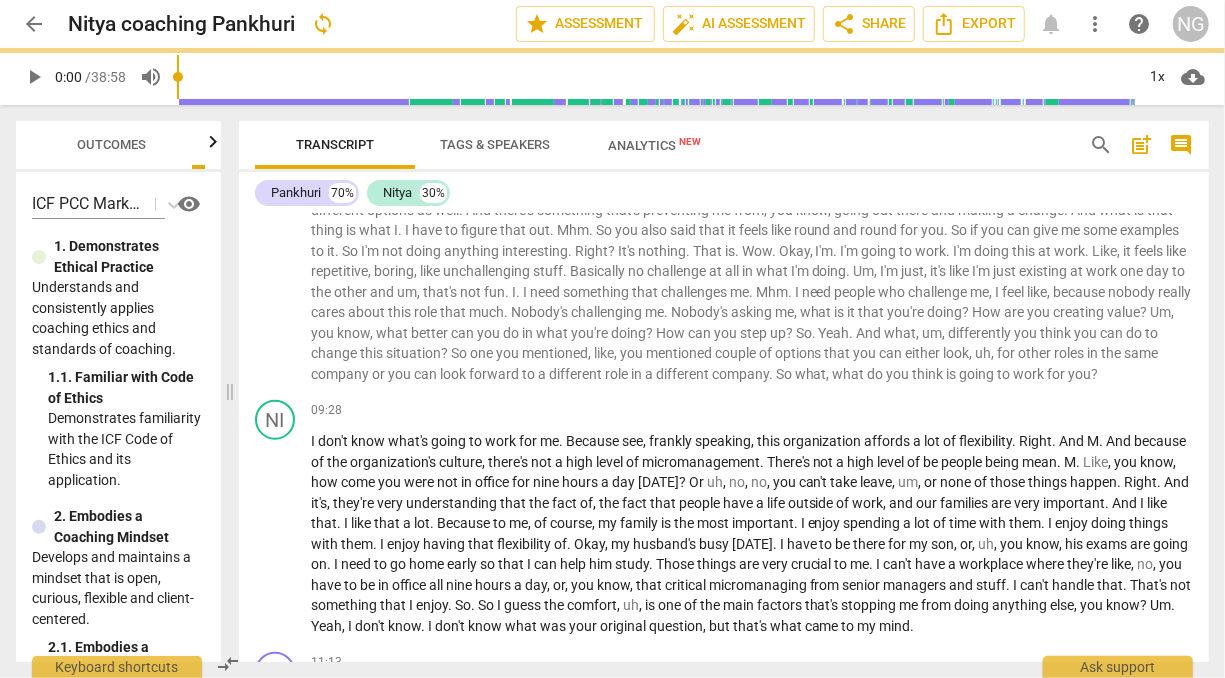 scroll, scrollTop: 744, scrollLeft: 0, axis: vertical 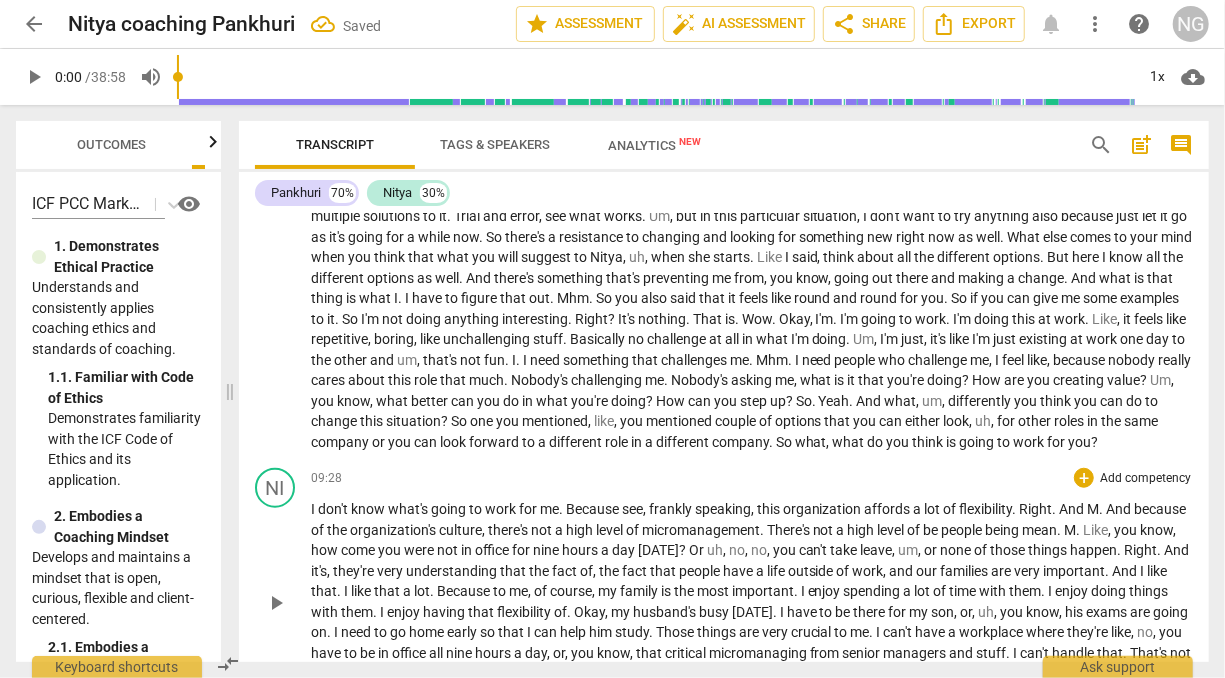 click on "play_arrow pause" at bounding box center (285, 603) 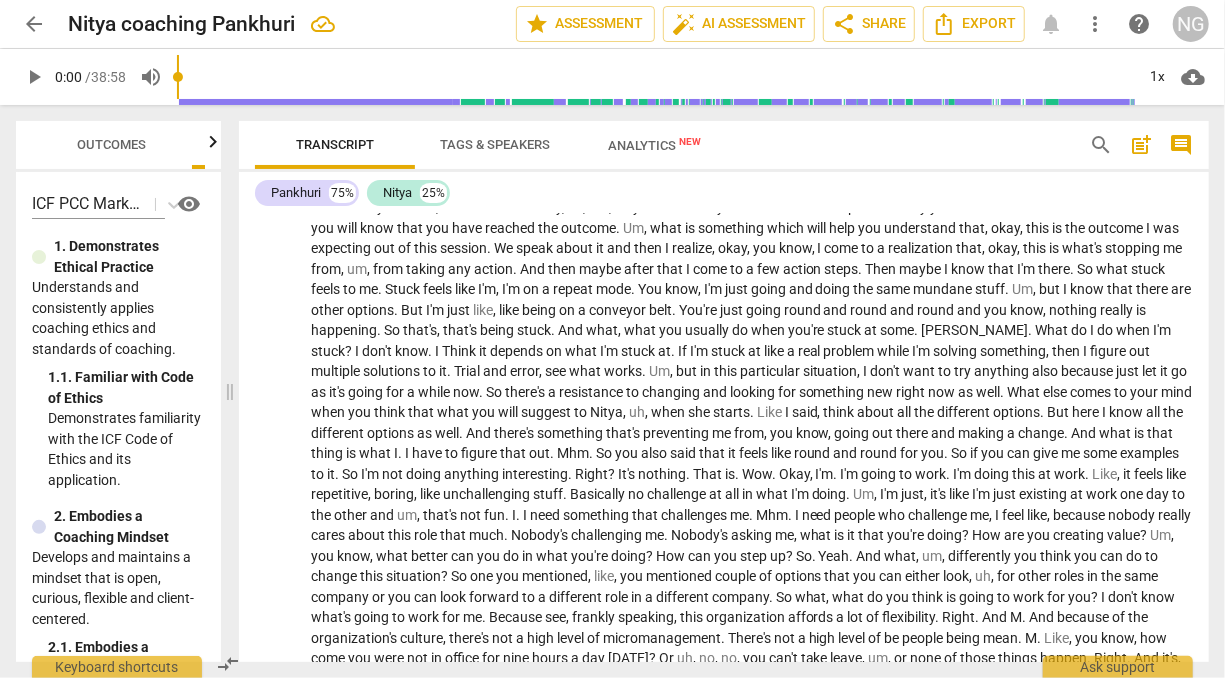 scroll, scrollTop: 0, scrollLeft: 0, axis: both 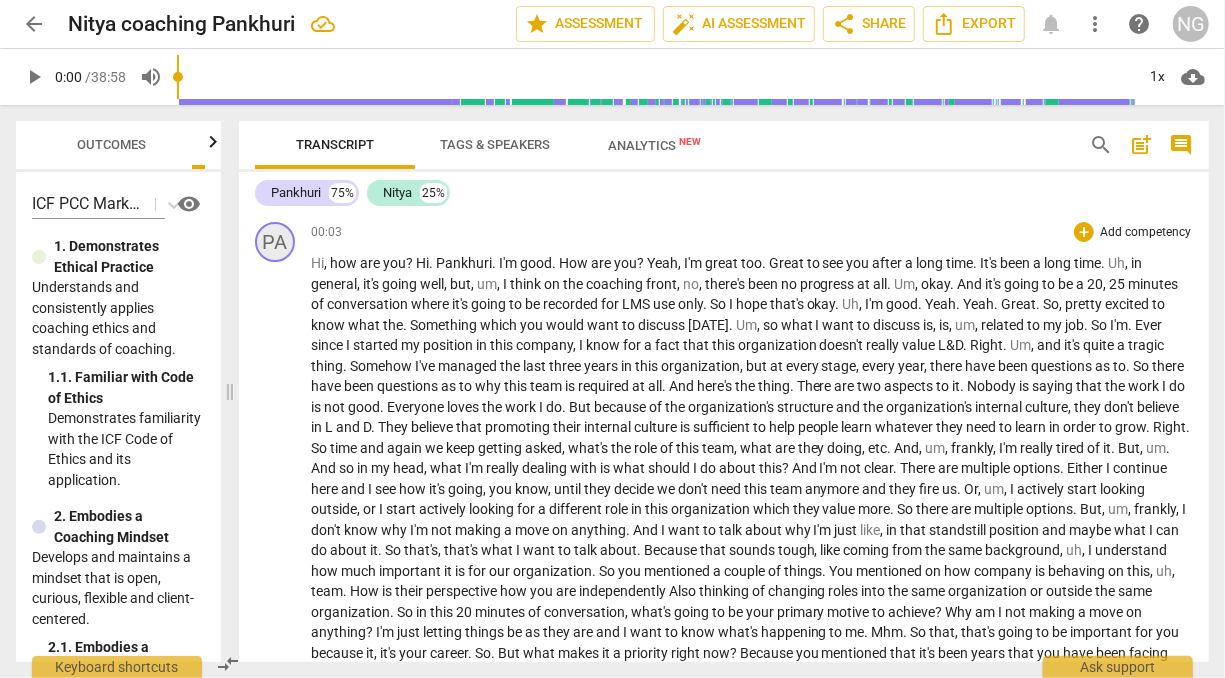 click on "PA" at bounding box center (275, 242) 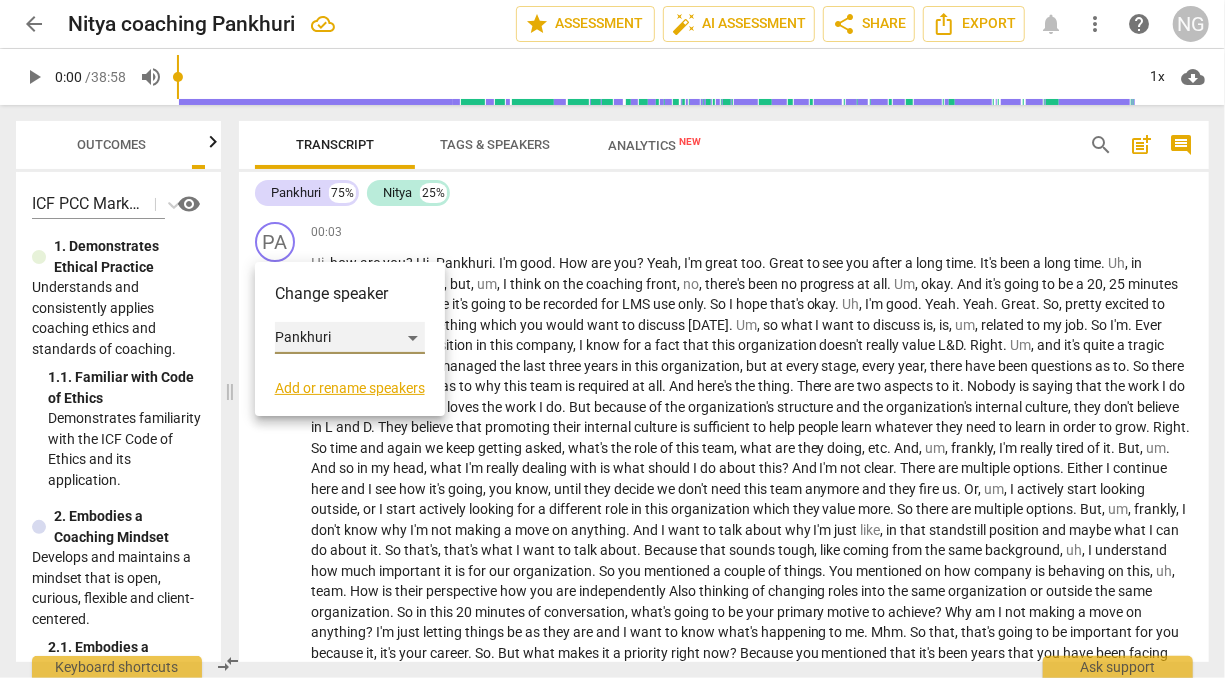 click on "Pankhuri" at bounding box center [350, 338] 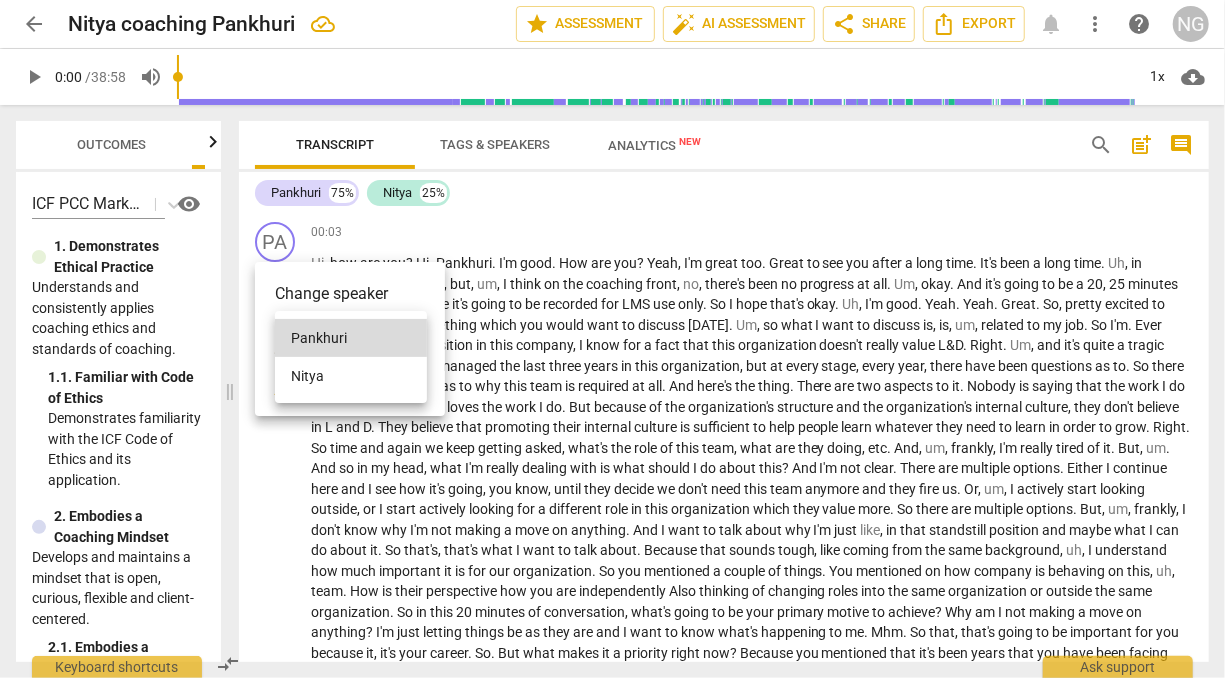 click at bounding box center [612, 339] 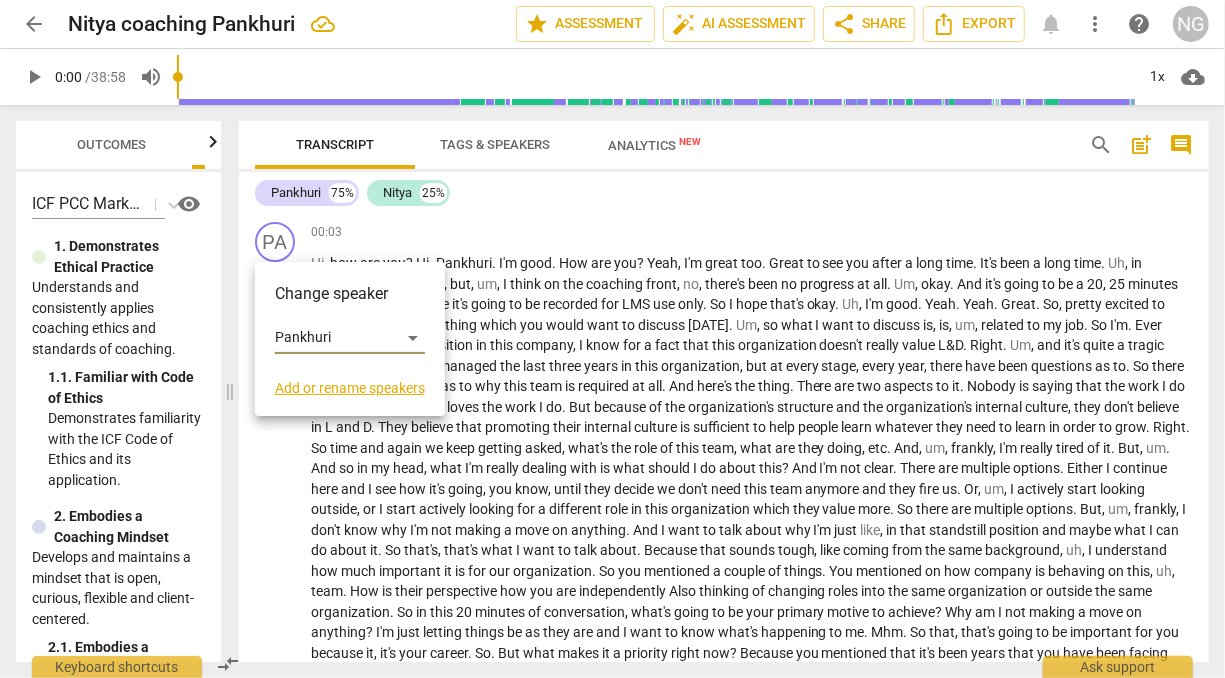 click on "Add or rename speakers" at bounding box center (350, 388) 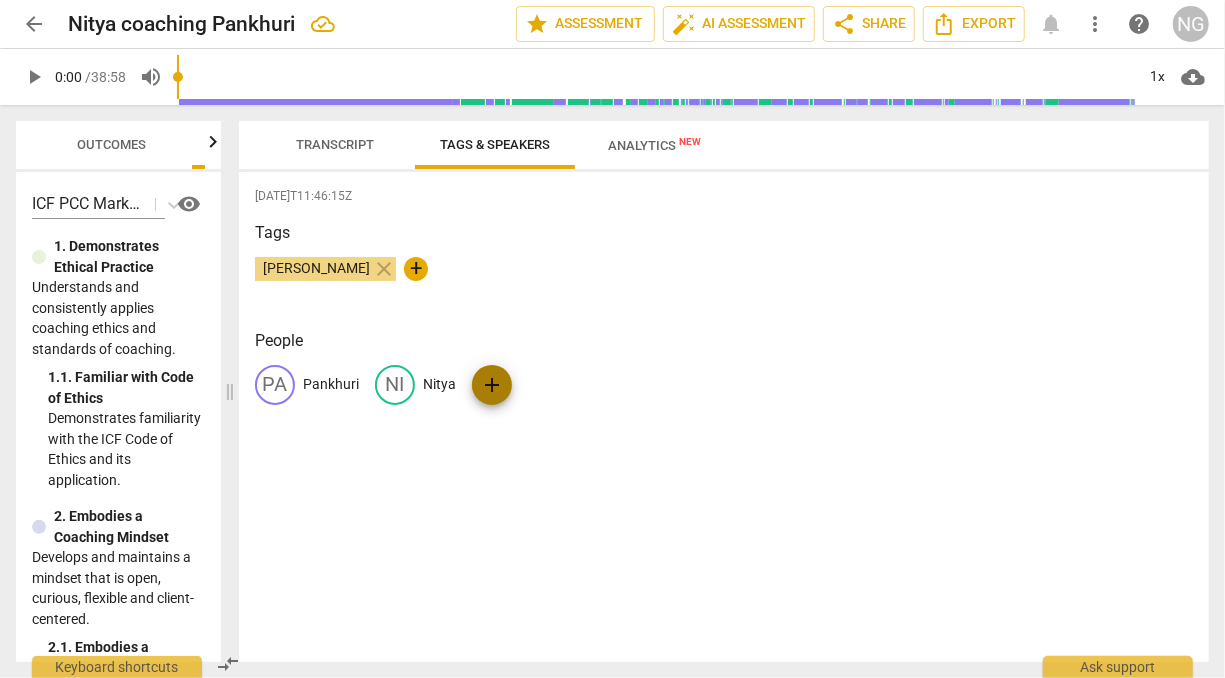 click on "add" at bounding box center [492, 385] 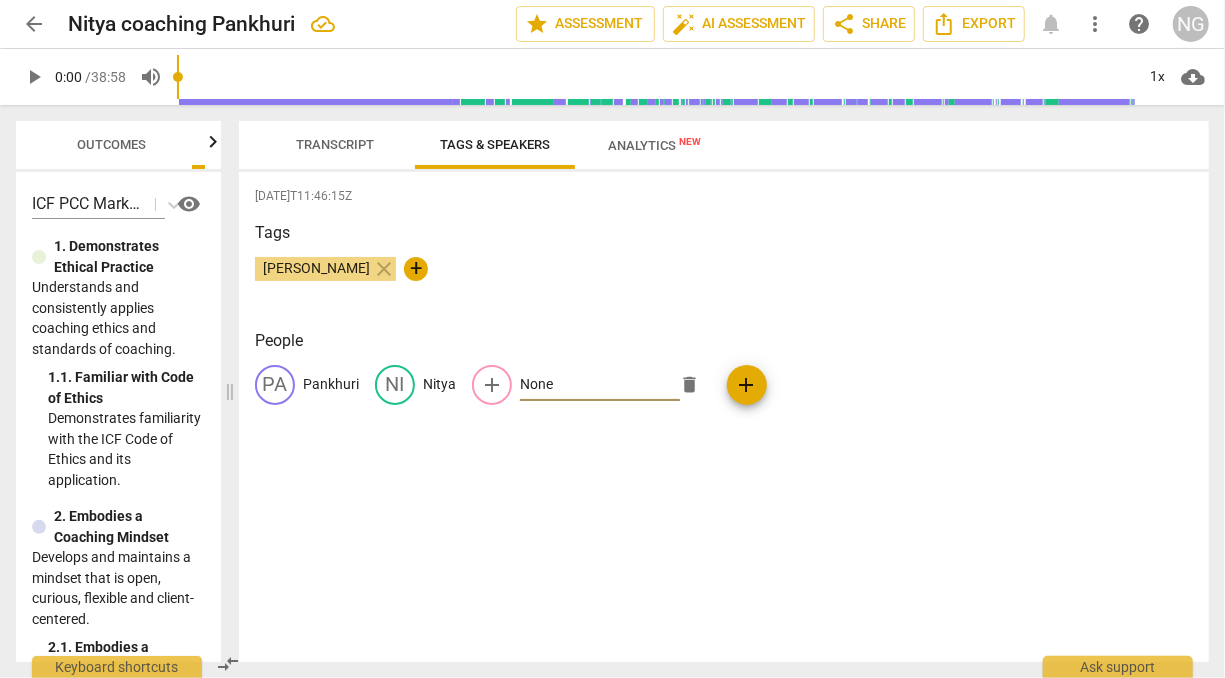 type on "None" 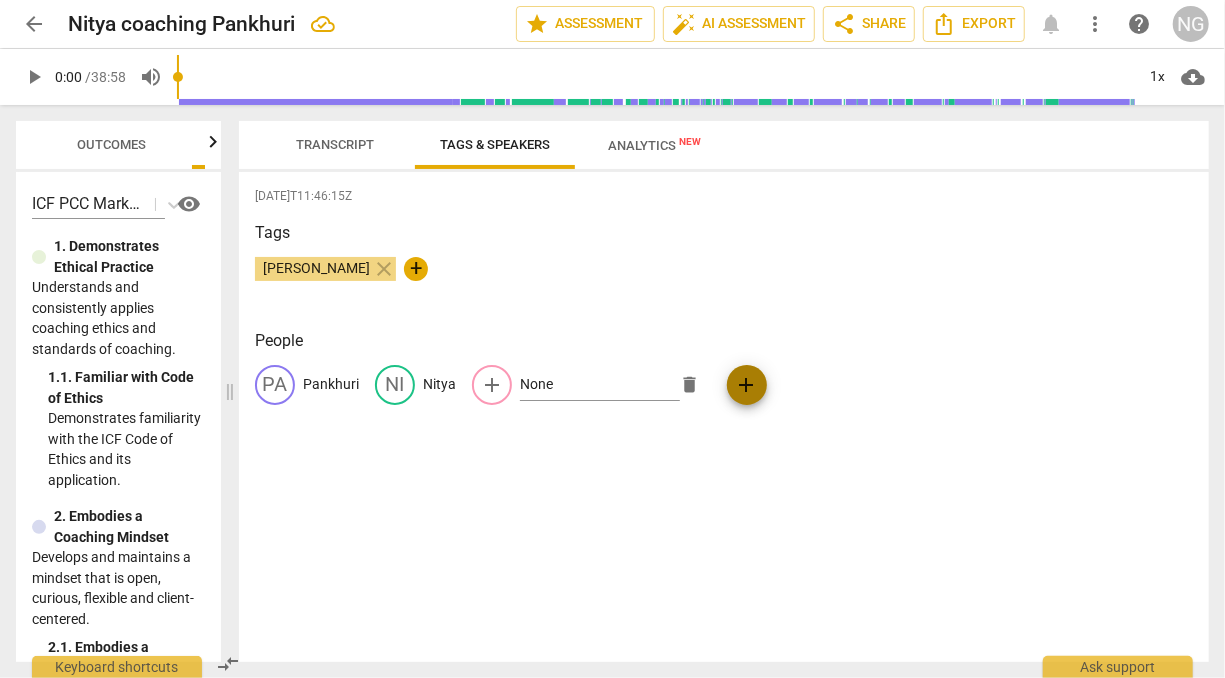 click on "add" at bounding box center (747, 385) 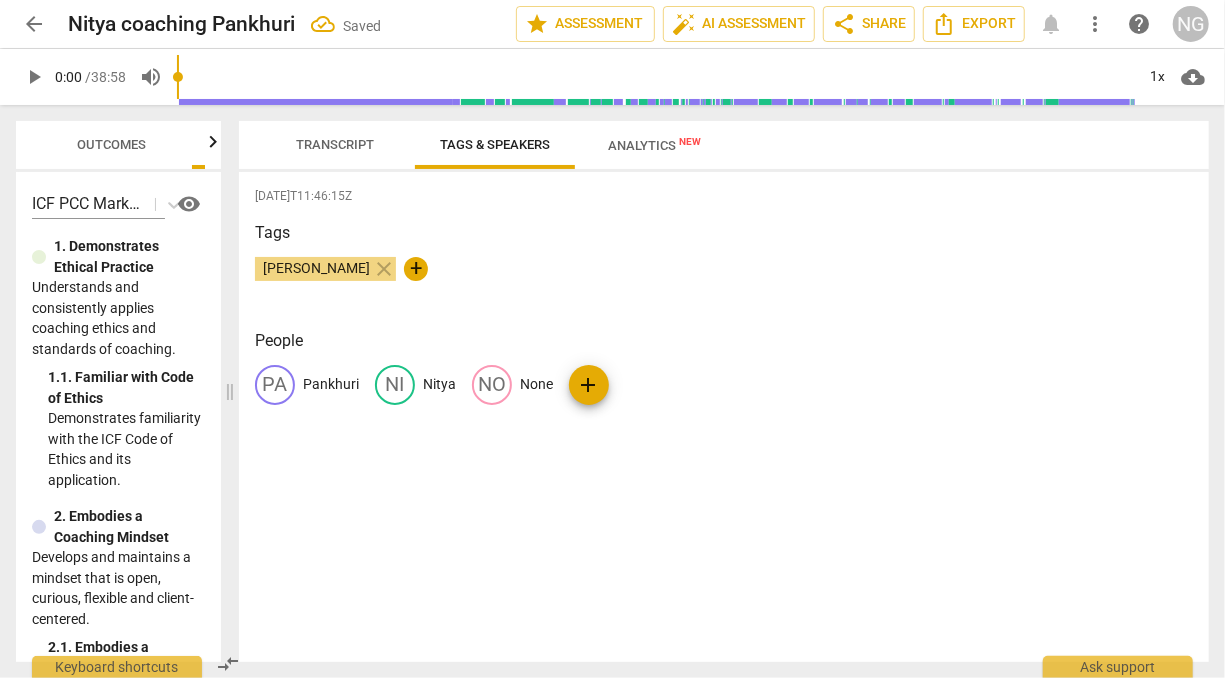 click on "Transcript" at bounding box center [335, 144] 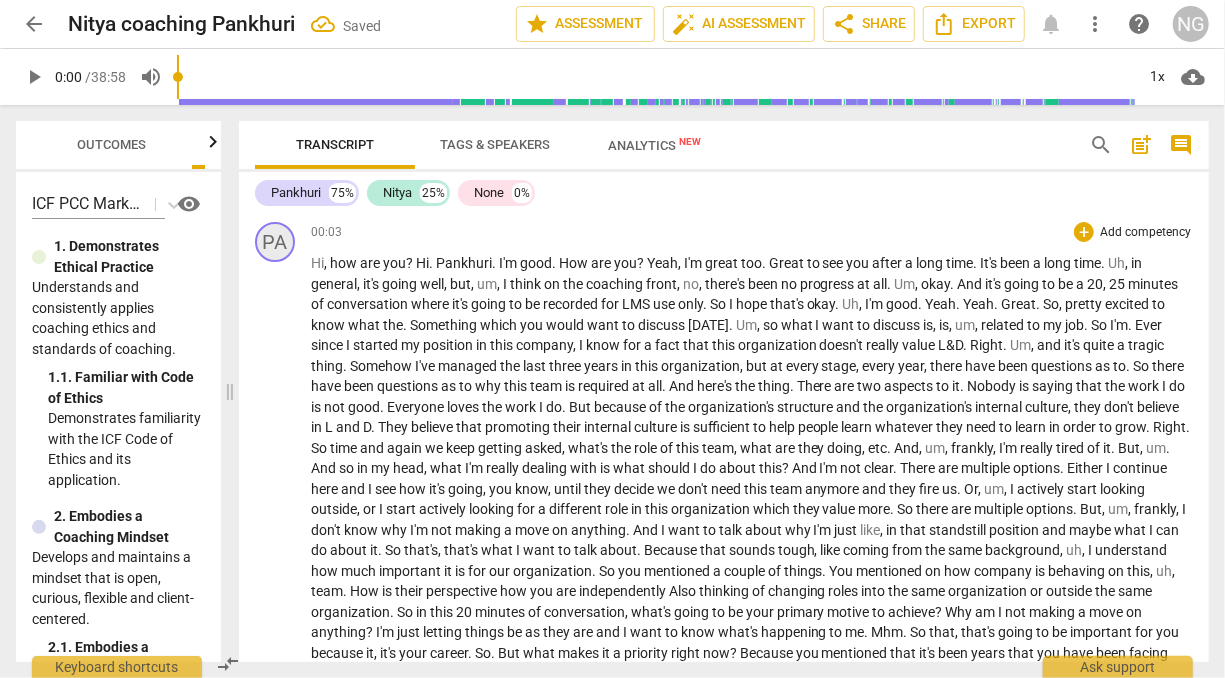 click on "PA" at bounding box center [275, 242] 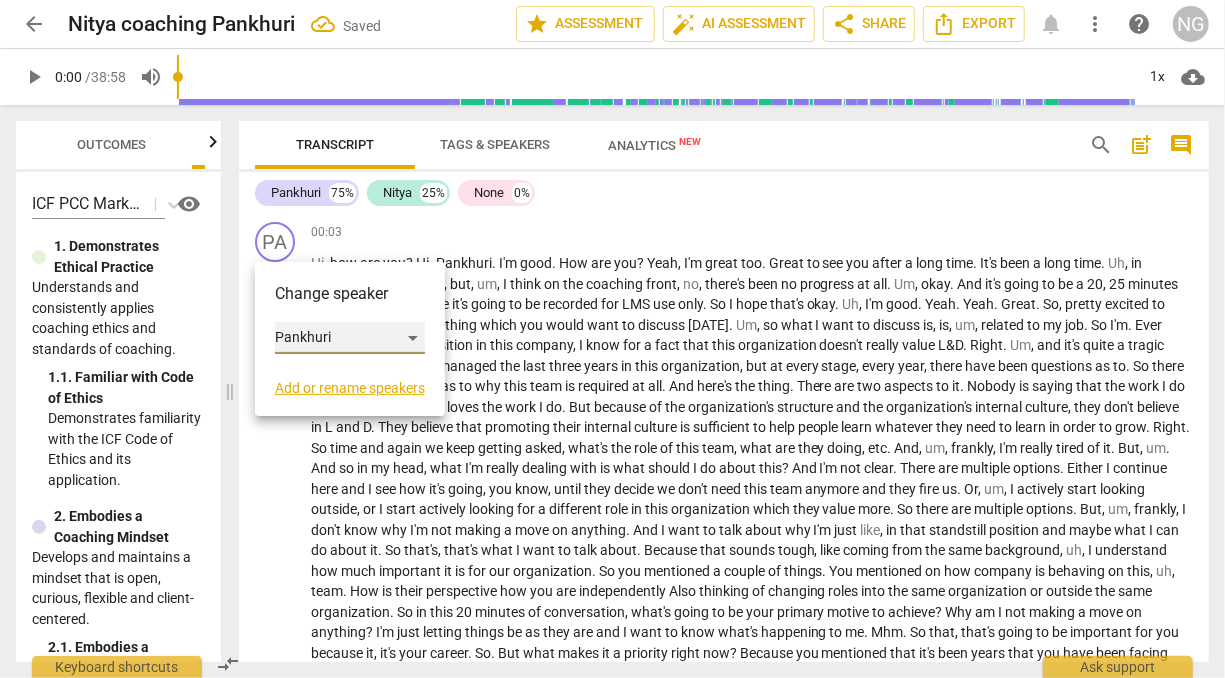 click on "Pankhuri" at bounding box center (350, 338) 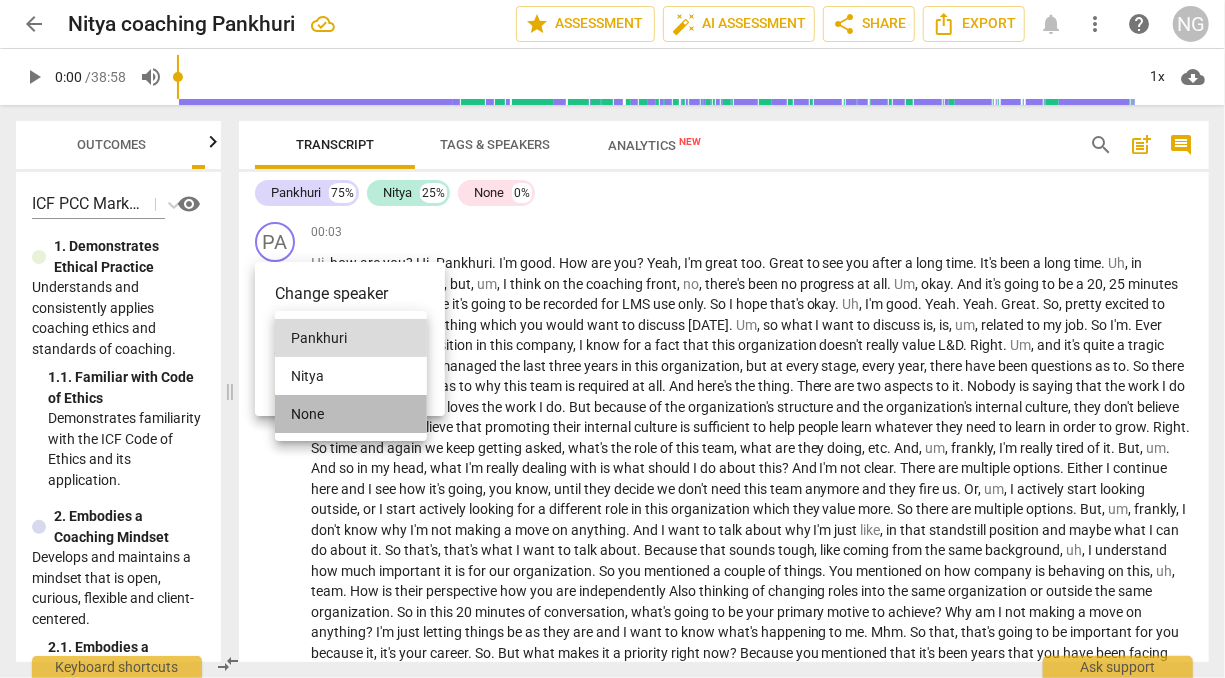 click on "None" at bounding box center [351, 414] 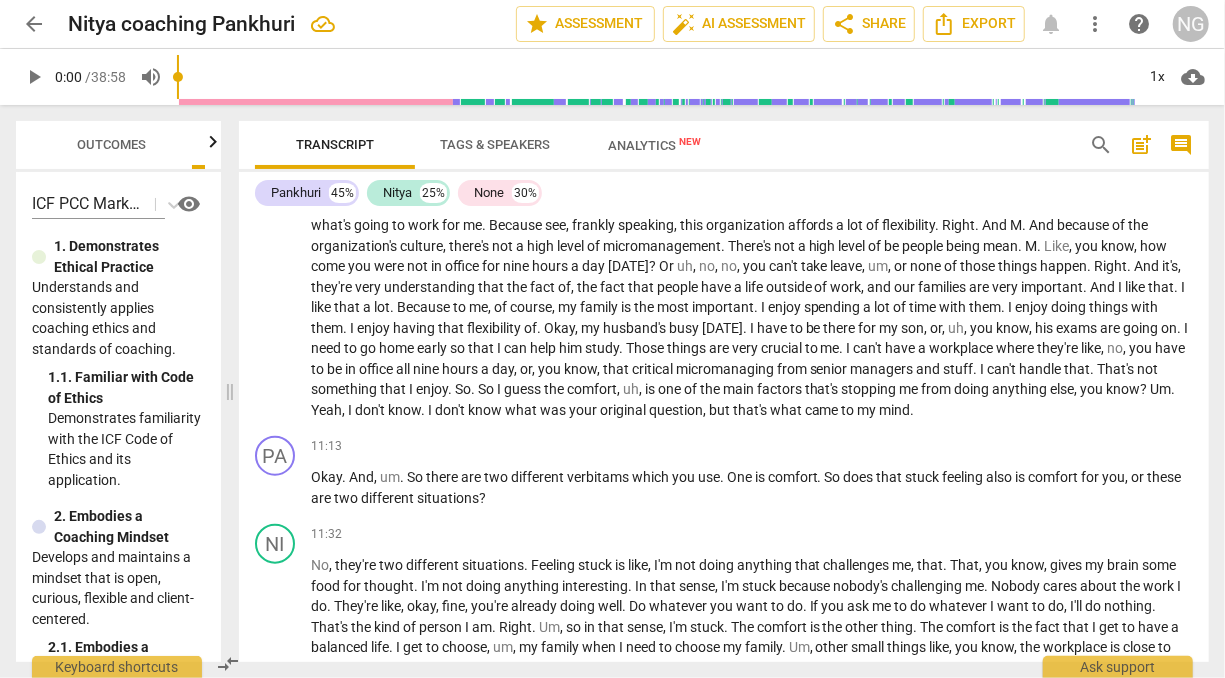 scroll, scrollTop: 982, scrollLeft: 0, axis: vertical 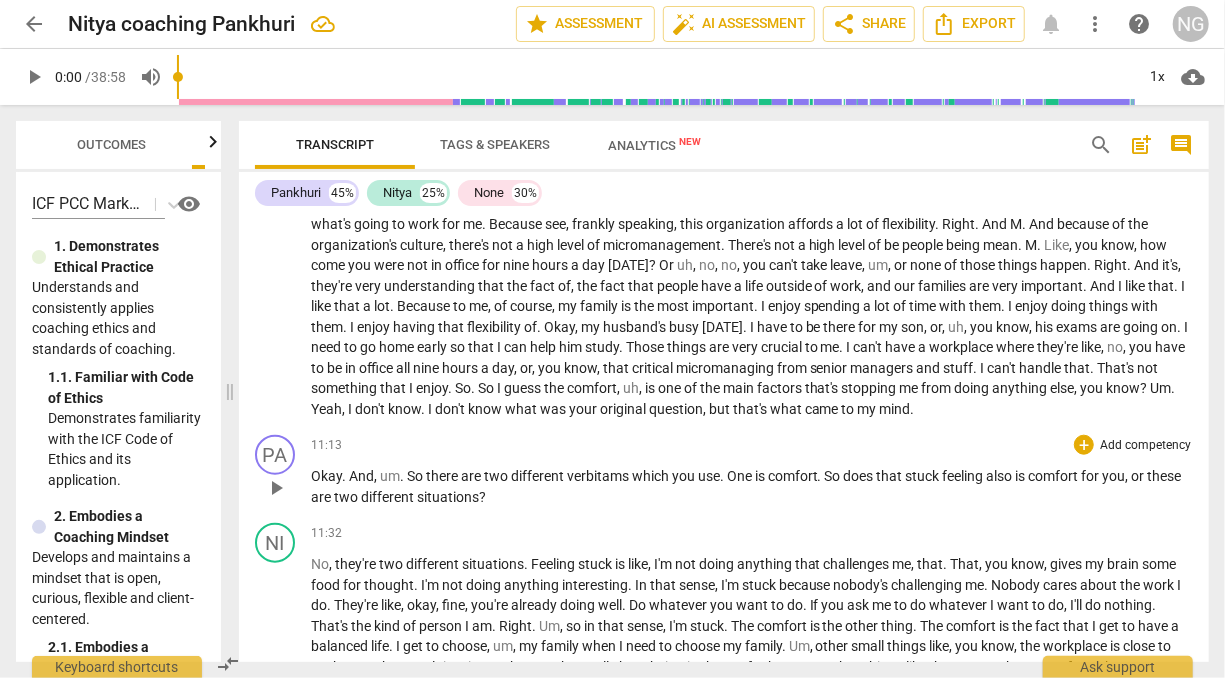 click on "Okay" at bounding box center [326, 476] 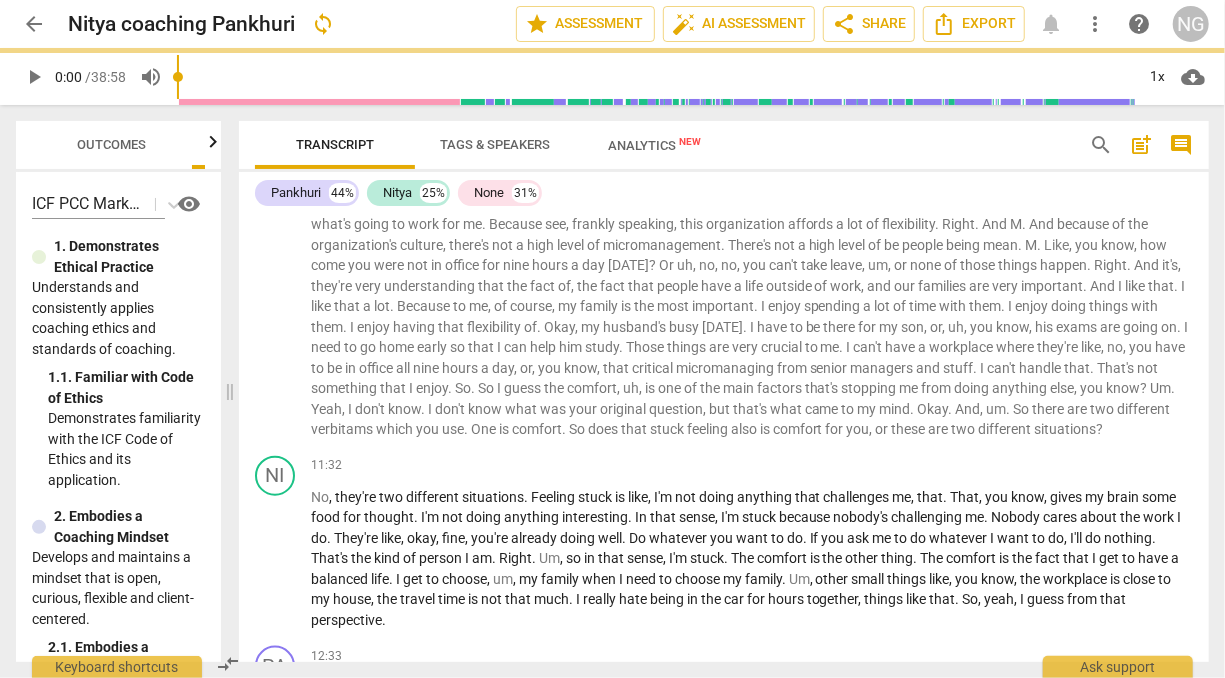 scroll, scrollTop: 914, scrollLeft: 0, axis: vertical 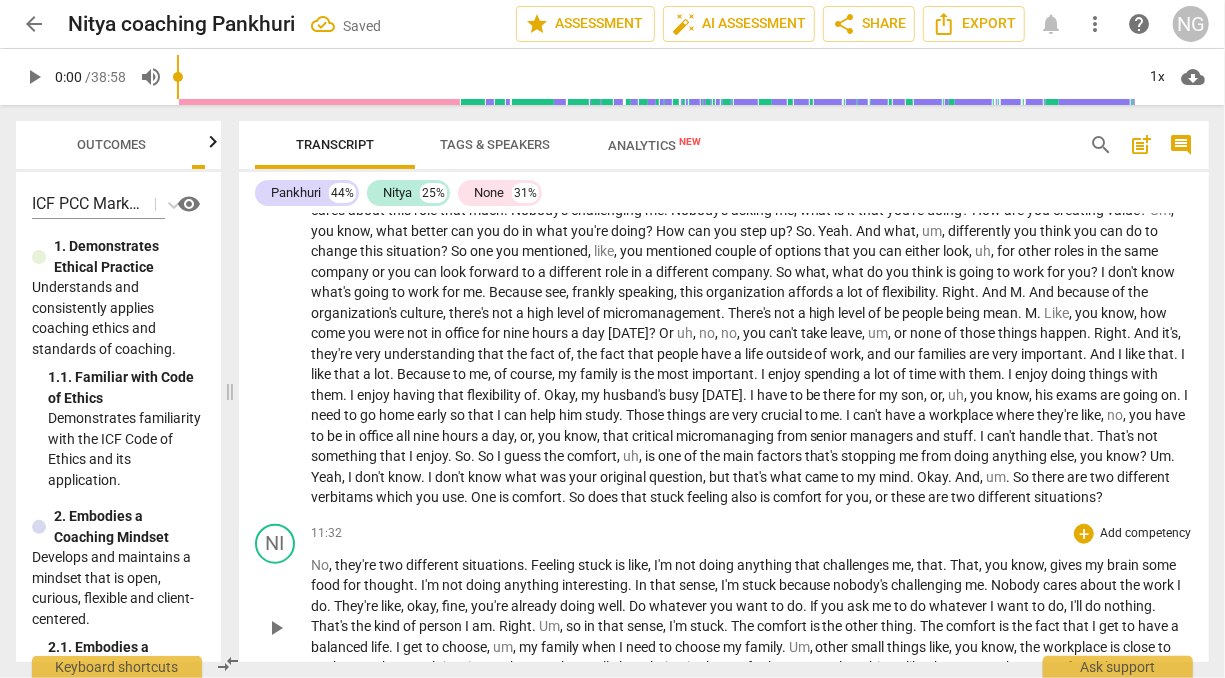 click on "No" at bounding box center (320, 565) 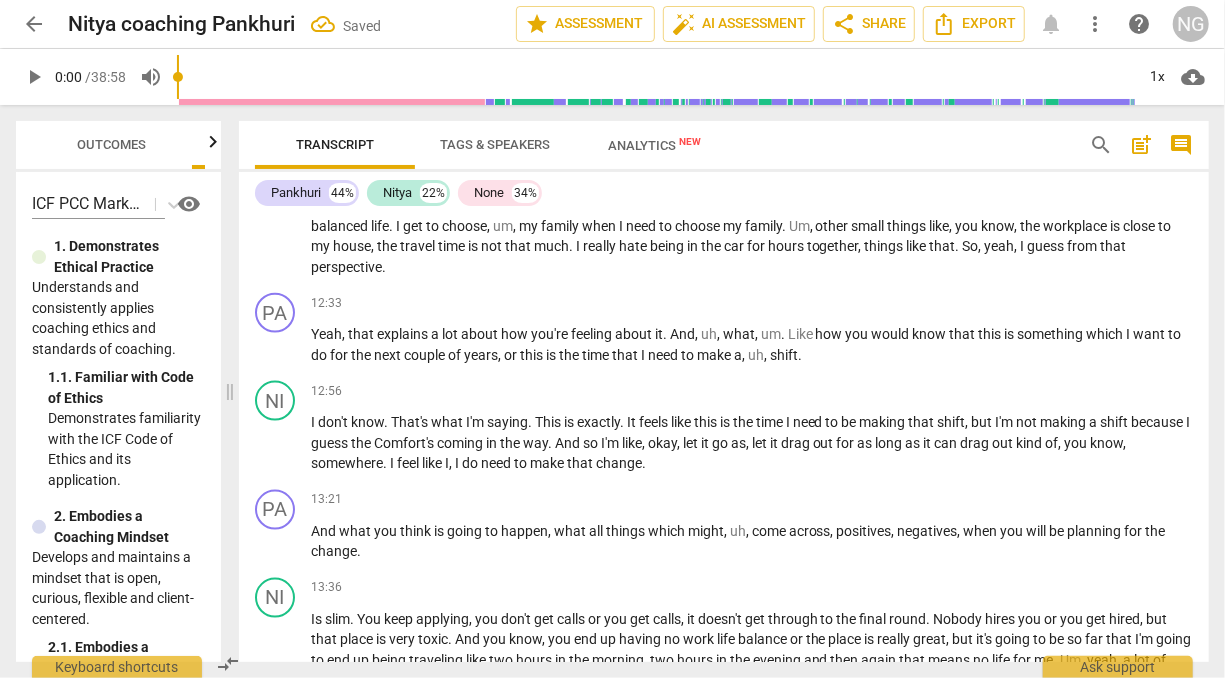 scroll, scrollTop: 1314, scrollLeft: 0, axis: vertical 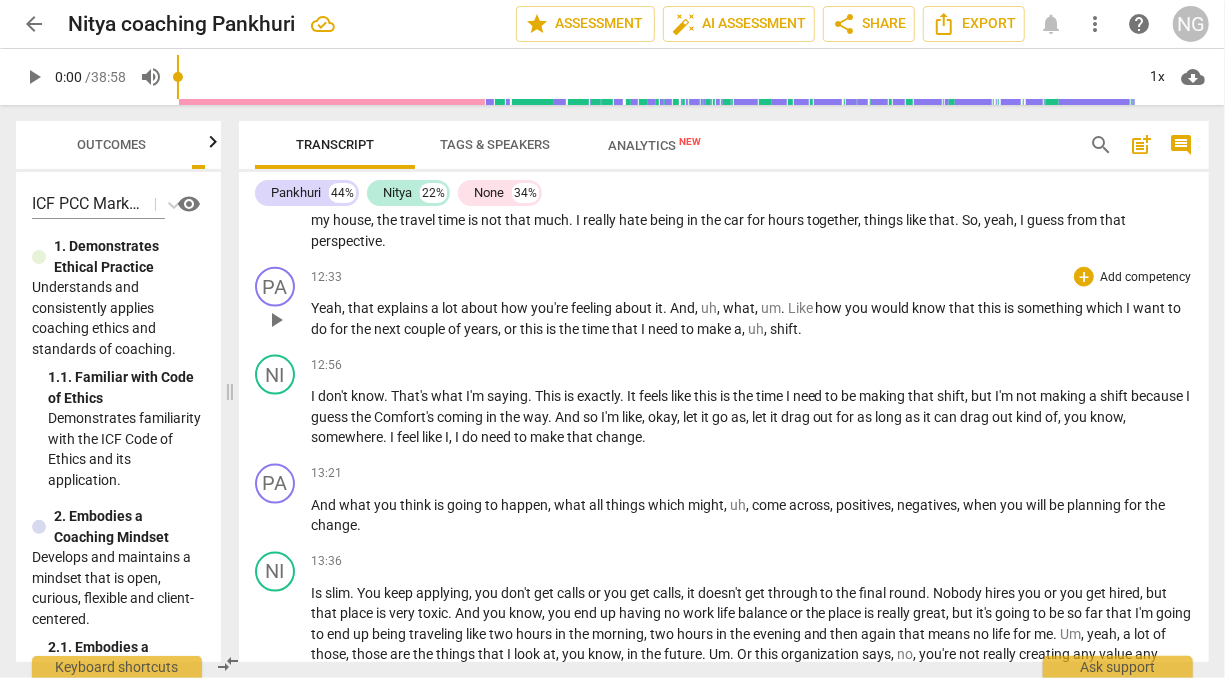 click on "Yeah" at bounding box center (326, 308) 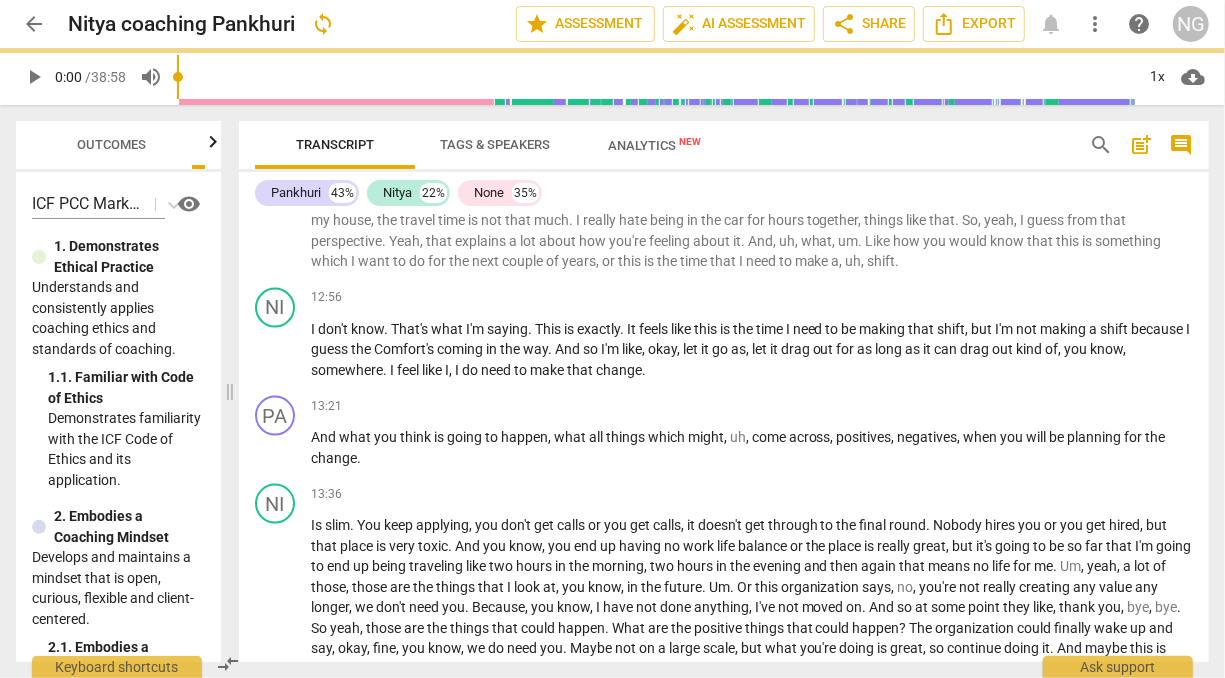 scroll, scrollTop: 1267, scrollLeft: 0, axis: vertical 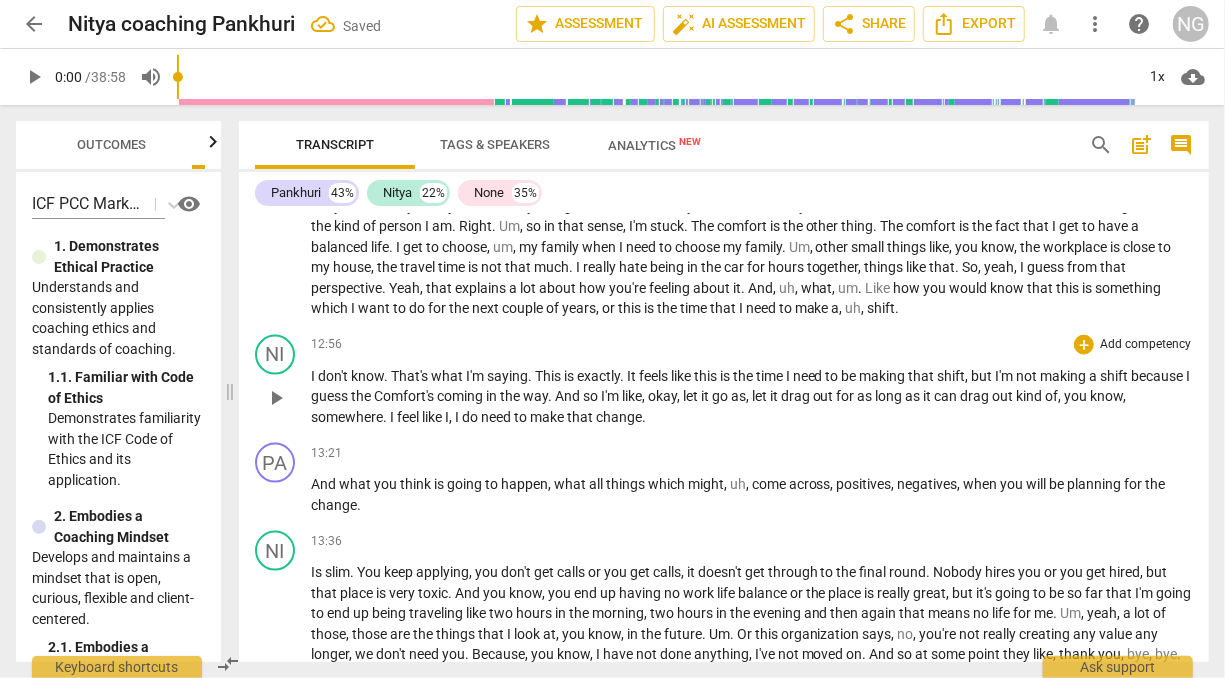 click on "I" at bounding box center [314, 376] 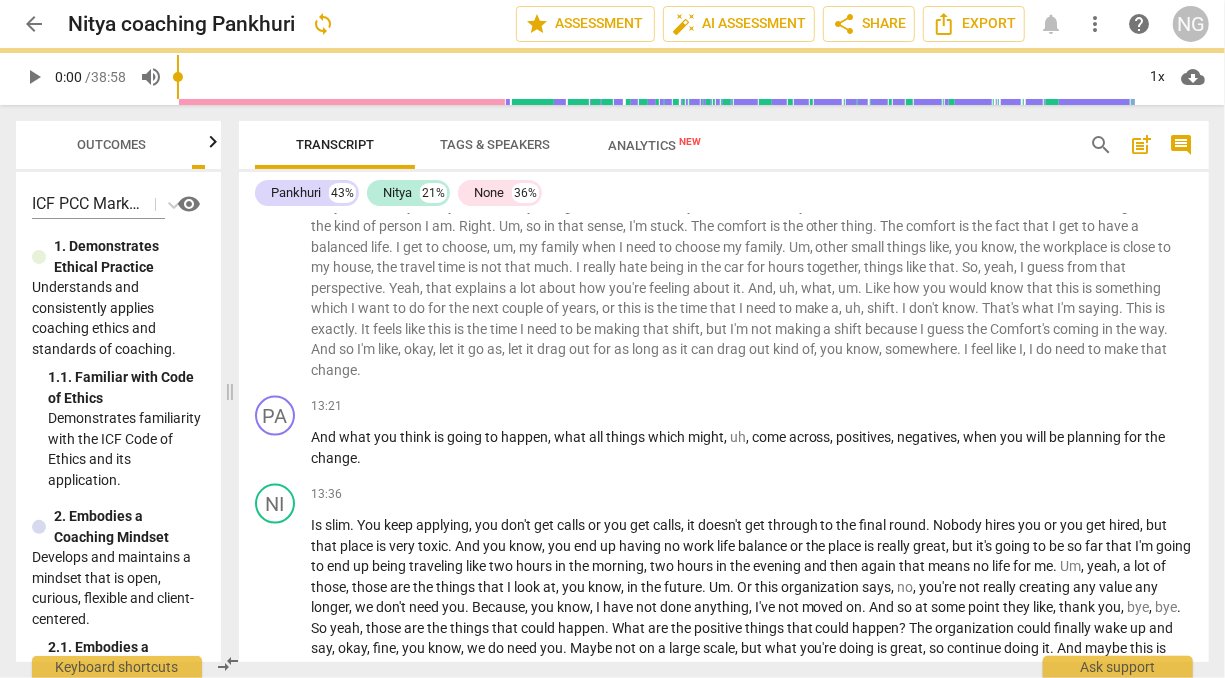 scroll, scrollTop: 1200, scrollLeft: 0, axis: vertical 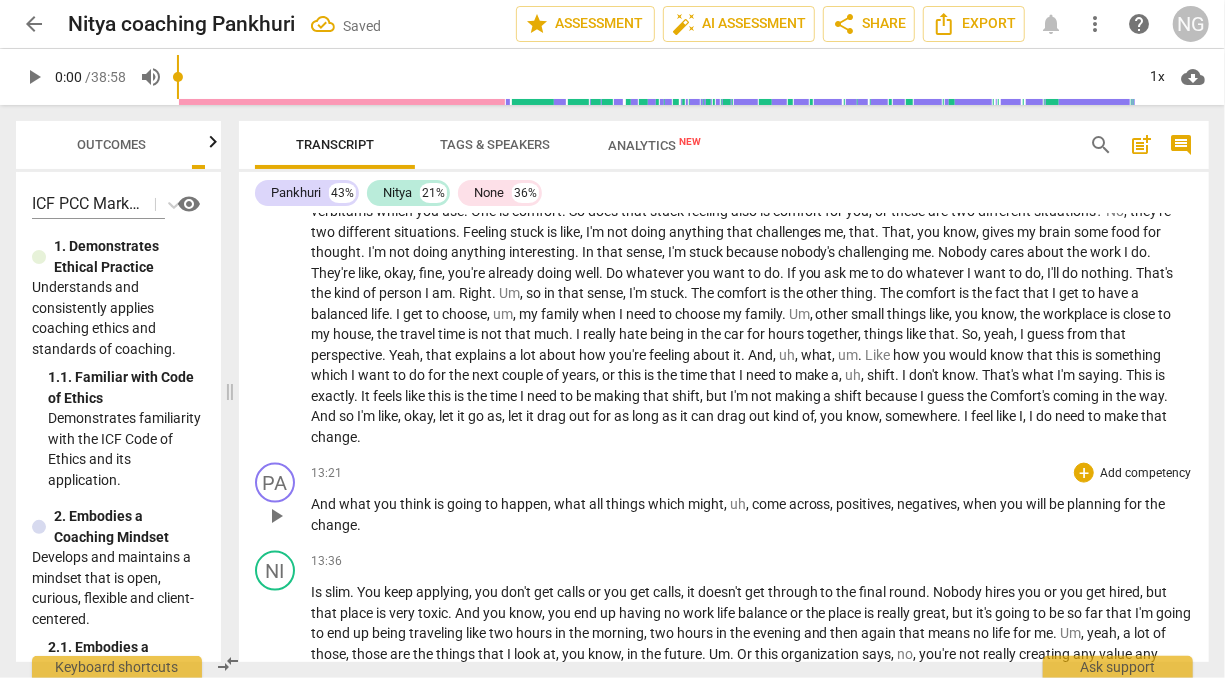 click on "And" at bounding box center [325, 504] 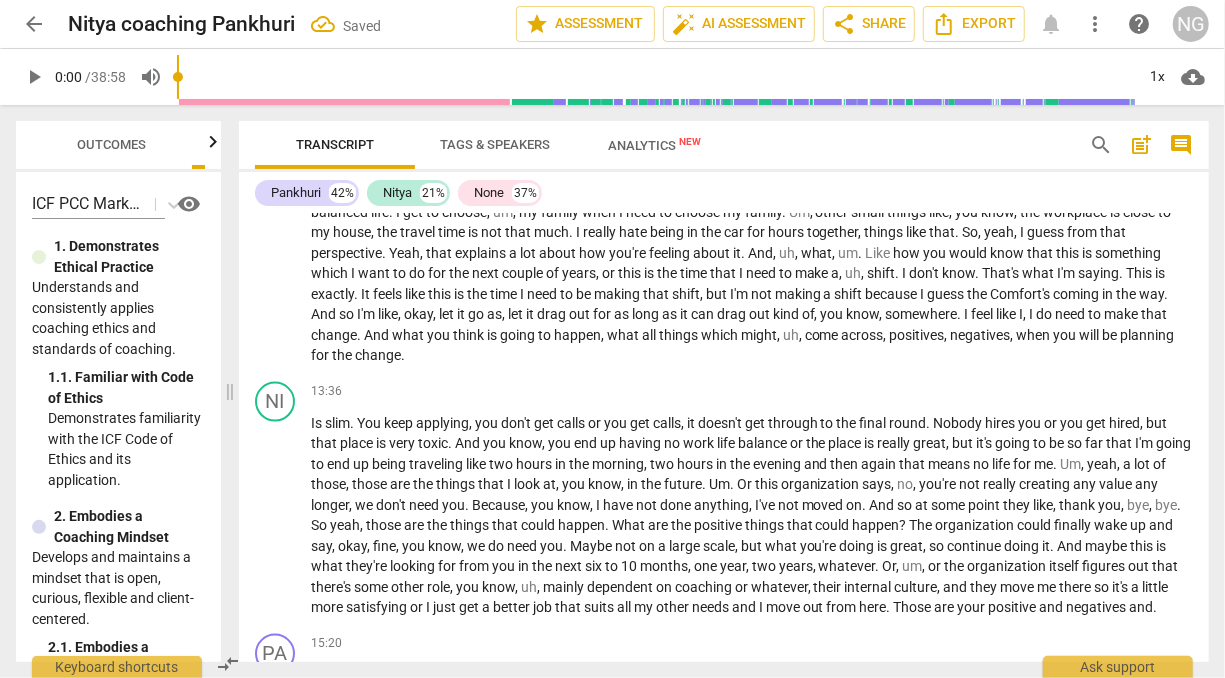 scroll, scrollTop: 1352, scrollLeft: 0, axis: vertical 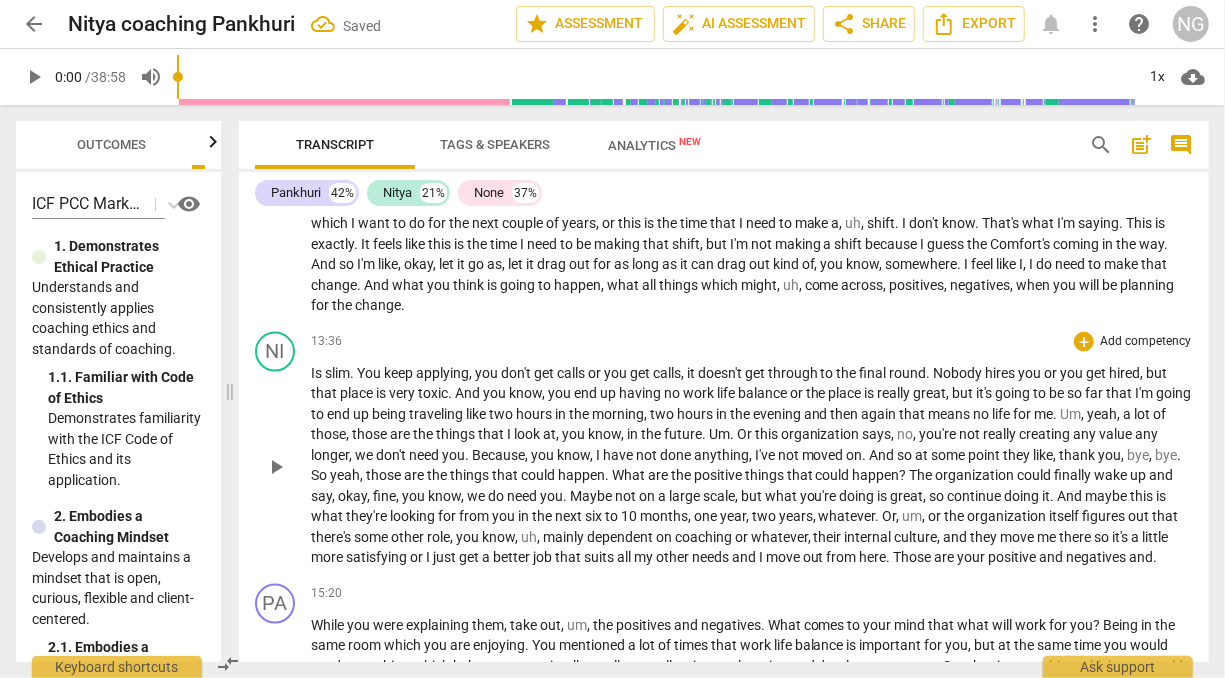 click on "Is" at bounding box center (318, 373) 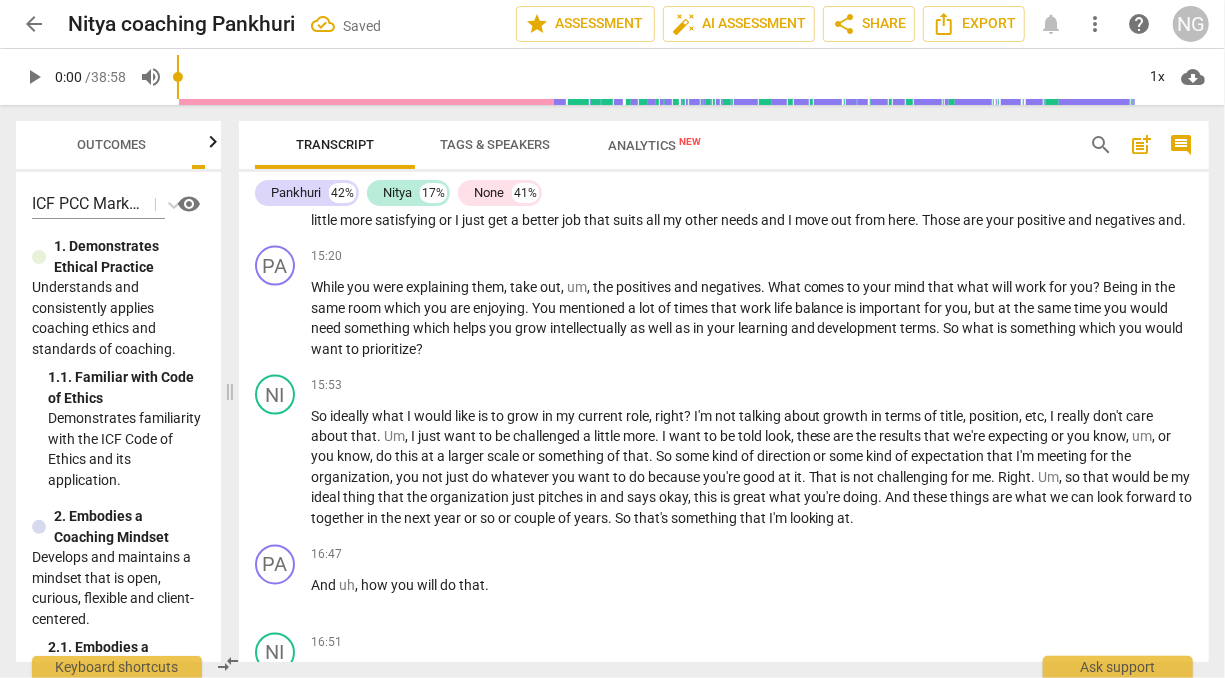 scroll, scrollTop: 1630, scrollLeft: 0, axis: vertical 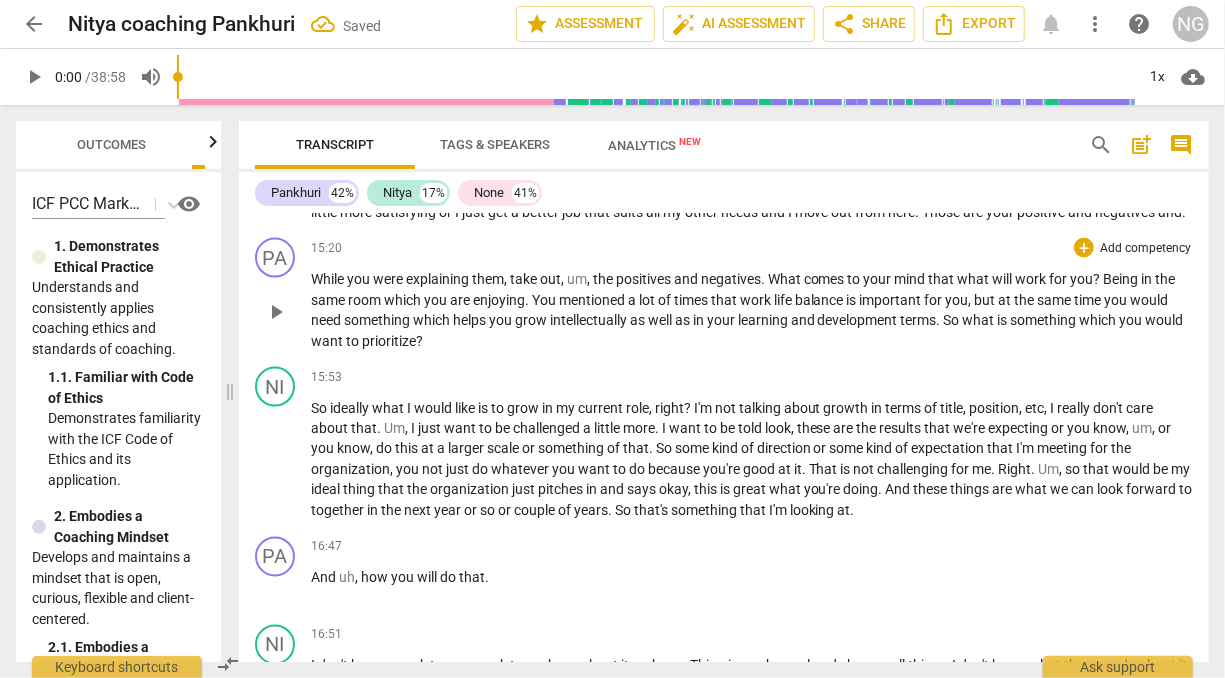 click on "While" at bounding box center [329, 279] 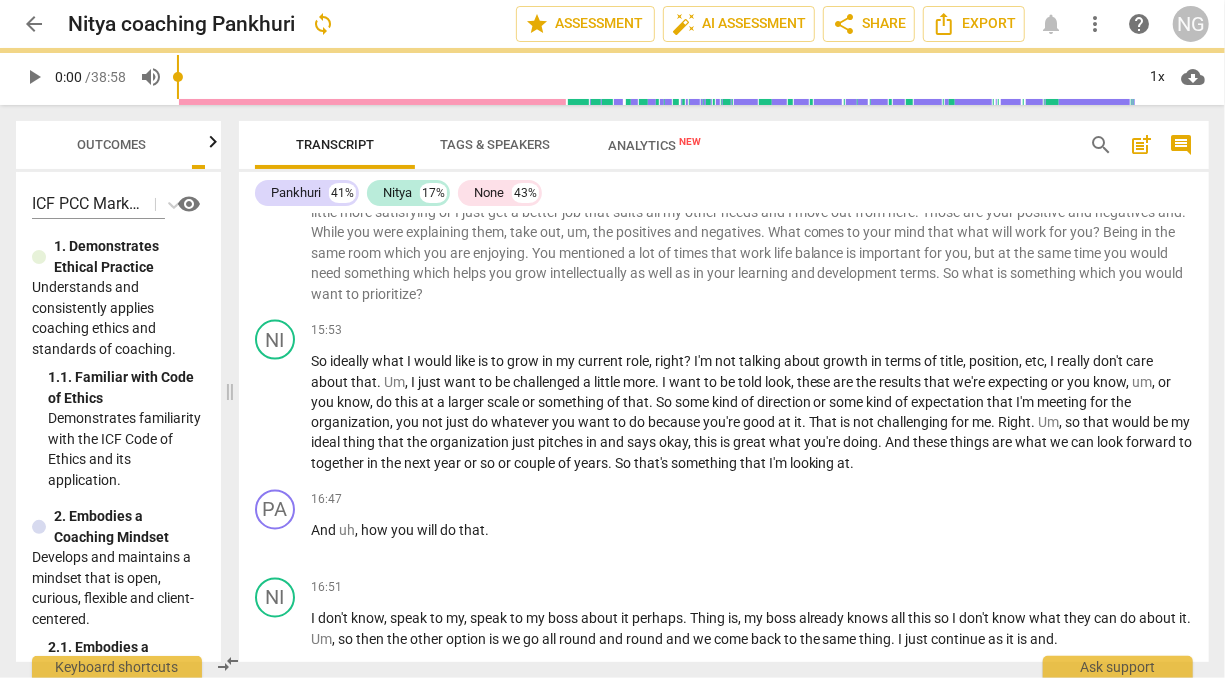 scroll, scrollTop: 1562, scrollLeft: 0, axis: vertical 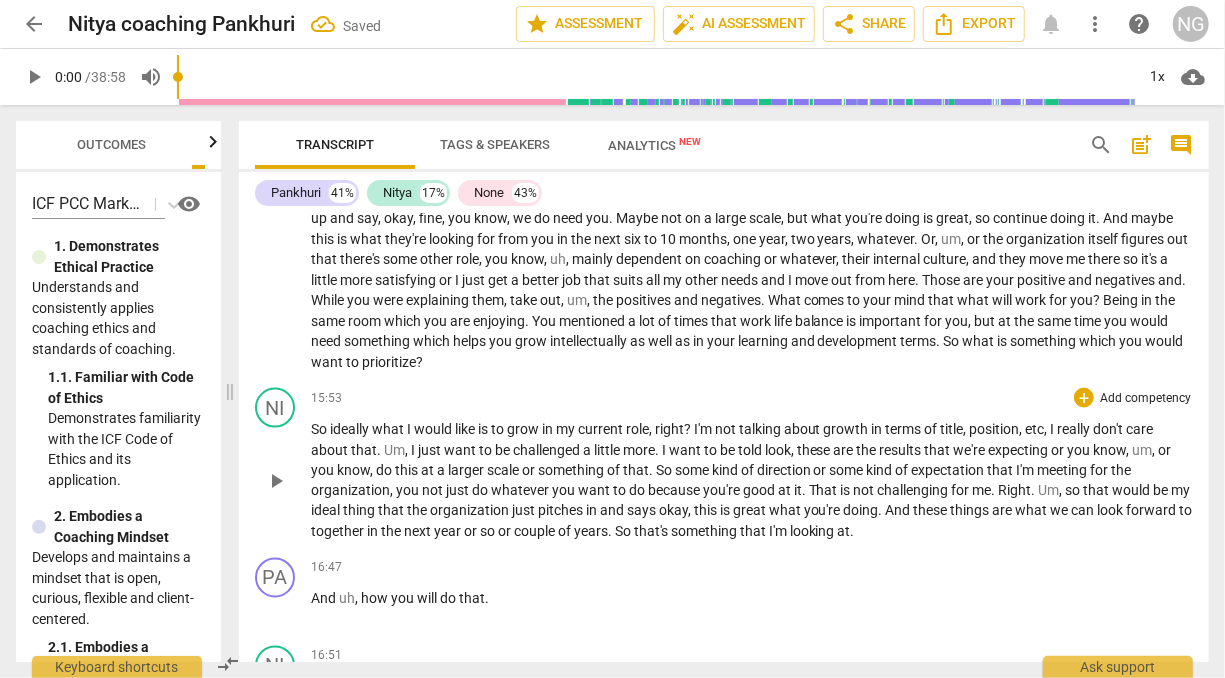 click on "So" at bounding box center (320, 429) 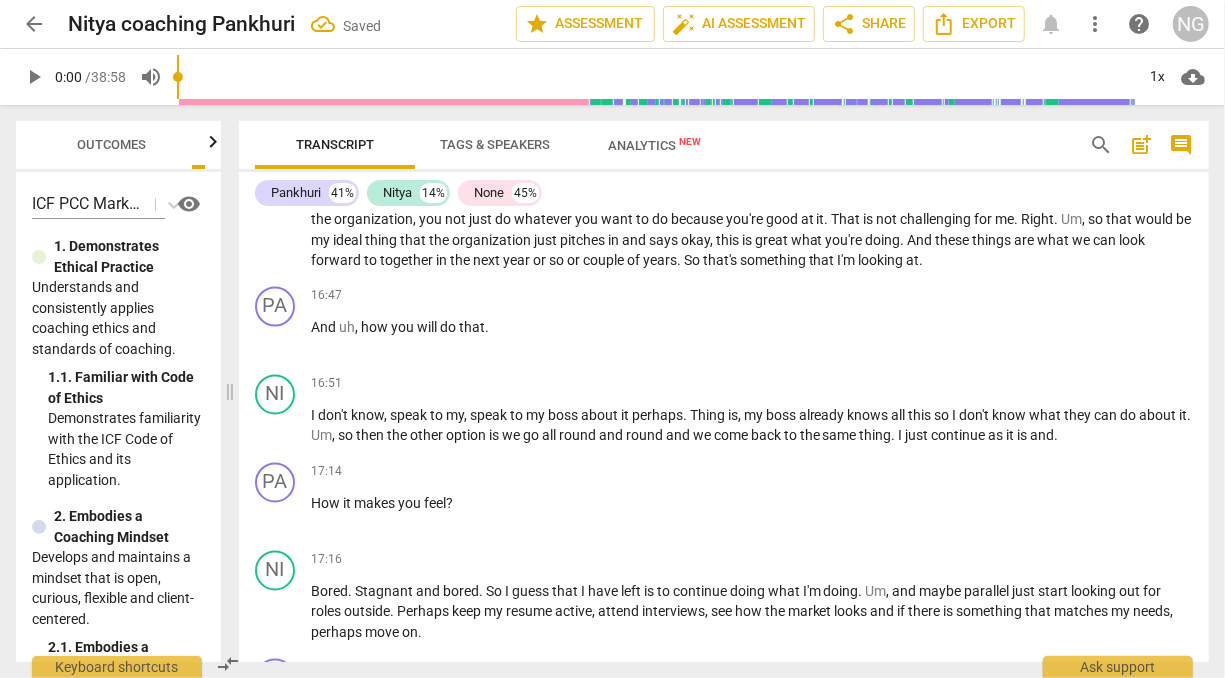 scroll, scrollTop: 1768, scrollLeft: 0, axis: vertical 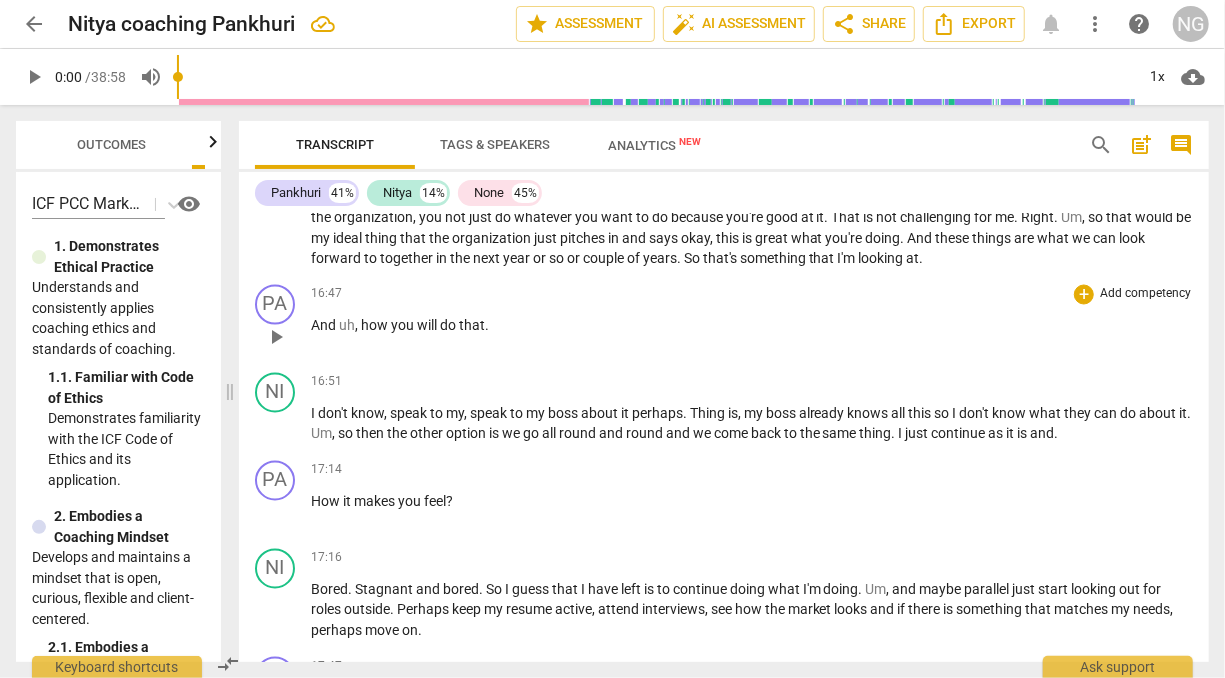 click on "And" at bounding box center [325, 326] 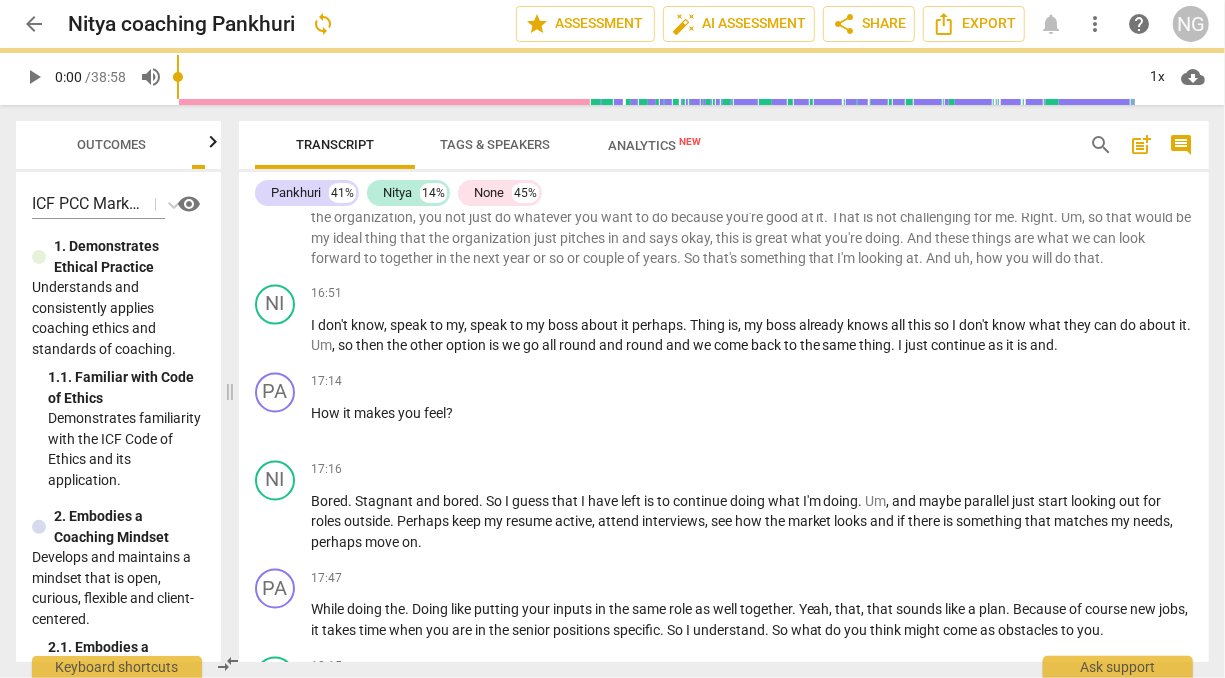 scroll, scrollTop: 1680, scrollLeft: 0, axis: vertical 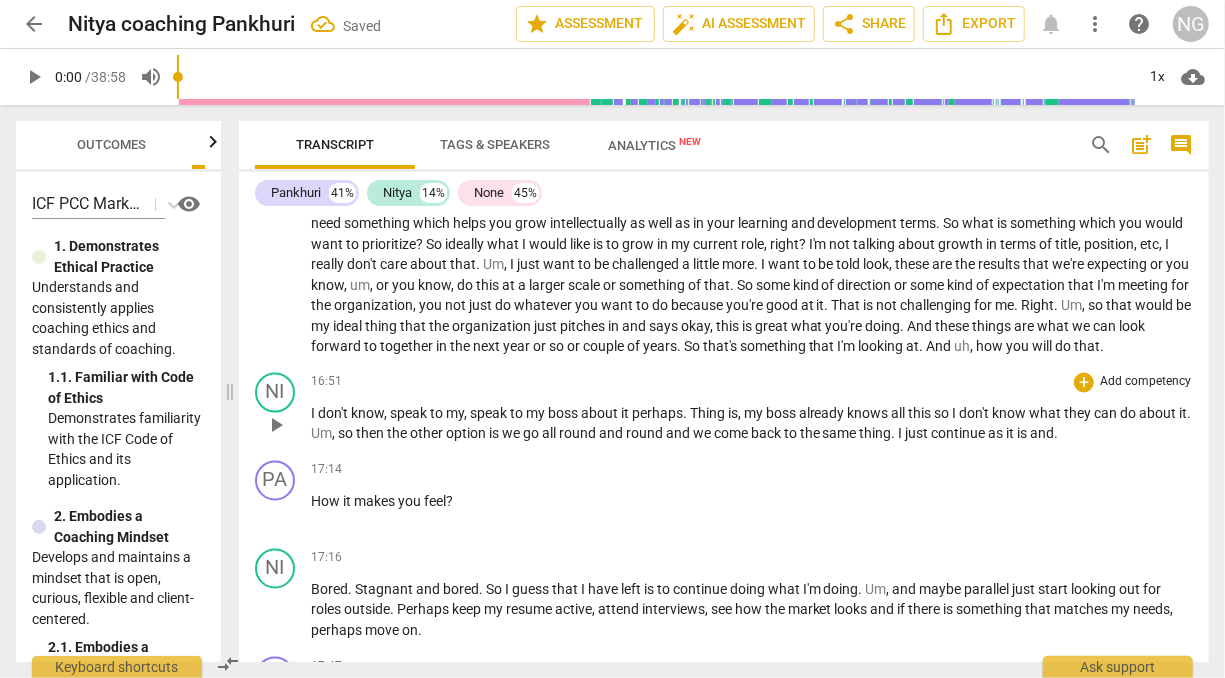click on "I" at bounding box center (314, 414) 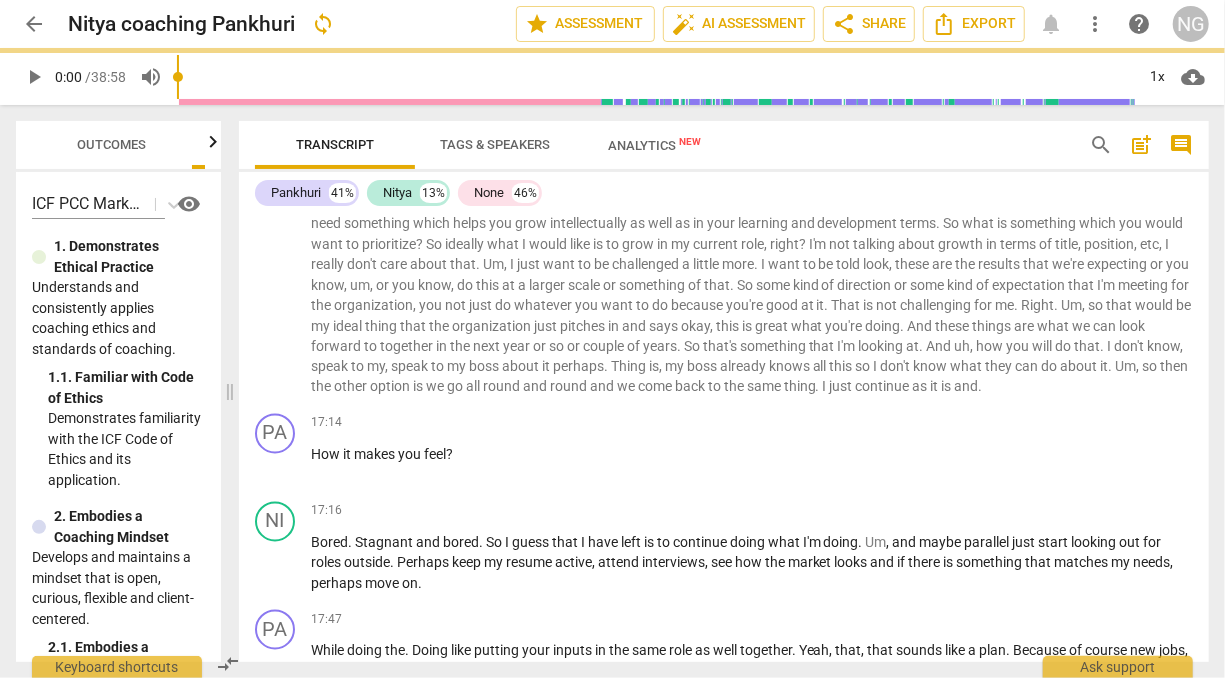 scroll, scrollTop: 1632, scrollLeft: 0, axis: vertical 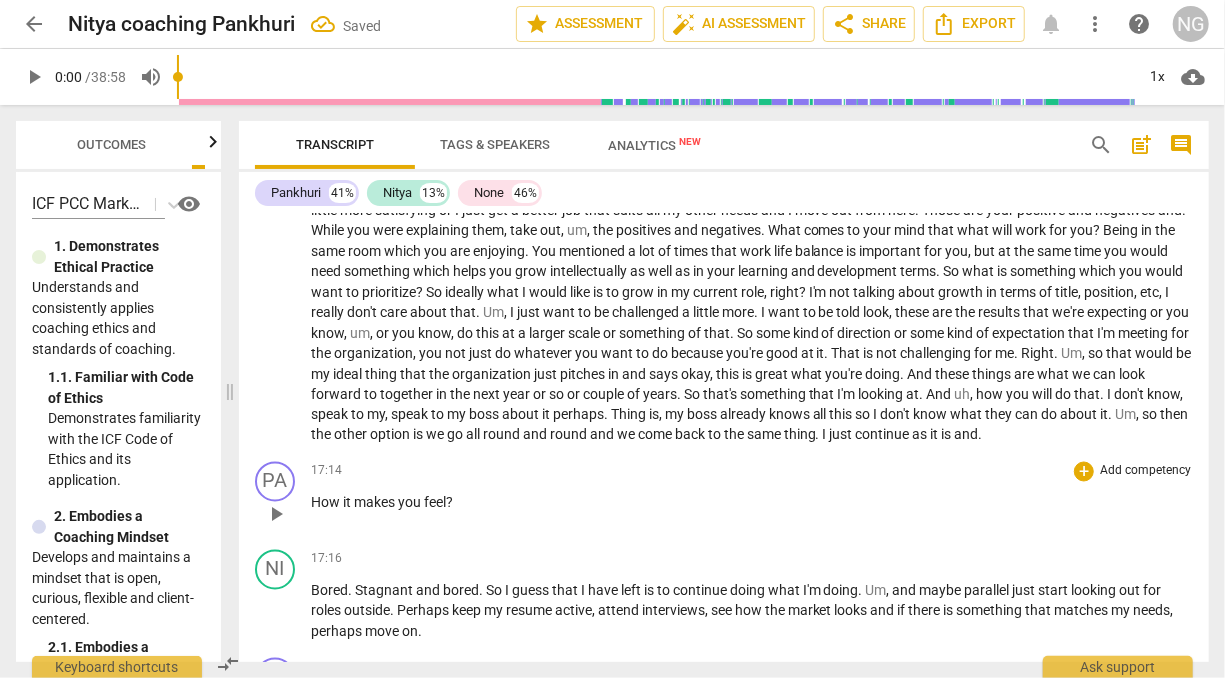 click on "How" at bounding box center (327, 503) 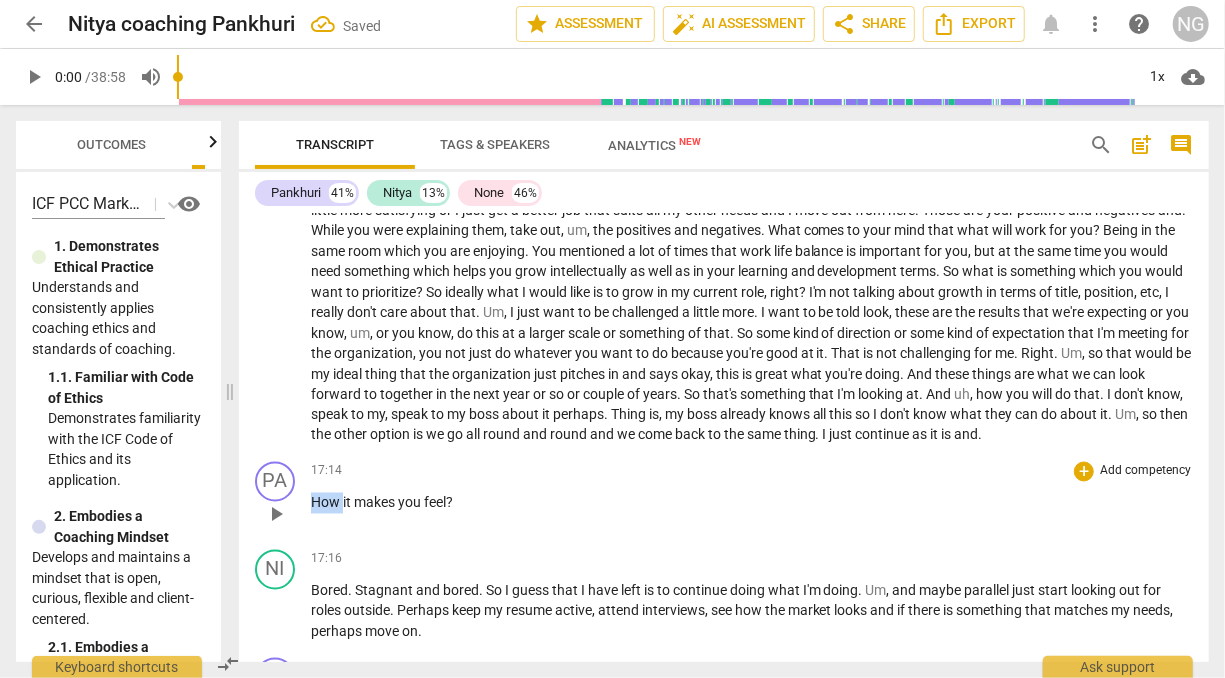 click on "How" at bounding box center [327, 503] 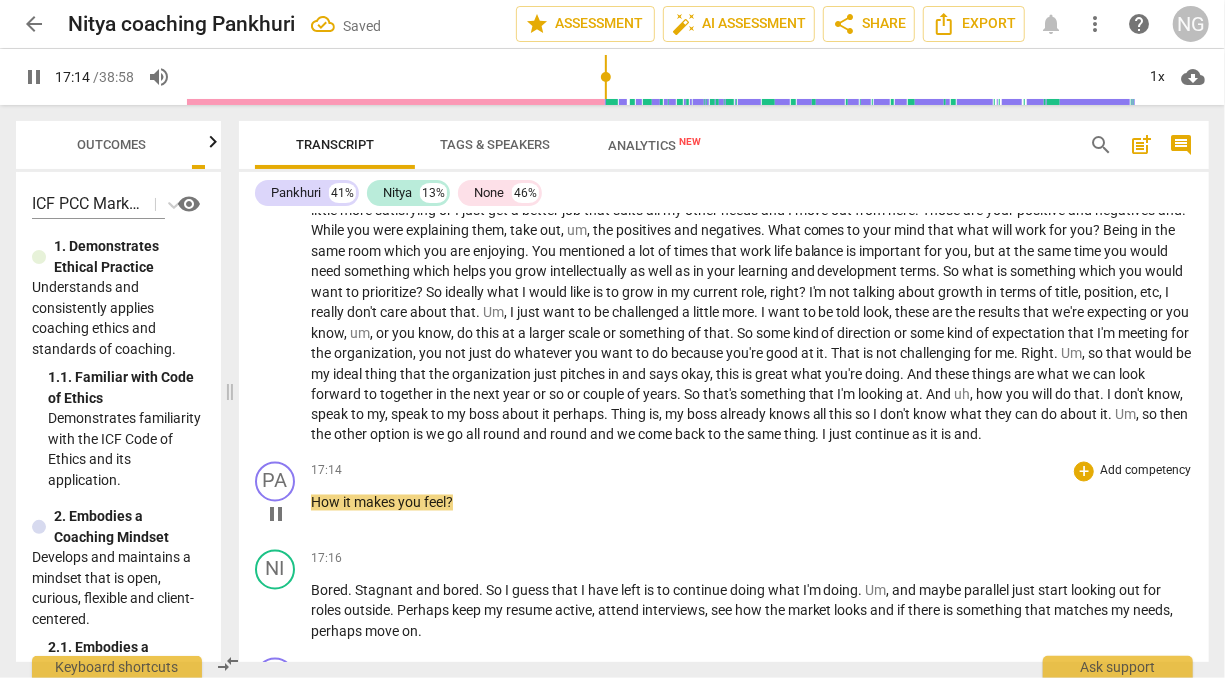click on "How" at bounding box center [327, 503] 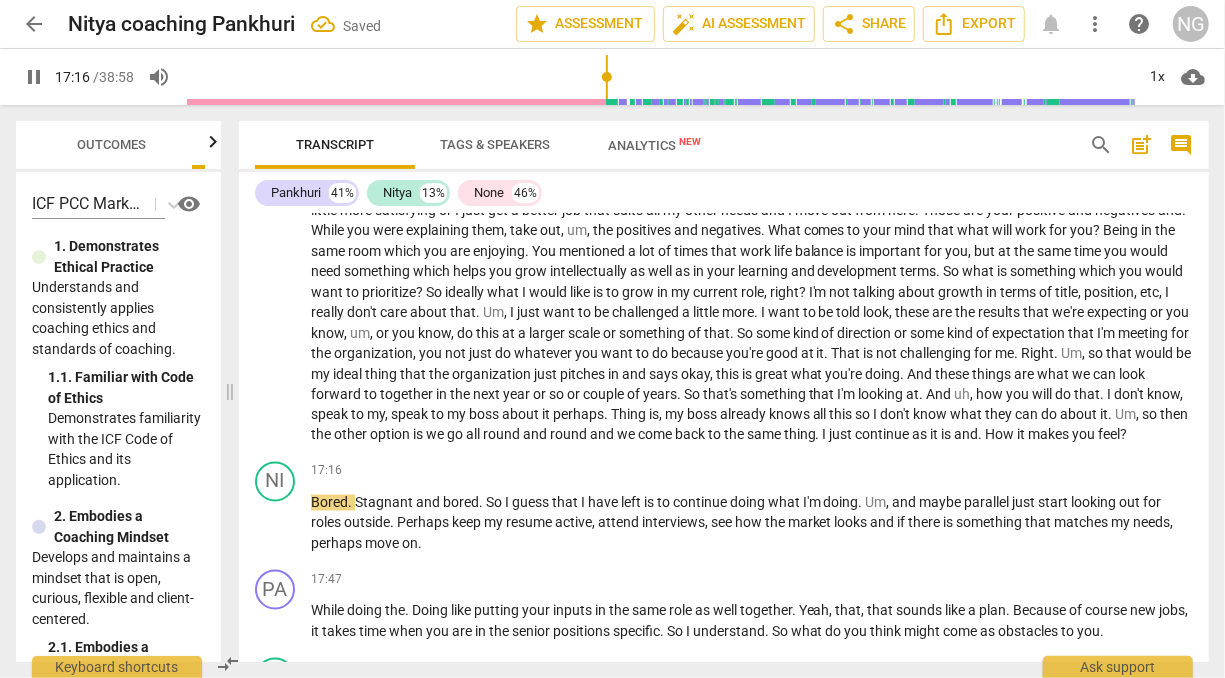 scroll, scrollTop: 1544, scrollLeft: 0, axis: vertical 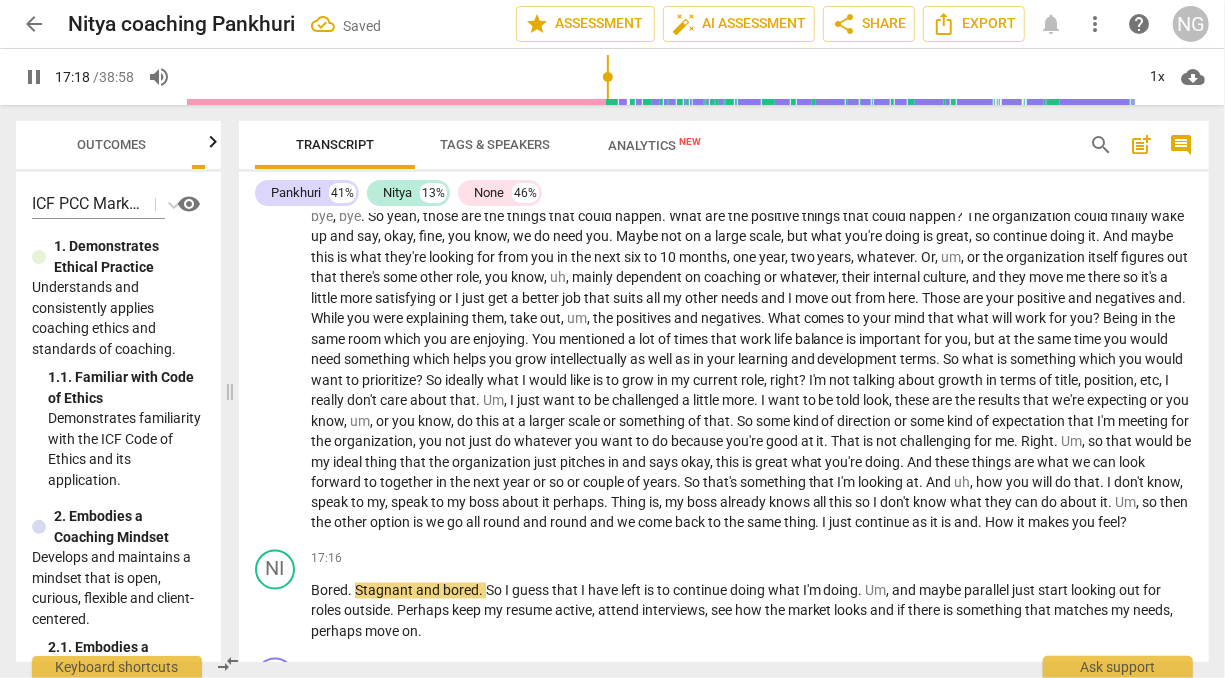 click on "pause" at bounding box center (34, 77) 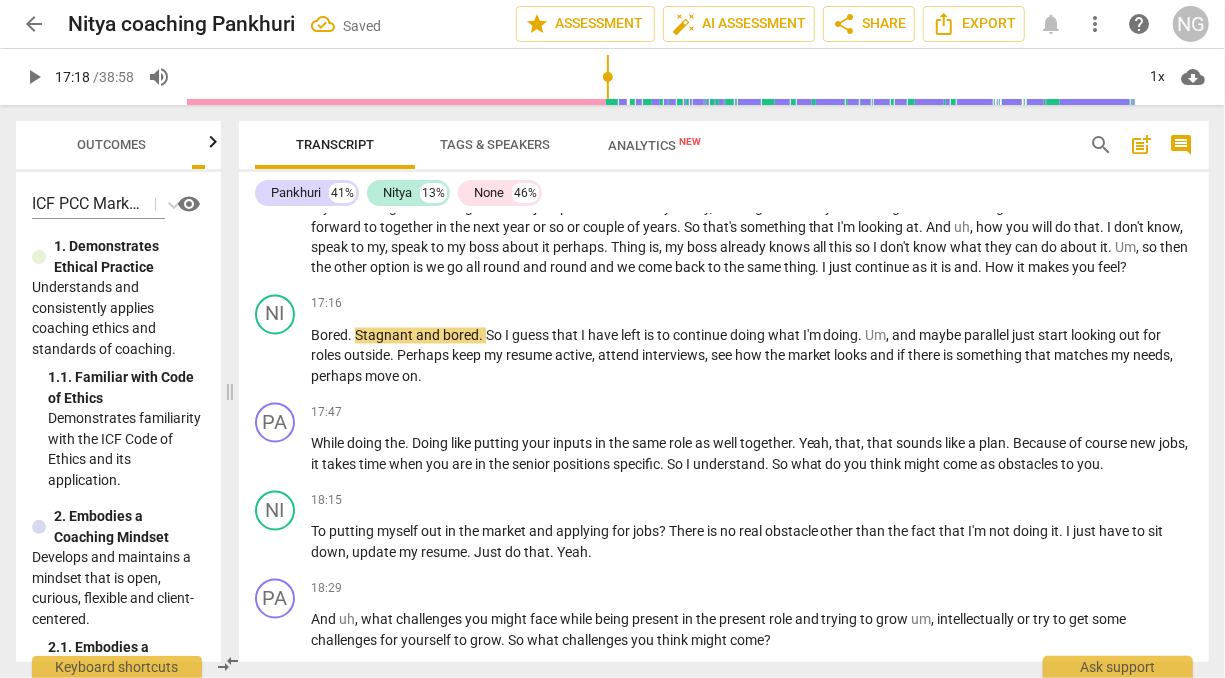 scroll, scrollTop: 1800, scrollLeft: 0, axis: vertical 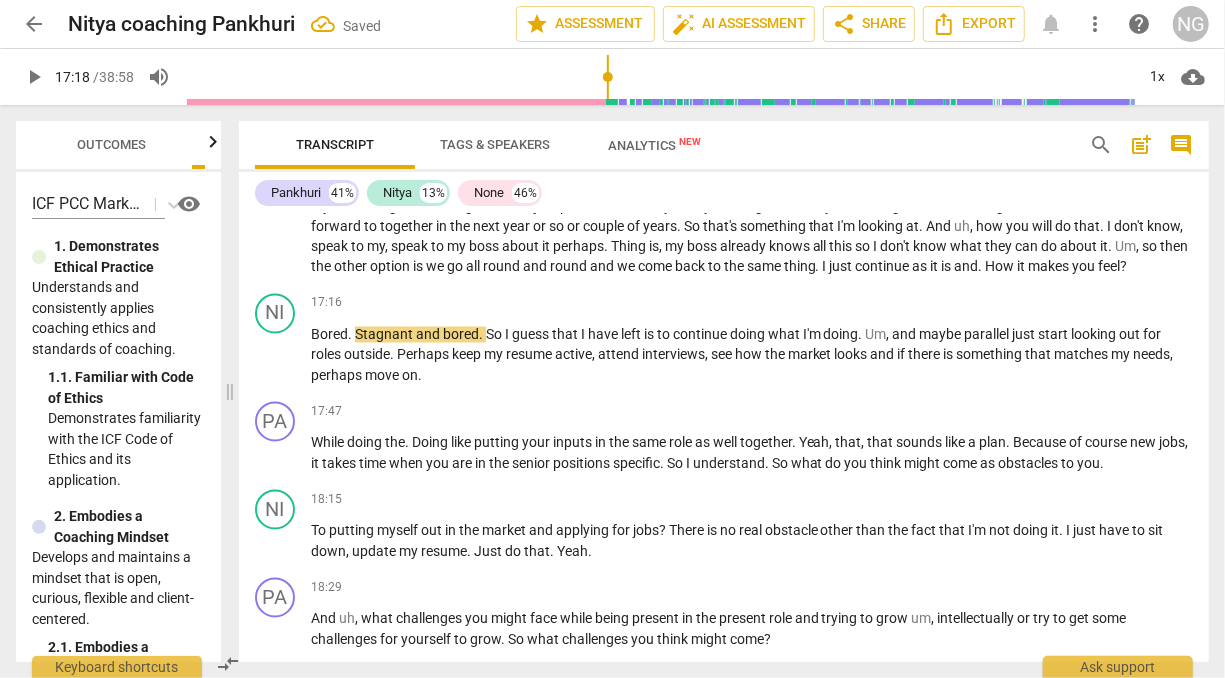 click on "Bored .   Stagnant   and   bored .   So   I   guess   that   I   have   left   is   to   continue   doing   what   I'm   doing .   Um ,   and   maybe   parallel   just   start   looking   out   for   roles   outside .   Perhaps   keep   my   resume   active ,   attend   interviews ,   see   how   the   market   looks   and   if   there   is   something   that   matches   my   needs ,   perhaps   move   on ." at bounding box center (752, 356) 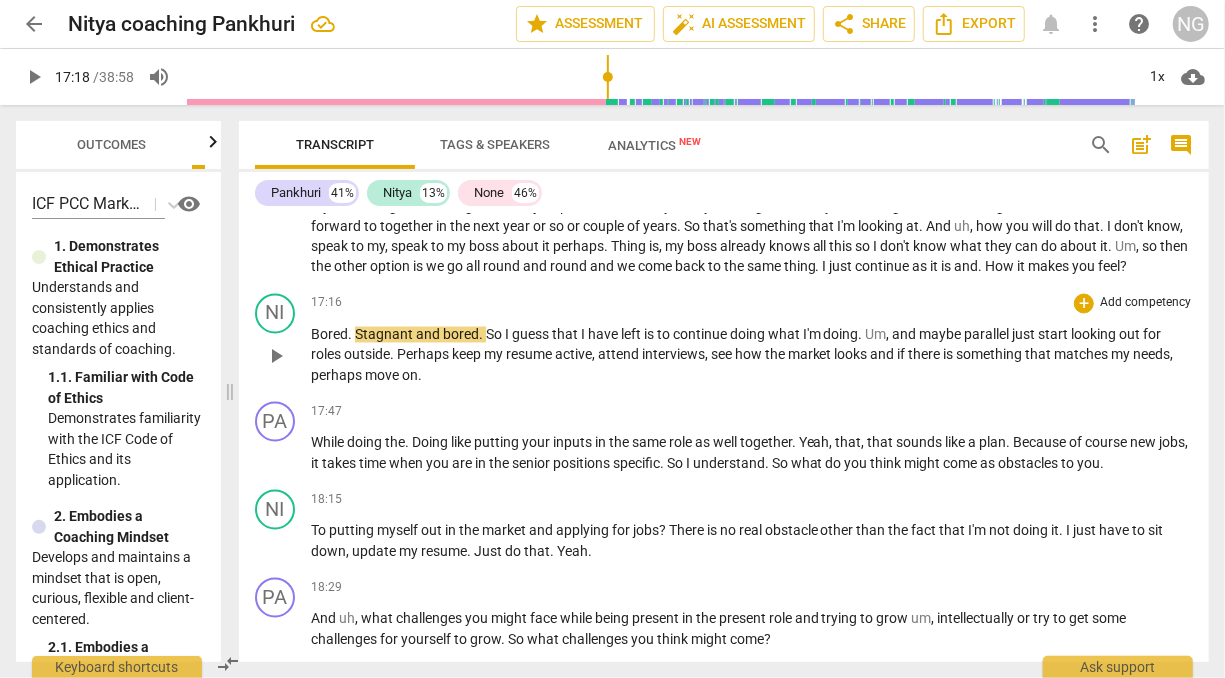 click on "Bored" at bounding box center (329, 335) 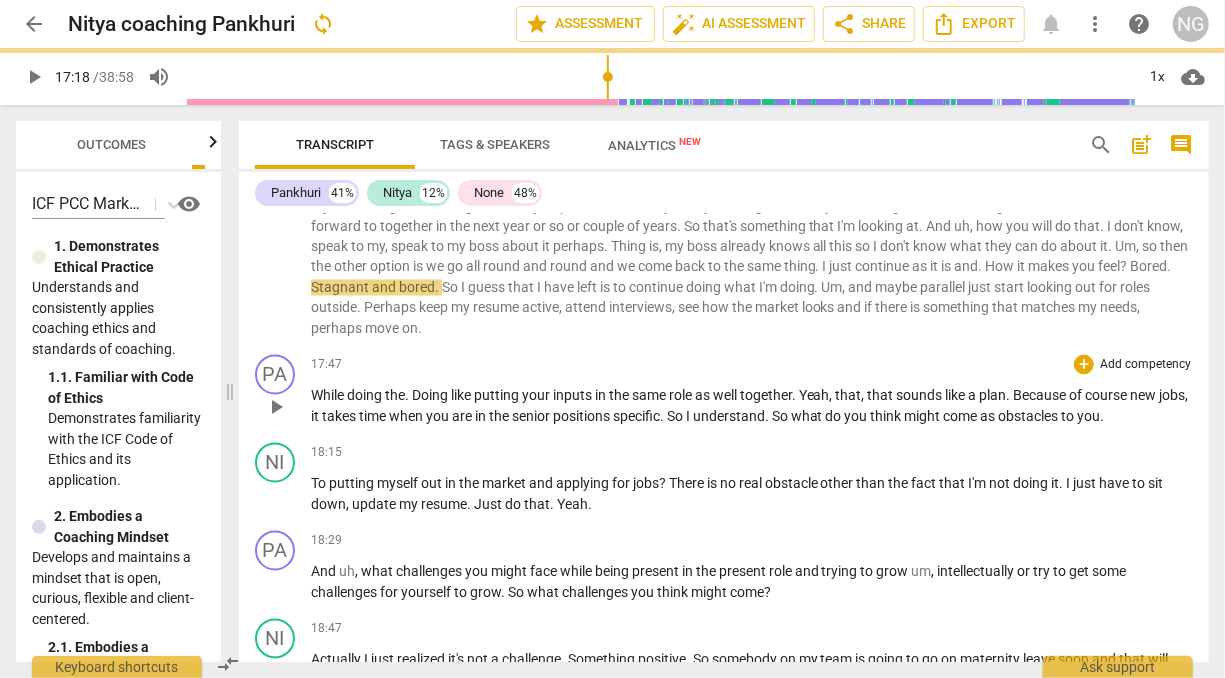 scroll, scrollTop: 1733, scrollLeft: 0, axis: vertical 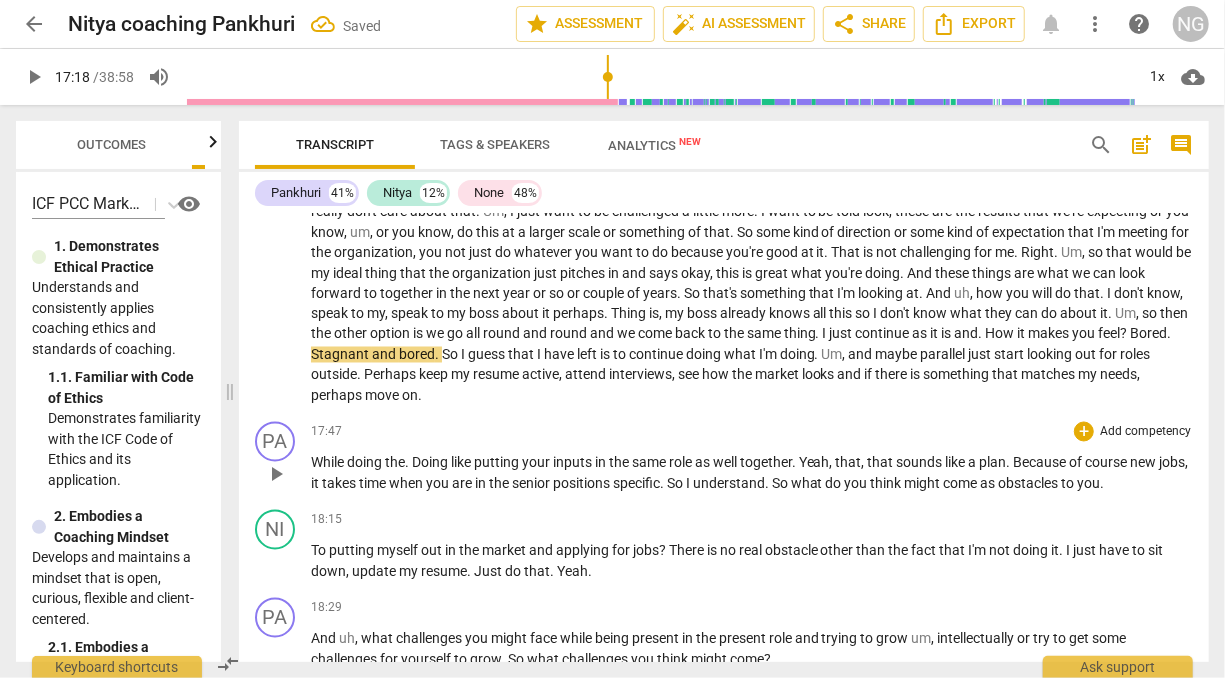 click on "While" at bounding box center [329, 463] 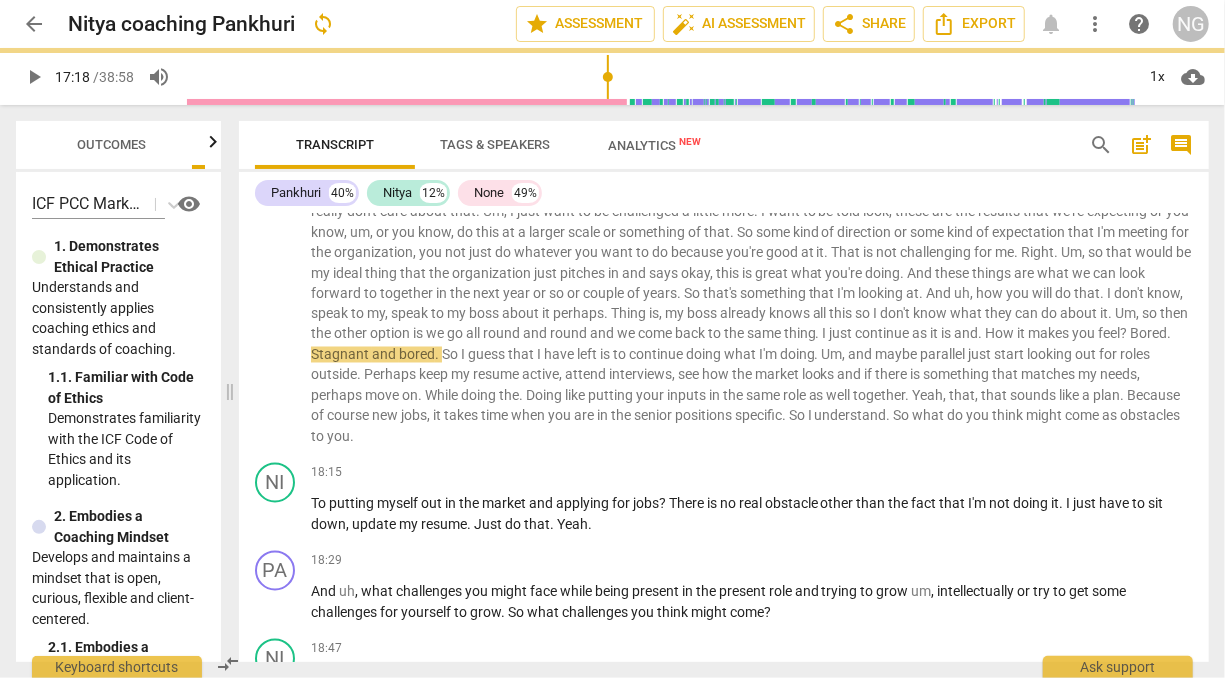 scroll, scrollTop: 1686, scrollLeft: 0, axis: vertical 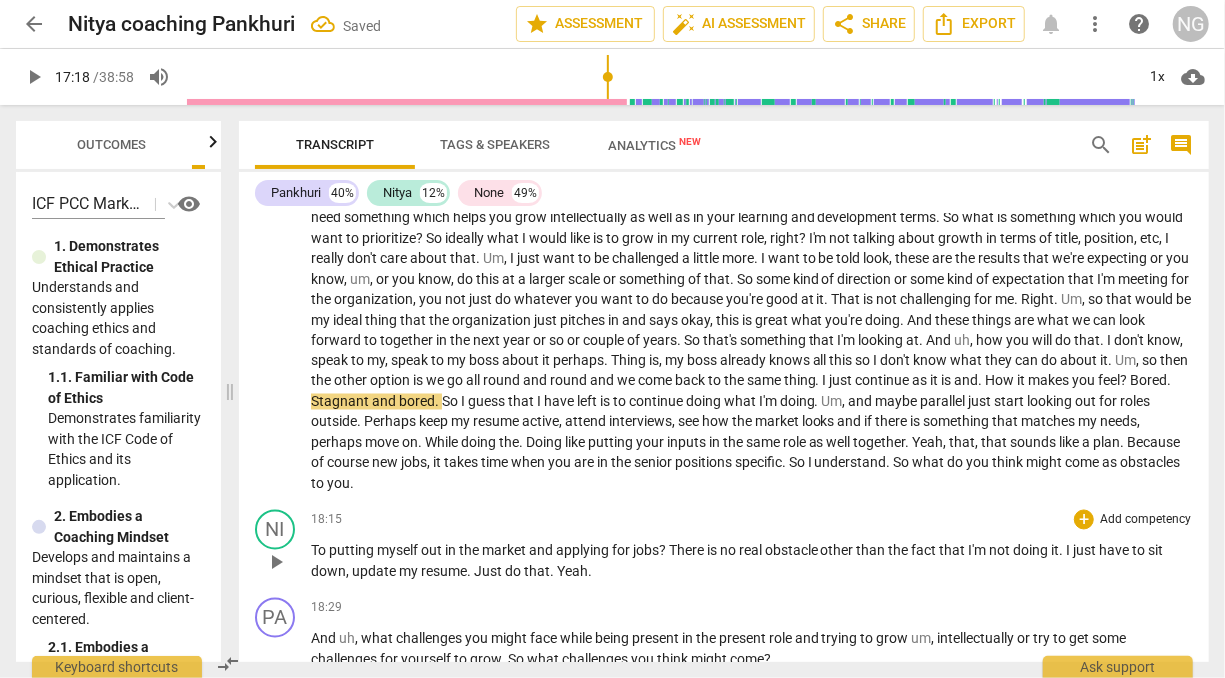 click on "putting" at bounding box center [353, 551] 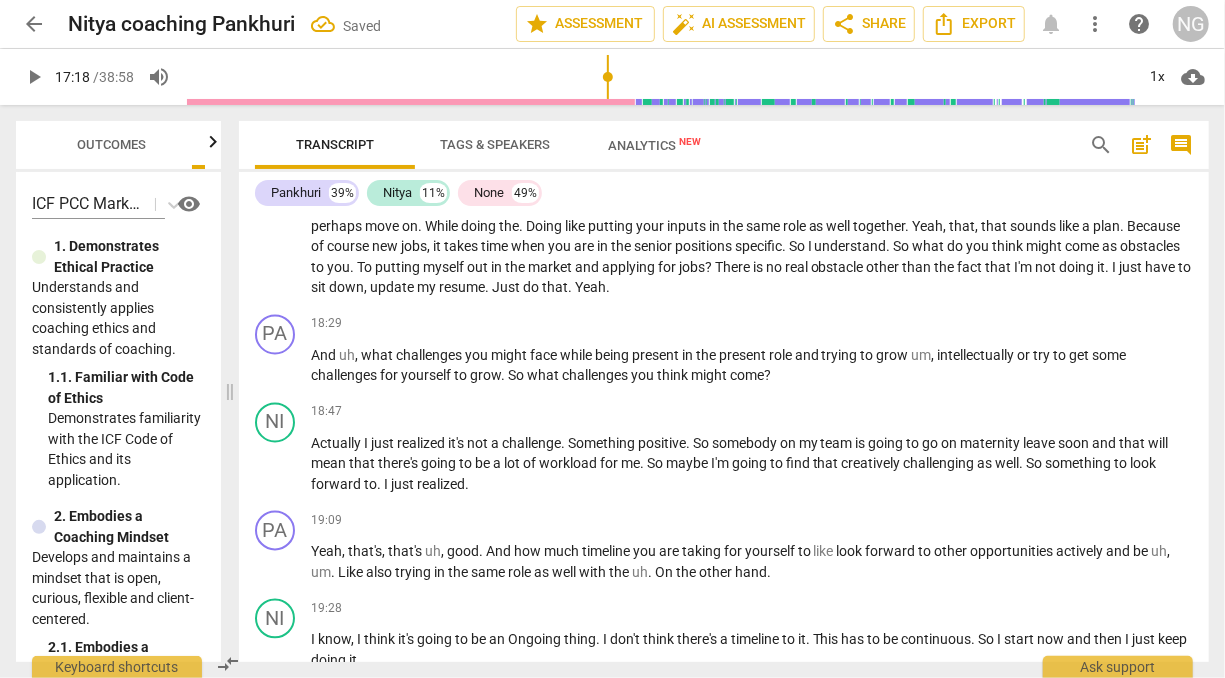 scroll, scrollTop: 1907, scrollLeft: 0, axis: vertical 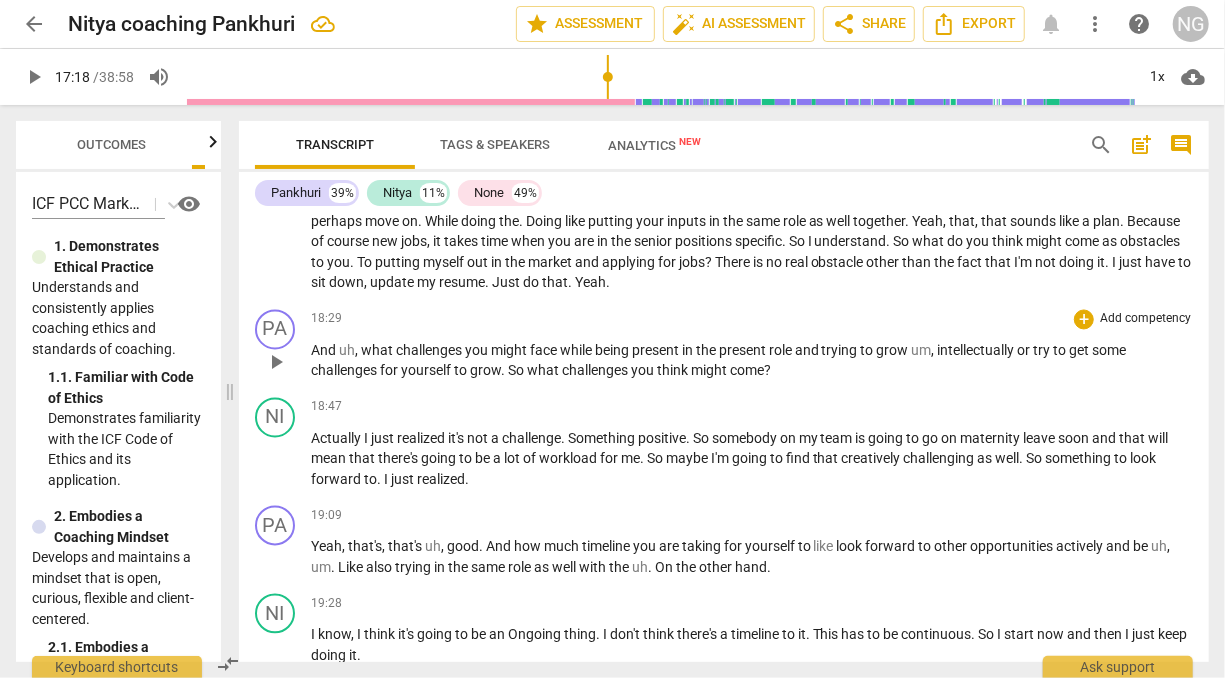 click on "And" at bounding box center [325, 351] 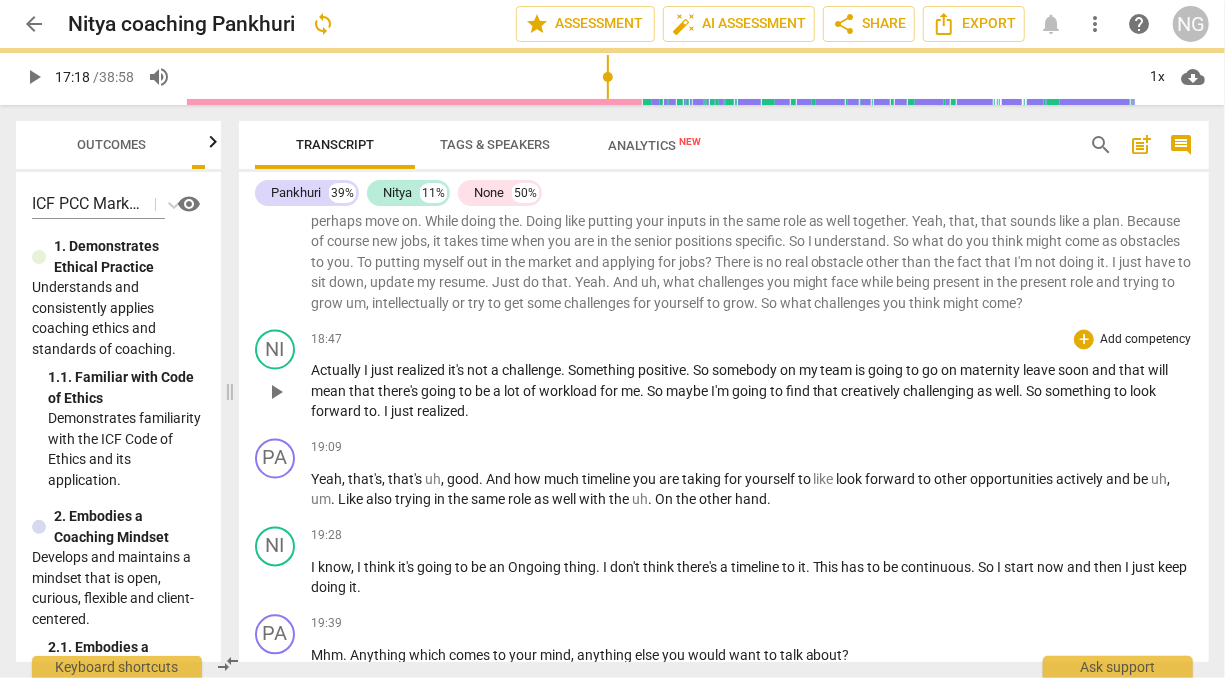 scroll, scrollTop: 1839, scrollLeft: 0, axis: vertical 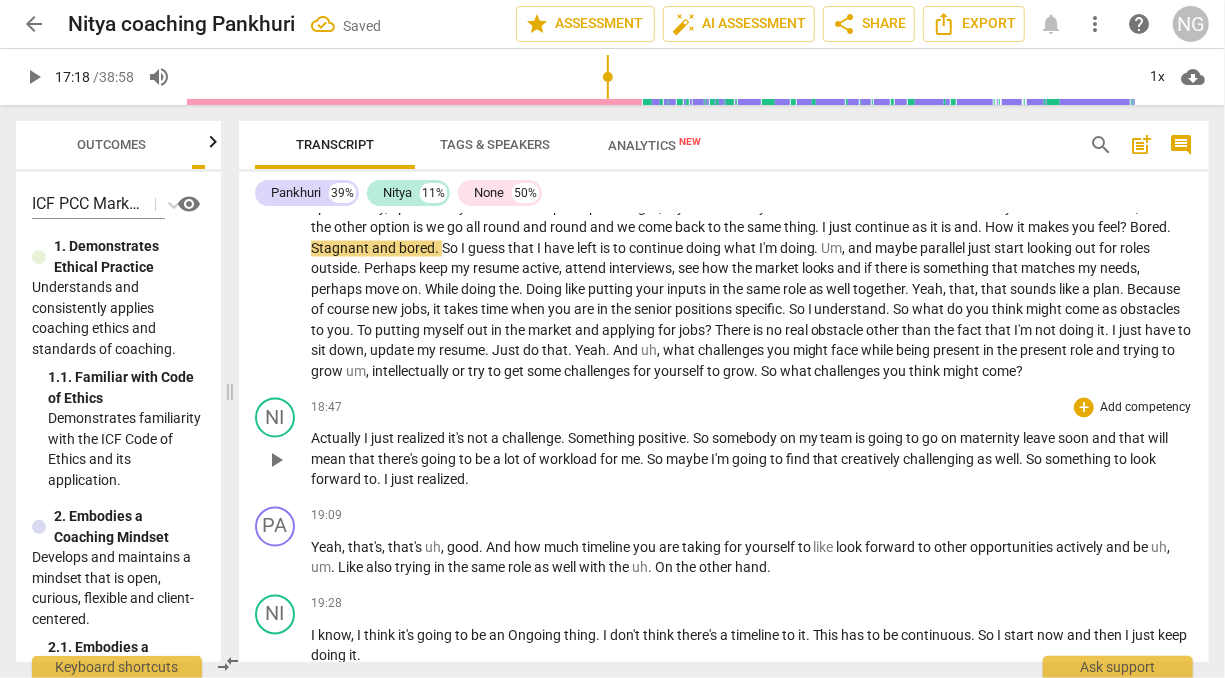 click on "Actually" at bounding box center [337, 439] 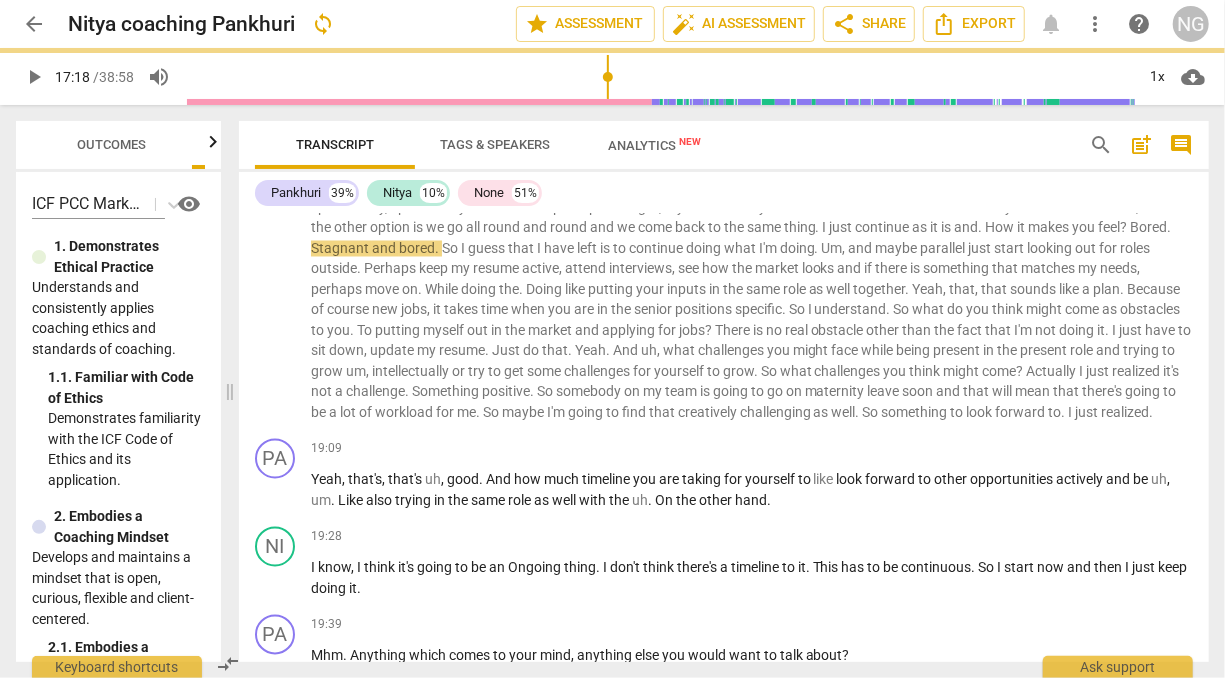 scroll, scrollTop: 1792, scrollLeft: 0, axis: vertical 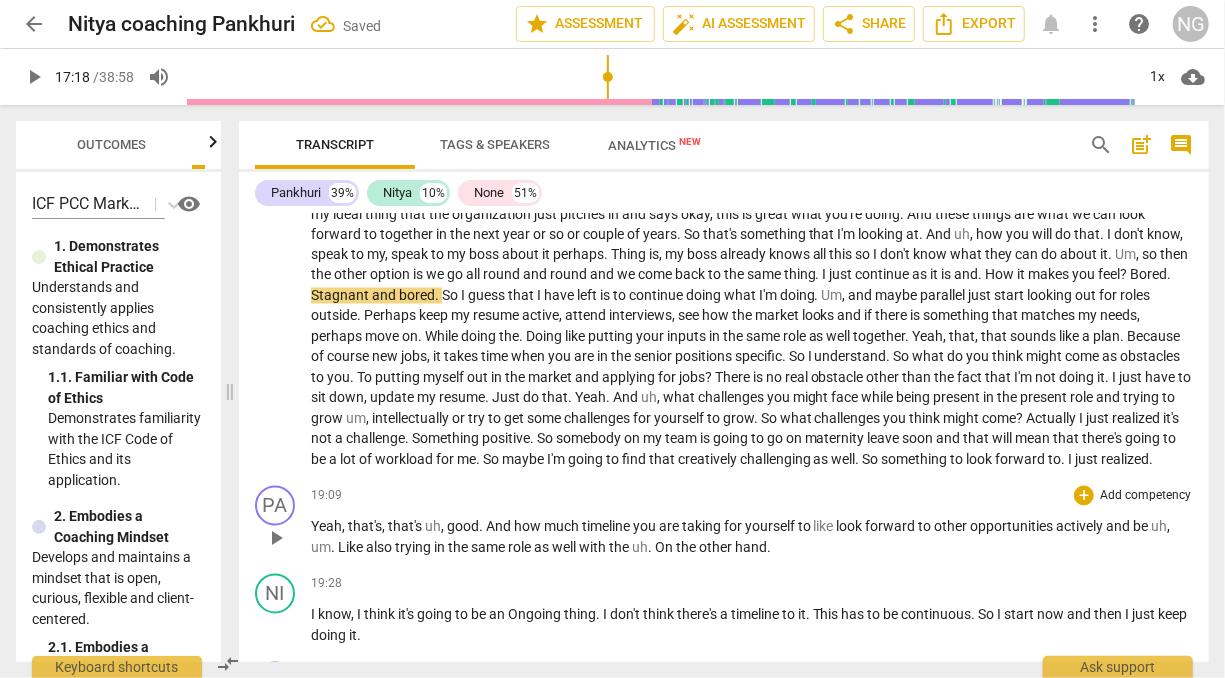 click on "Yeah" at bounding box center (326, 527) 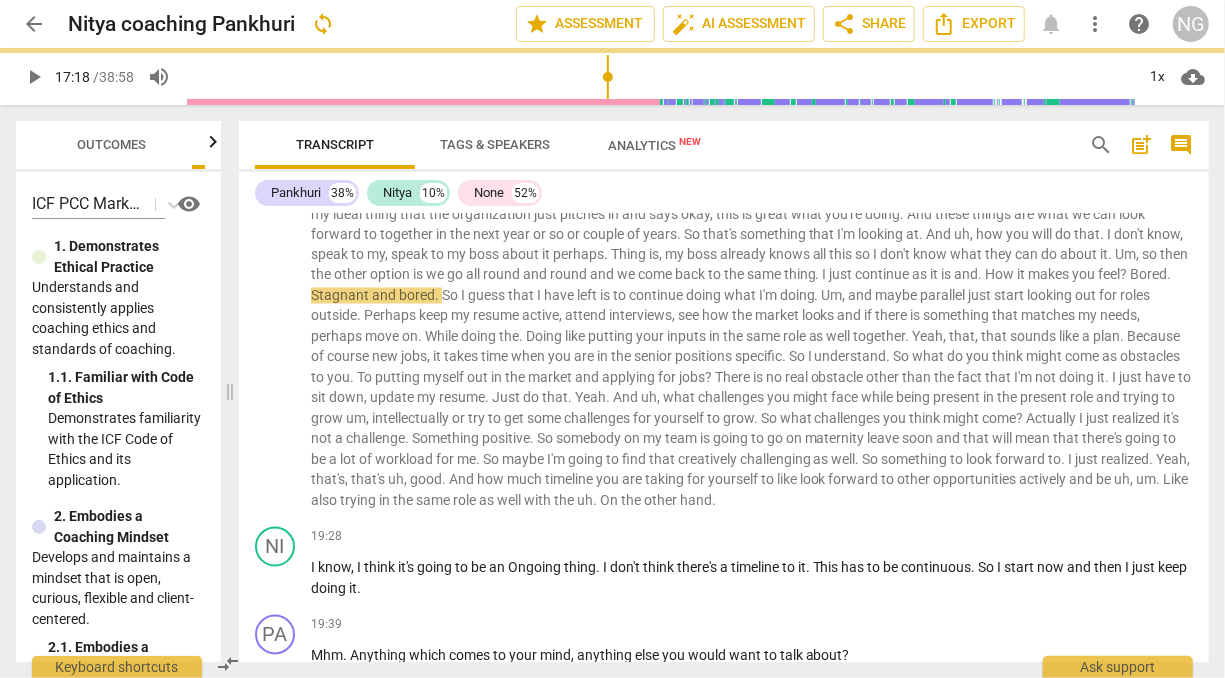 scroll, scrollTop: 1724, scrollLeft: 0, axis: vertical 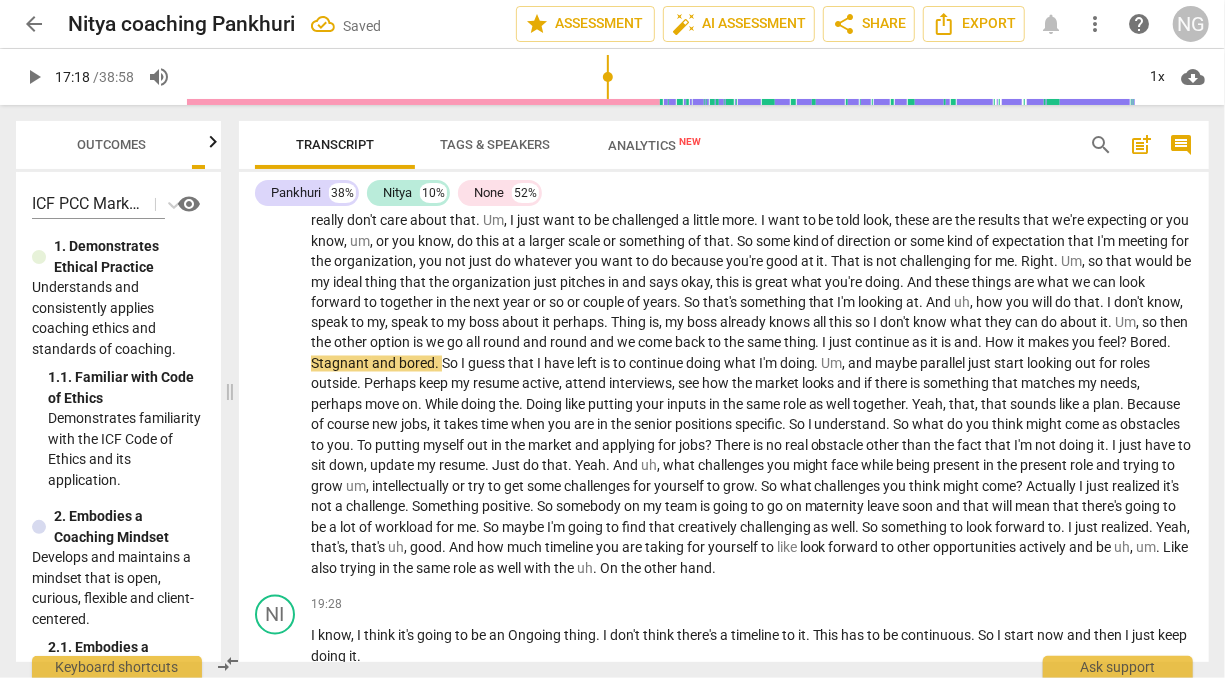 click on "somebody" at bounding box center (590, 507) 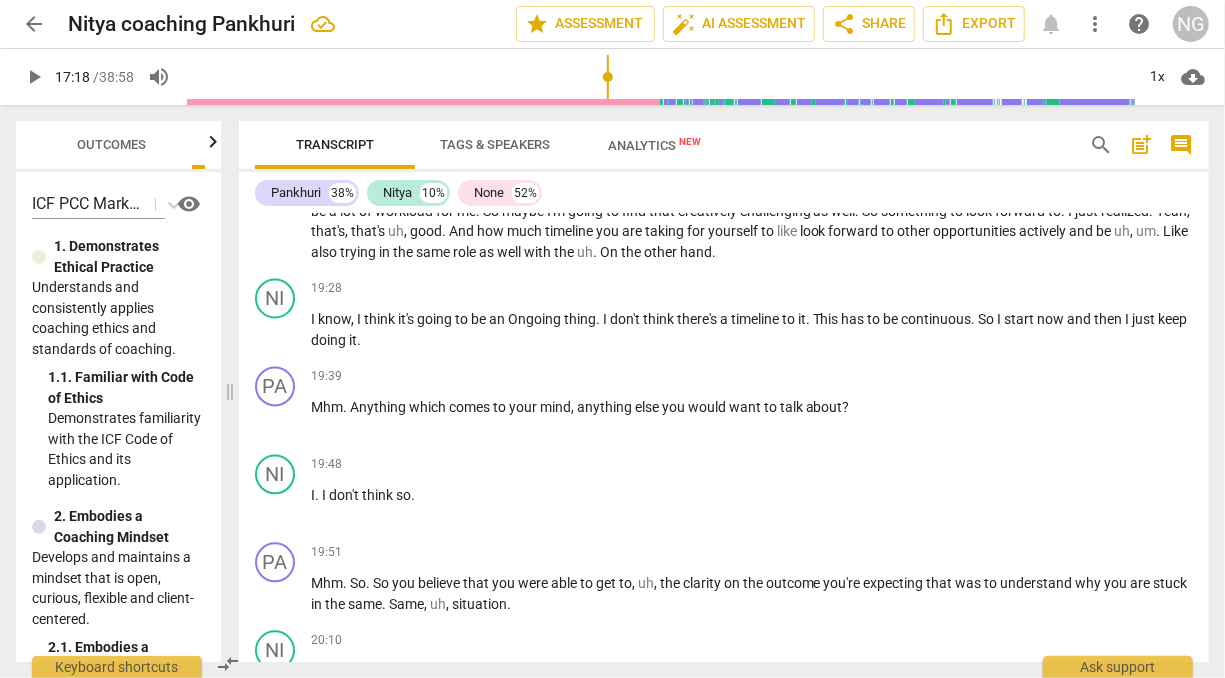 scroll, scrollTop: 2041, scrollLeft: 0, axis: vertical 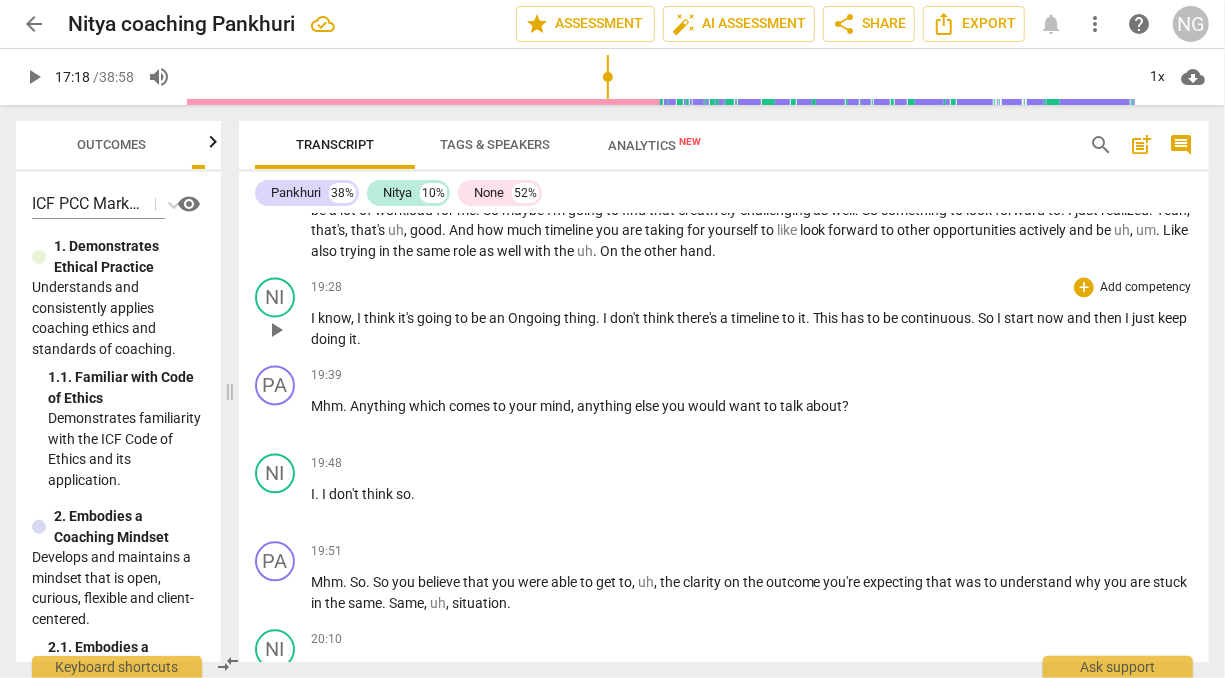 click on "I" at bounding box center (314, 319) 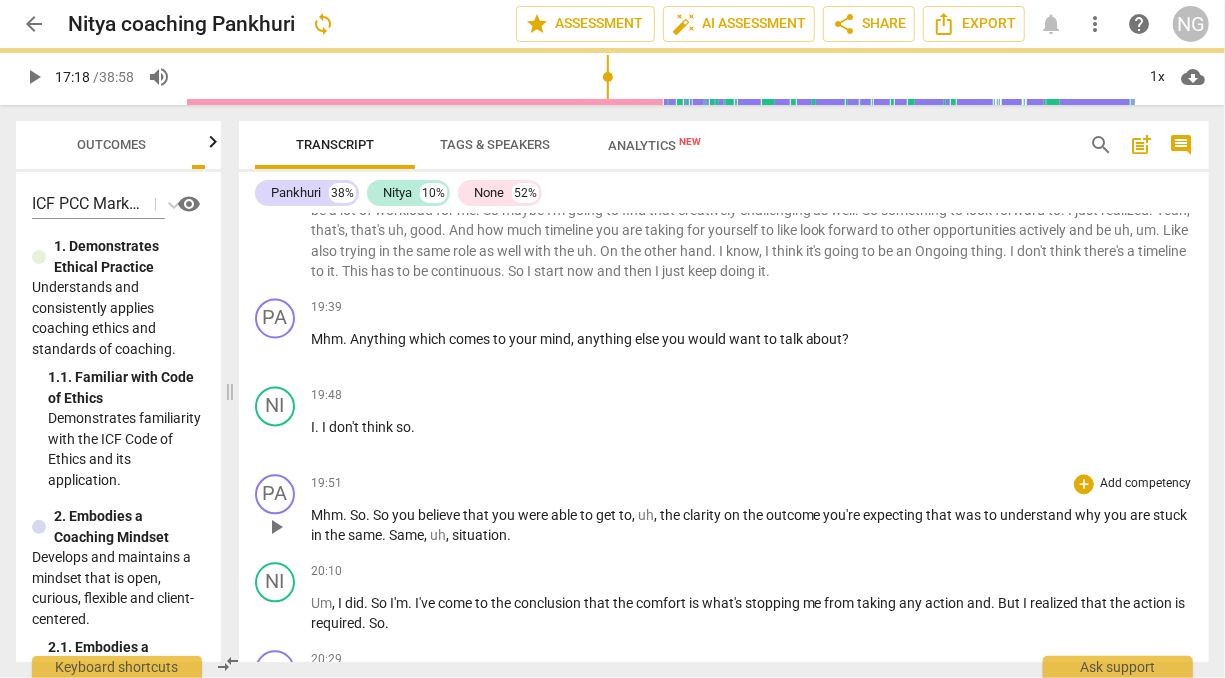 scroll, scrollTop: 1974, scrollLeft: 0, axis: vertical 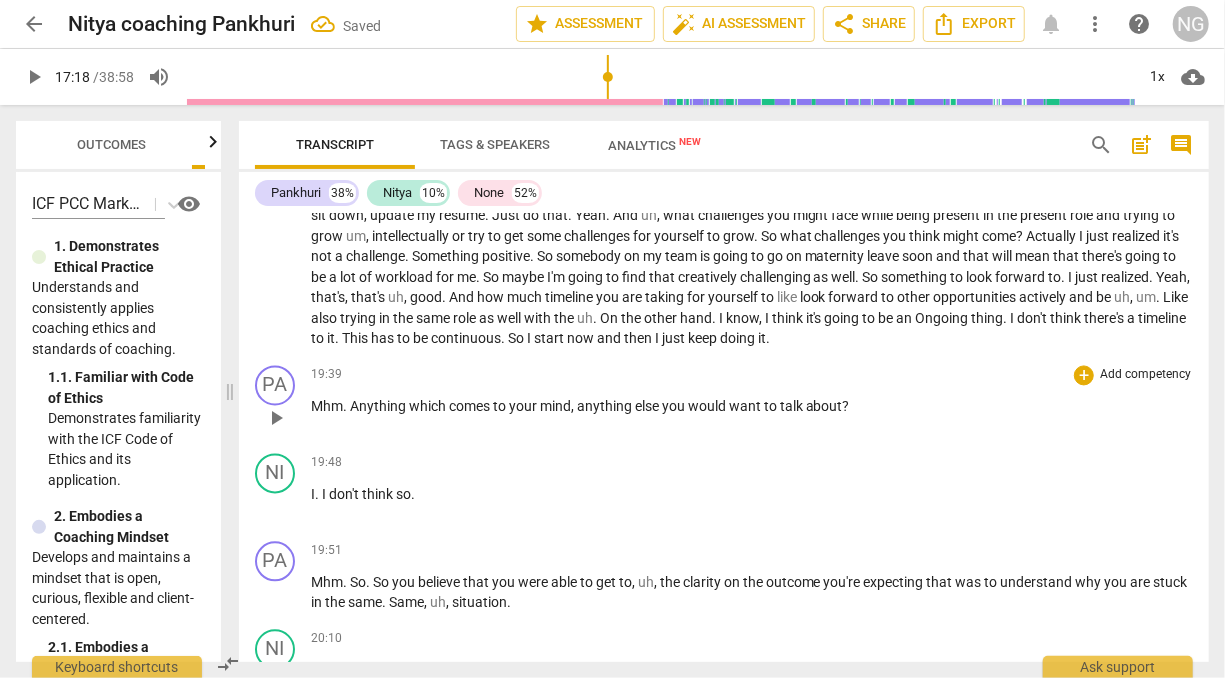 click on "Mhm" at bounding box center (327, 407) 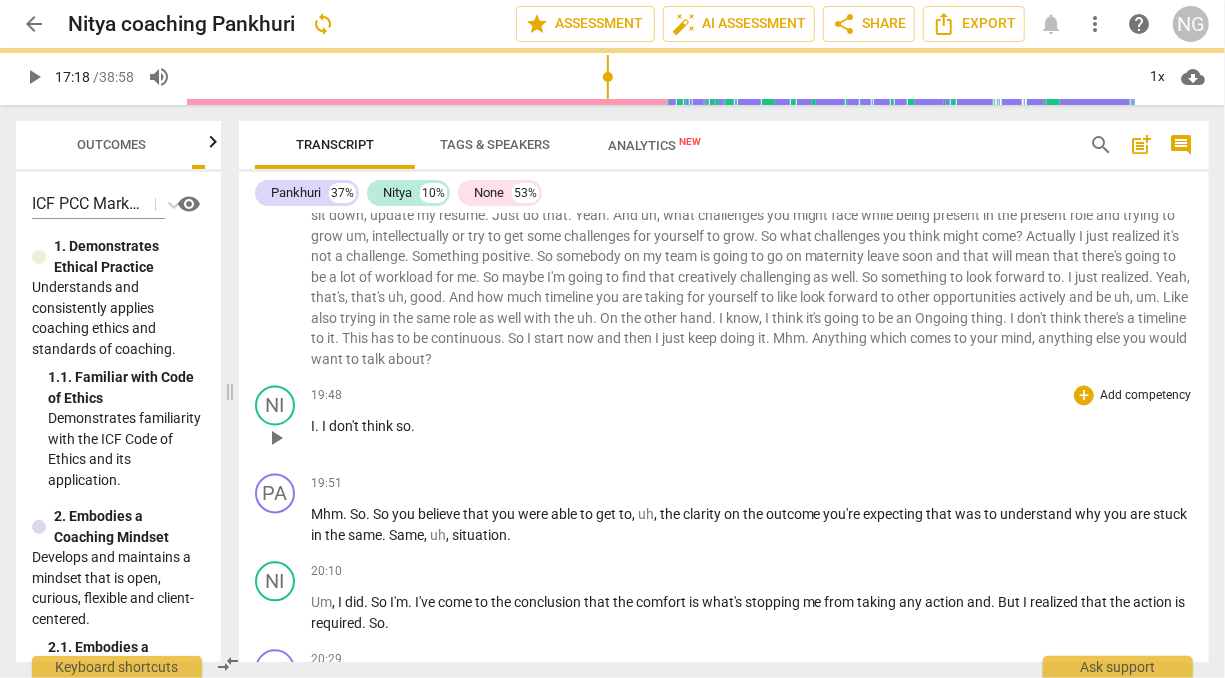 scroll, scrollTop: 1906, scrollLeft: 0, axis: vertical 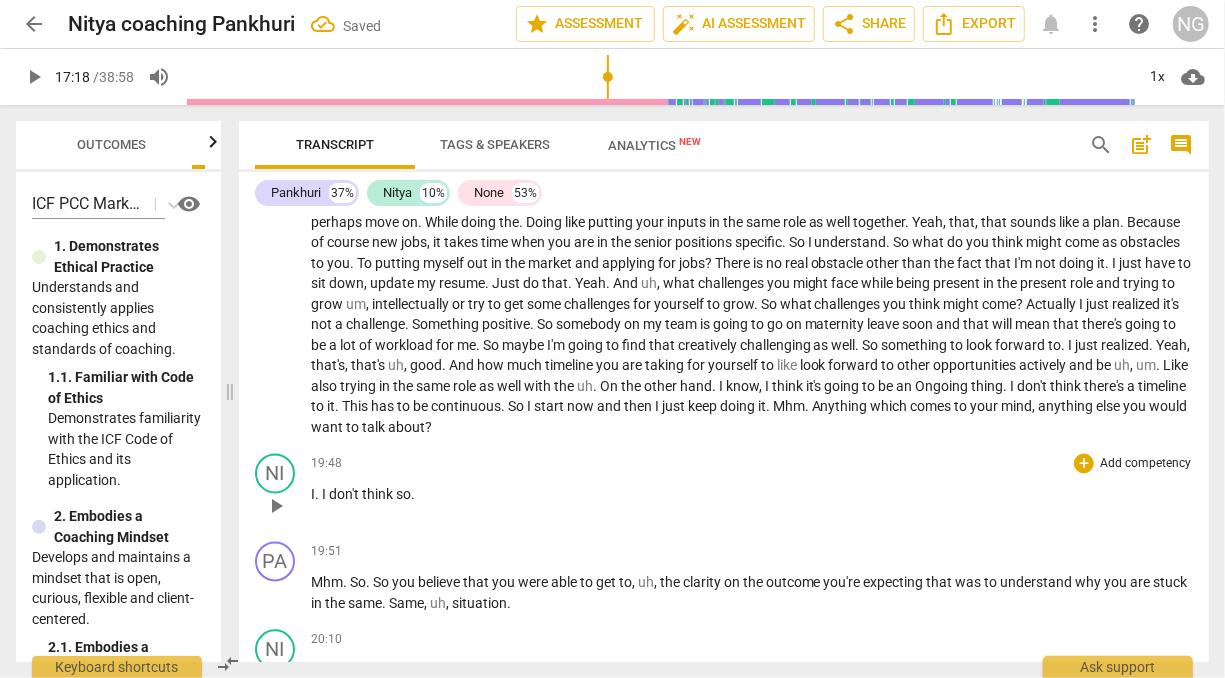 click on "don't" at bounding box center (345, 495) 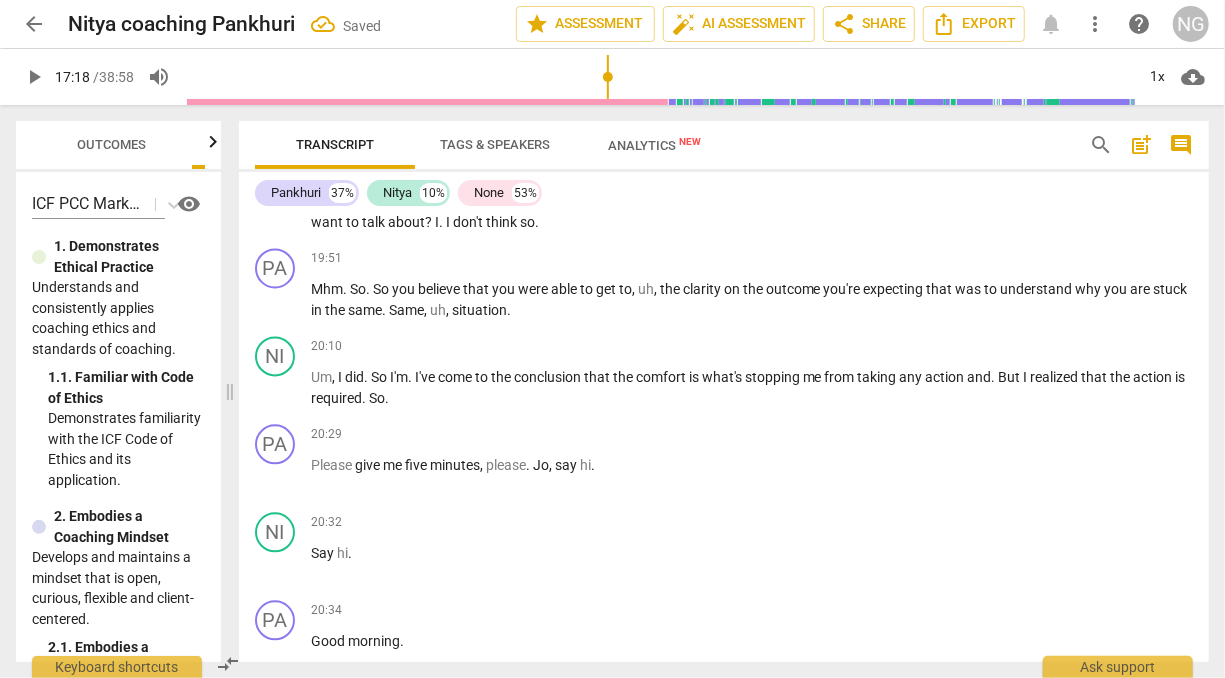 scroll, scrollTop: 2108, scrollLeft: 0, axis: vertical 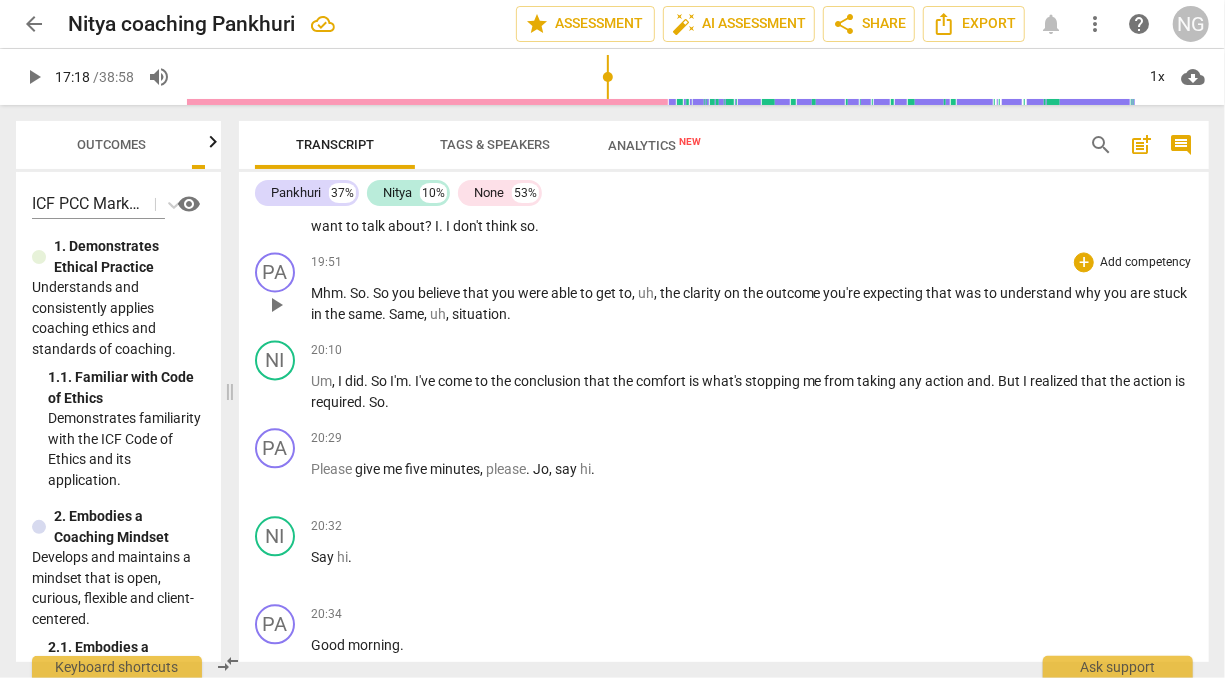click on "Mhm" at bounding box center (327, 293) 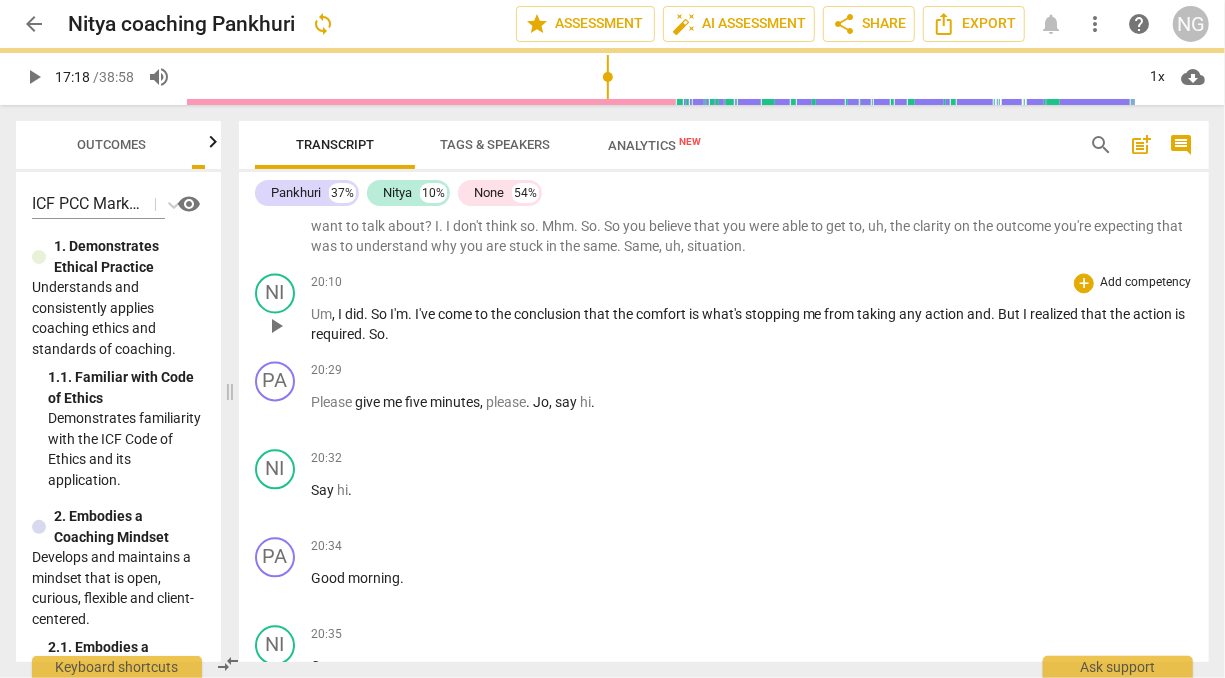 scroll, scrollTop: 2041, scrollLeft: 0, axis: vertical 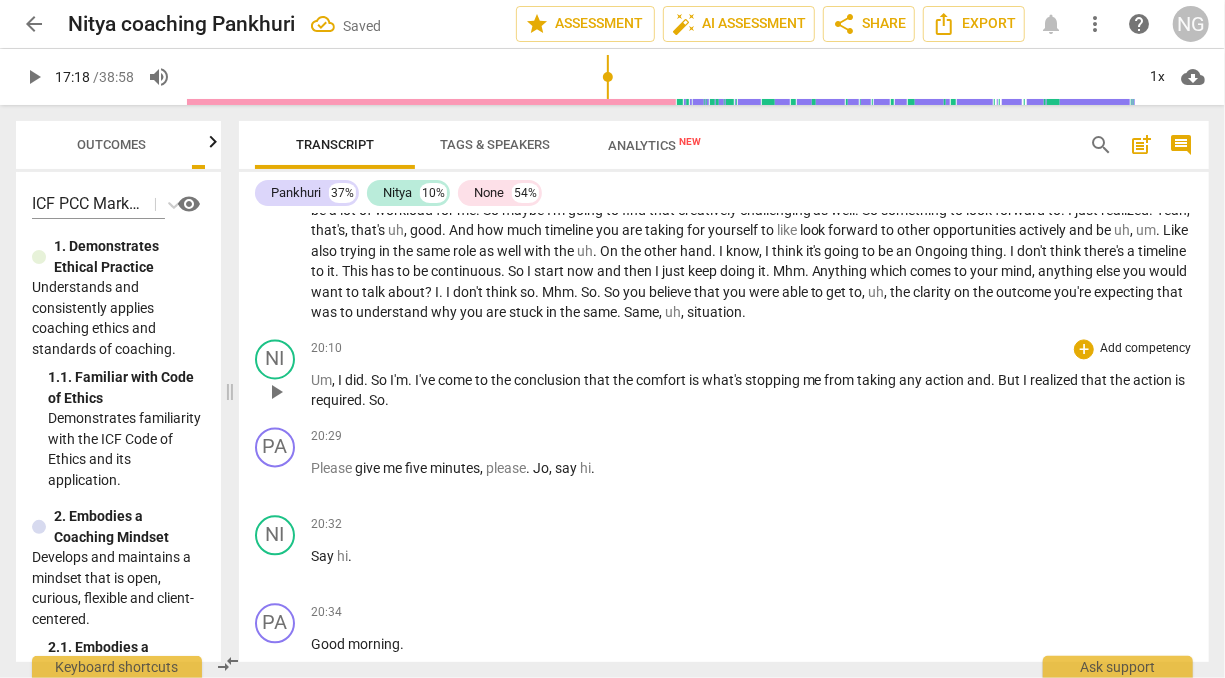 click on "Um" at bounding box center (321, 381) 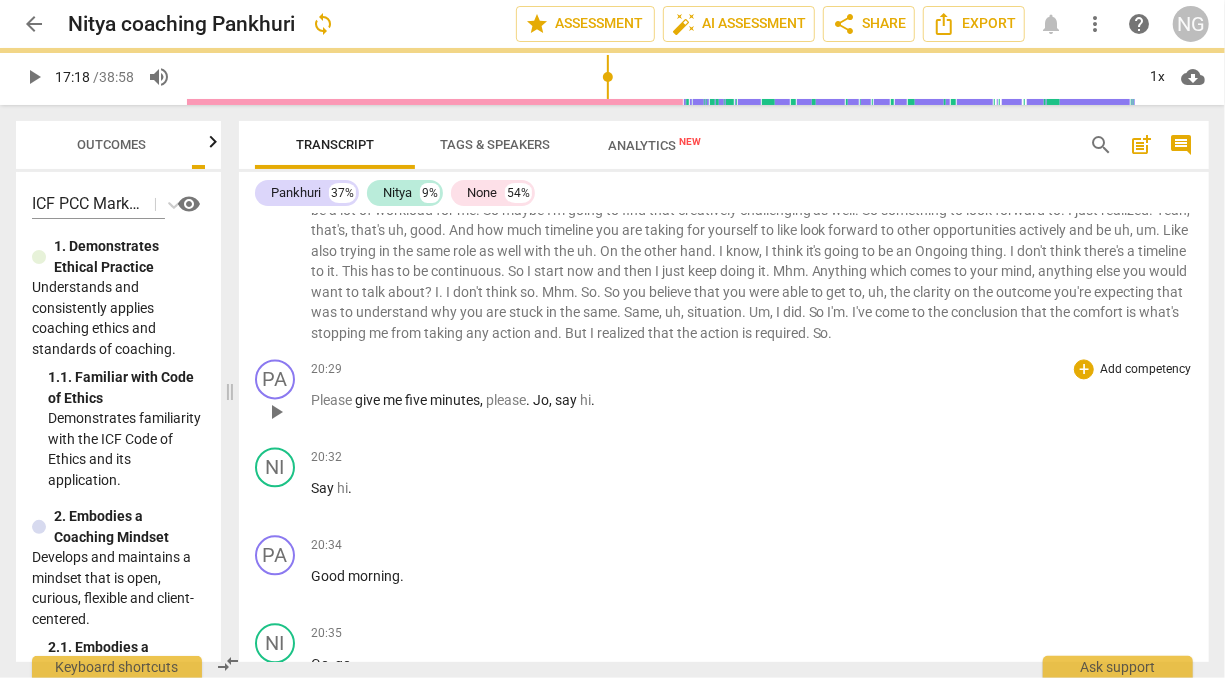 scroll, scrollTop: 1973, scrollLeft: 0, axis: vertical 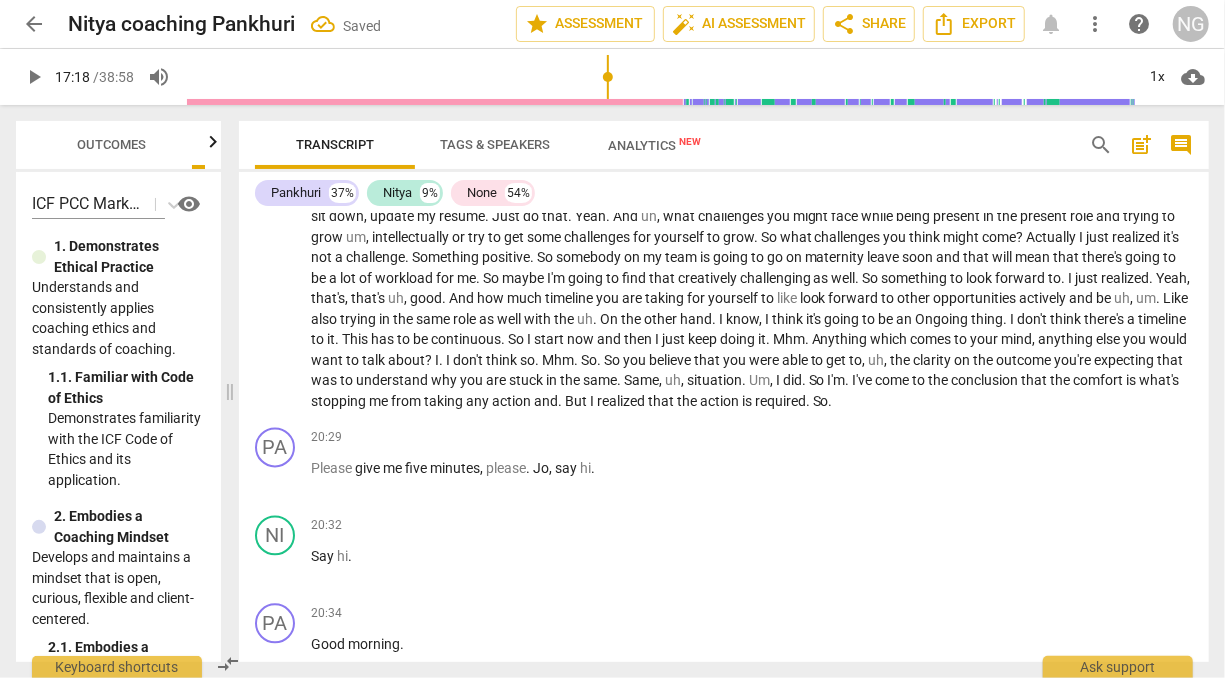 click at bounding box center [660, 77] 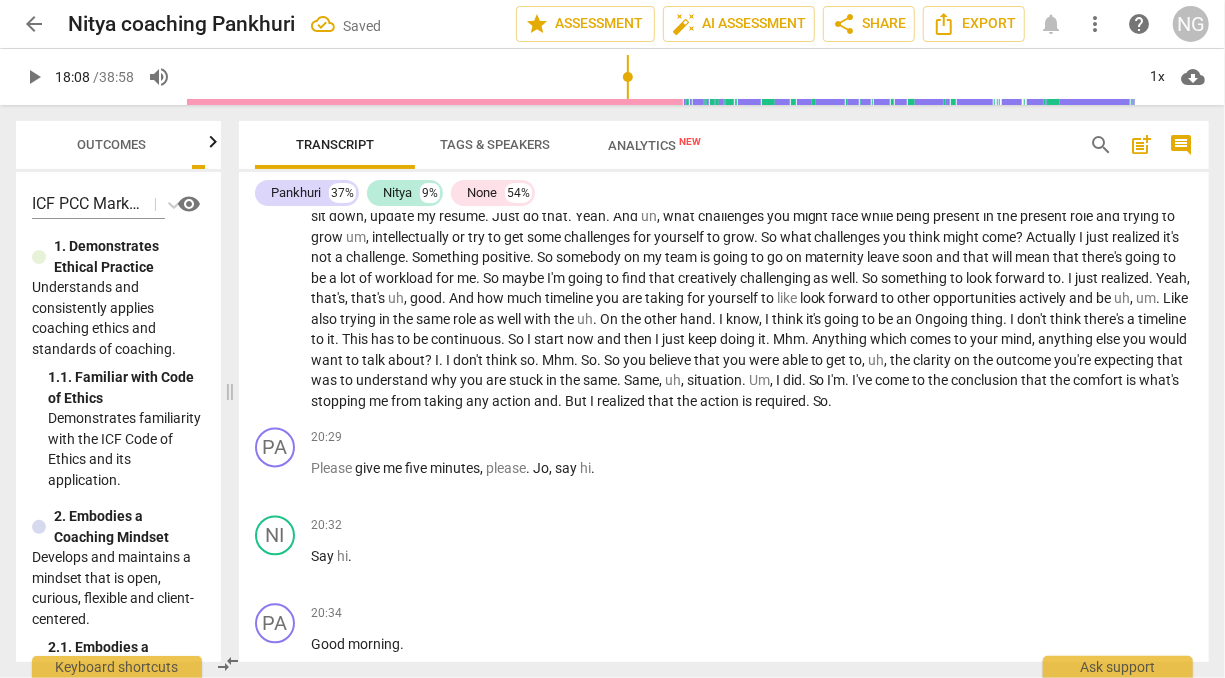 type on "1032" 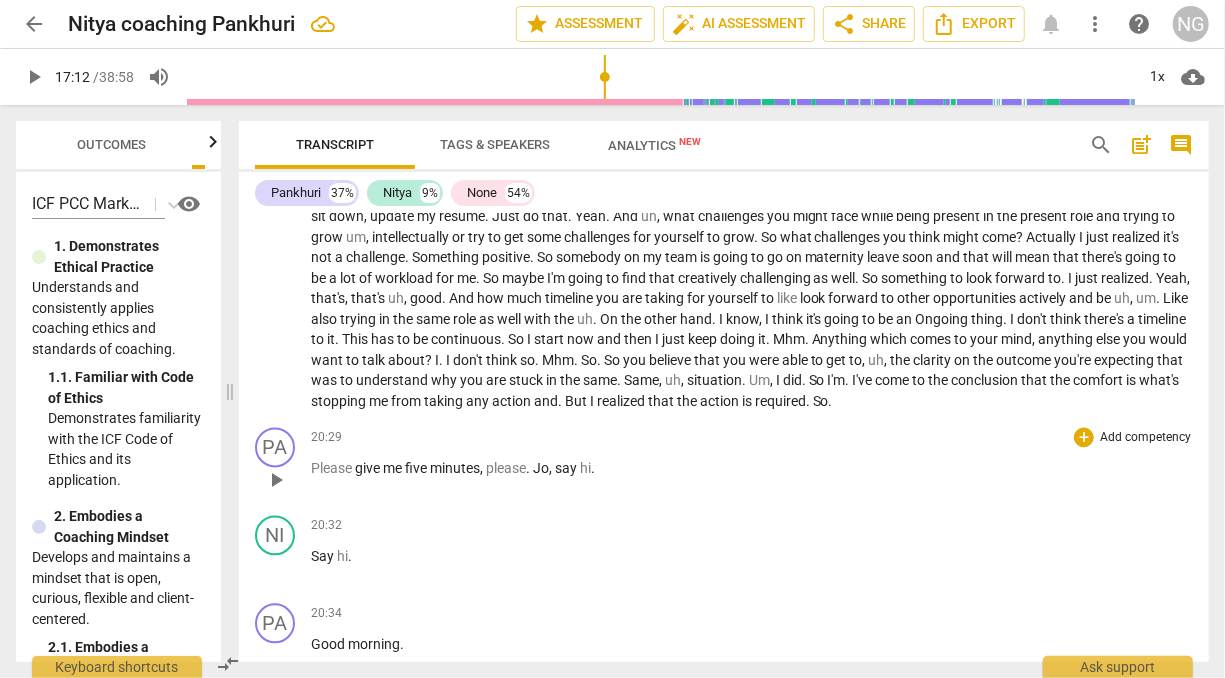 click on "me" at bounding box center (394, 469) 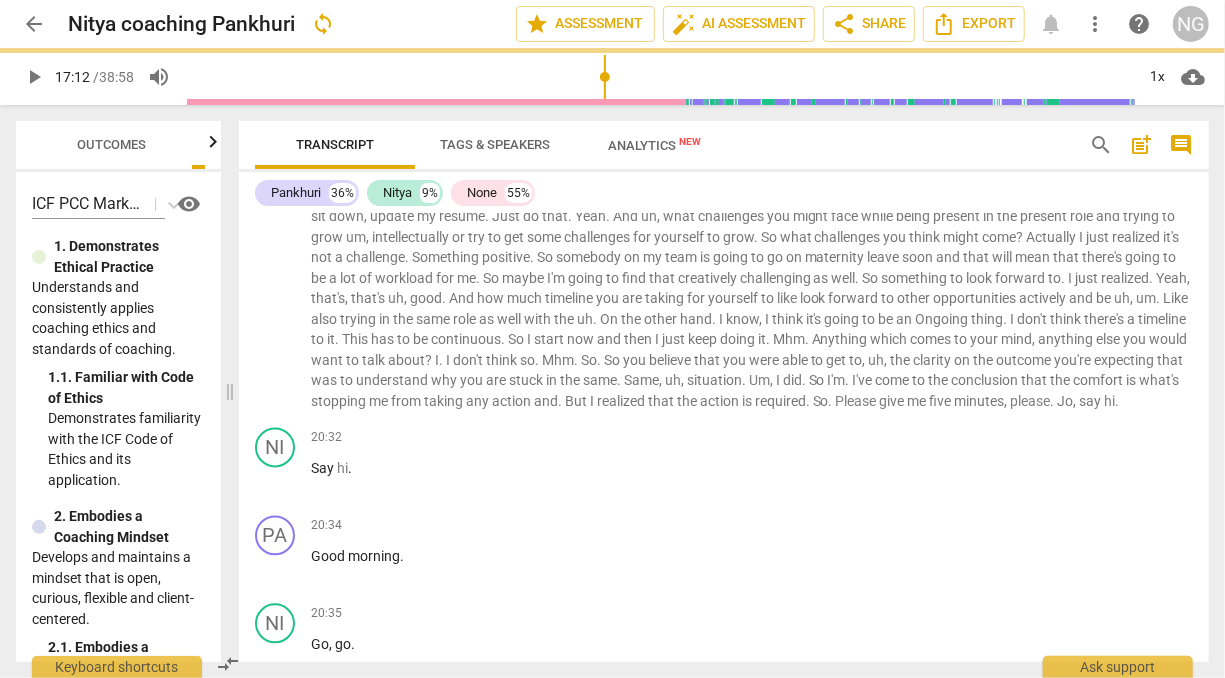 scroll, scrollTop: 1906, scrollLeft: 0, axis: vertical 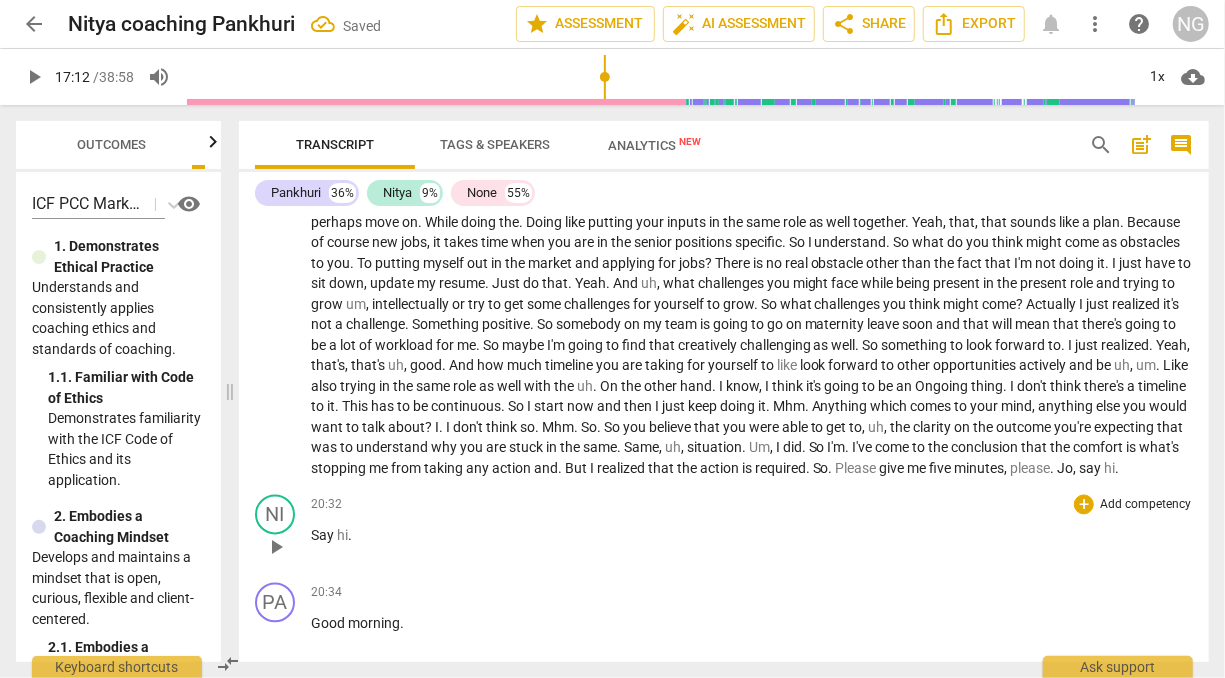 click on "20:32 + Add competency keyboard_arrow_right" at bounding box center [752, 505] 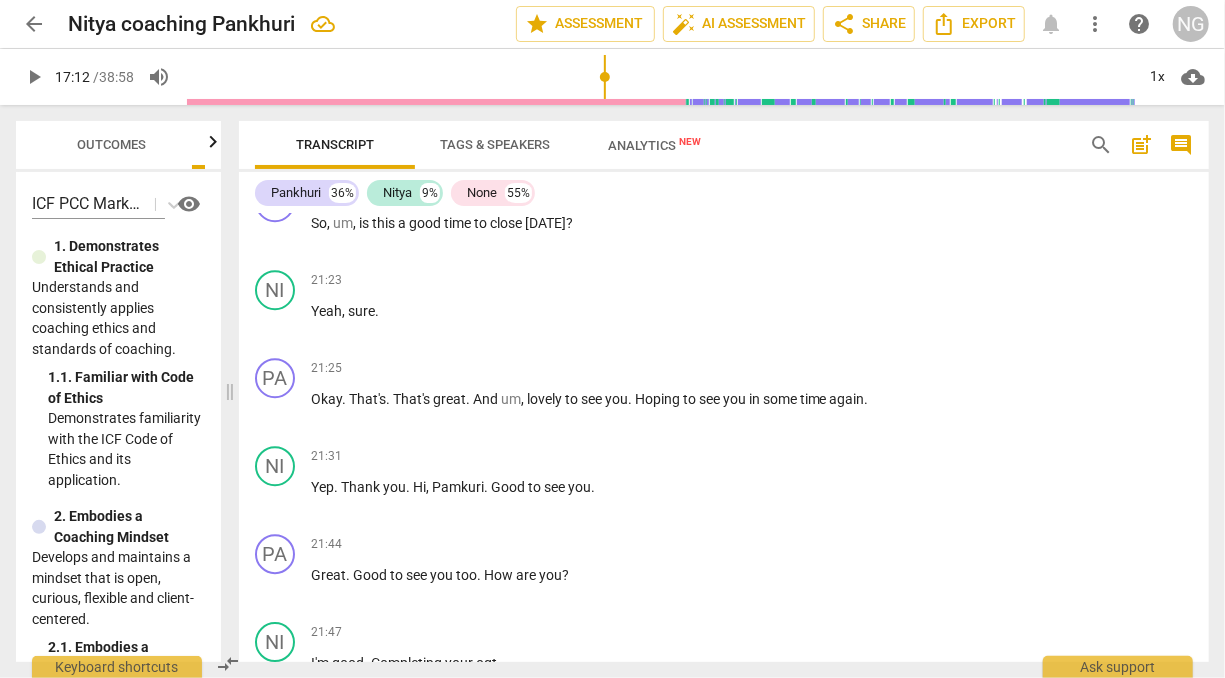 scroll, scrollTop: 2836, scrollLeft: 0, axis: vertical 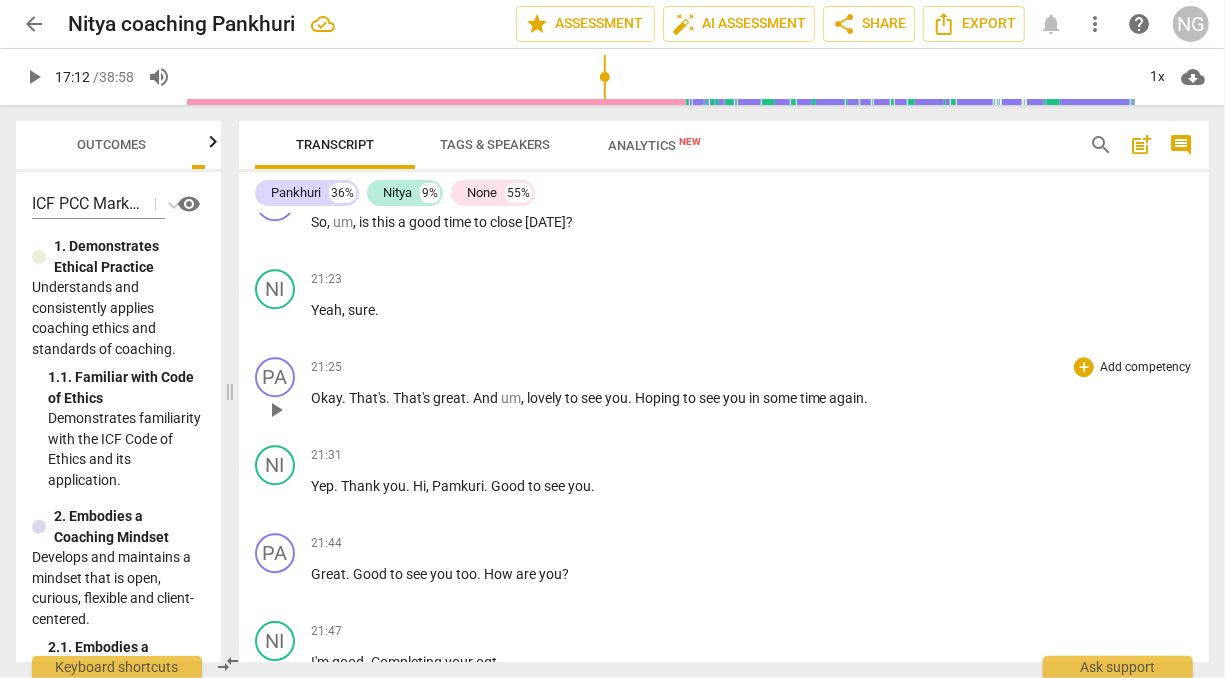 click on "Okay .   That's .   That's   great .   And   um ,   lovely   to   see   you .   Hoping   to   see   you   in   some   time   again ." at bounding box center (752, 398) 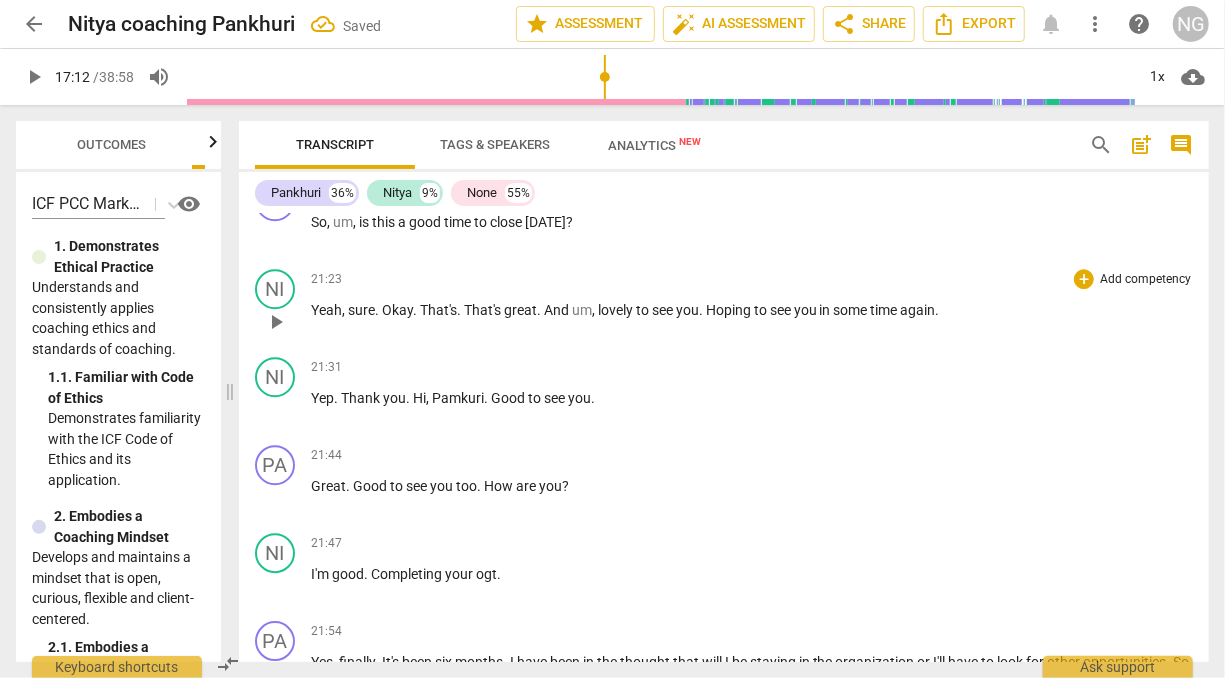 click on "Yeah" at bounding box center (326, 310) 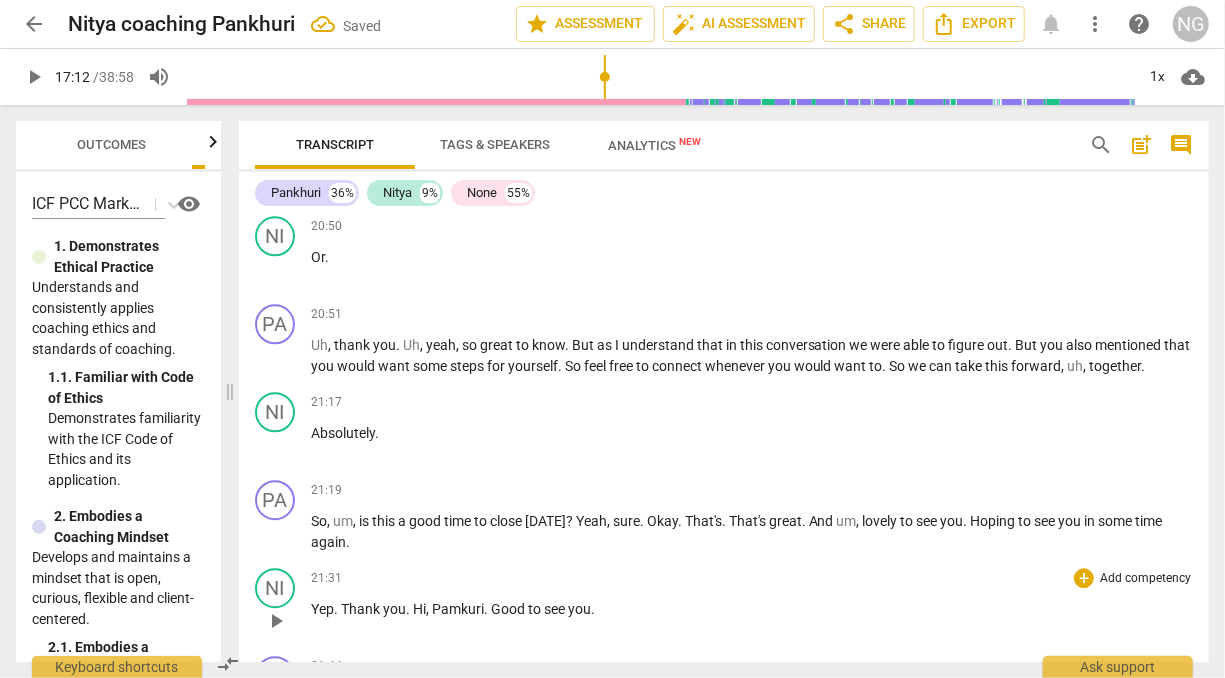 scroll, scrollTop: 2536, scrollLeft: 0, axis: vertical 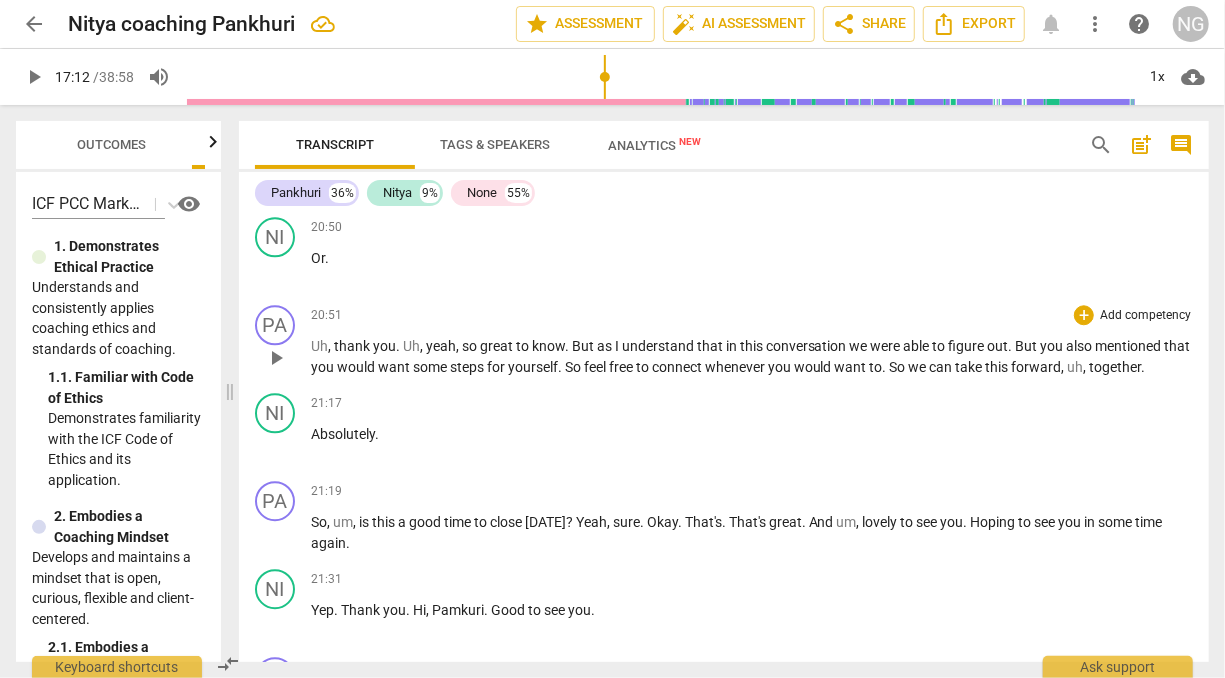 click on "Uh" at bounding box center [319, 346] 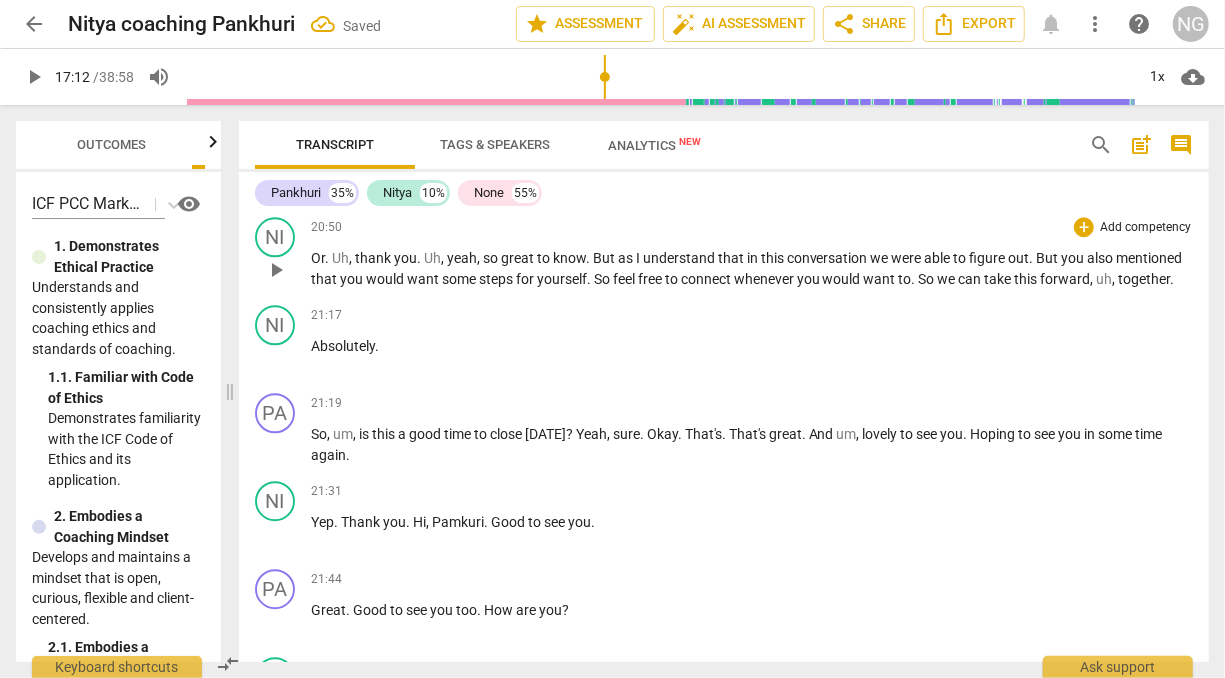 click on "Or" at bounding box center (318, 258) 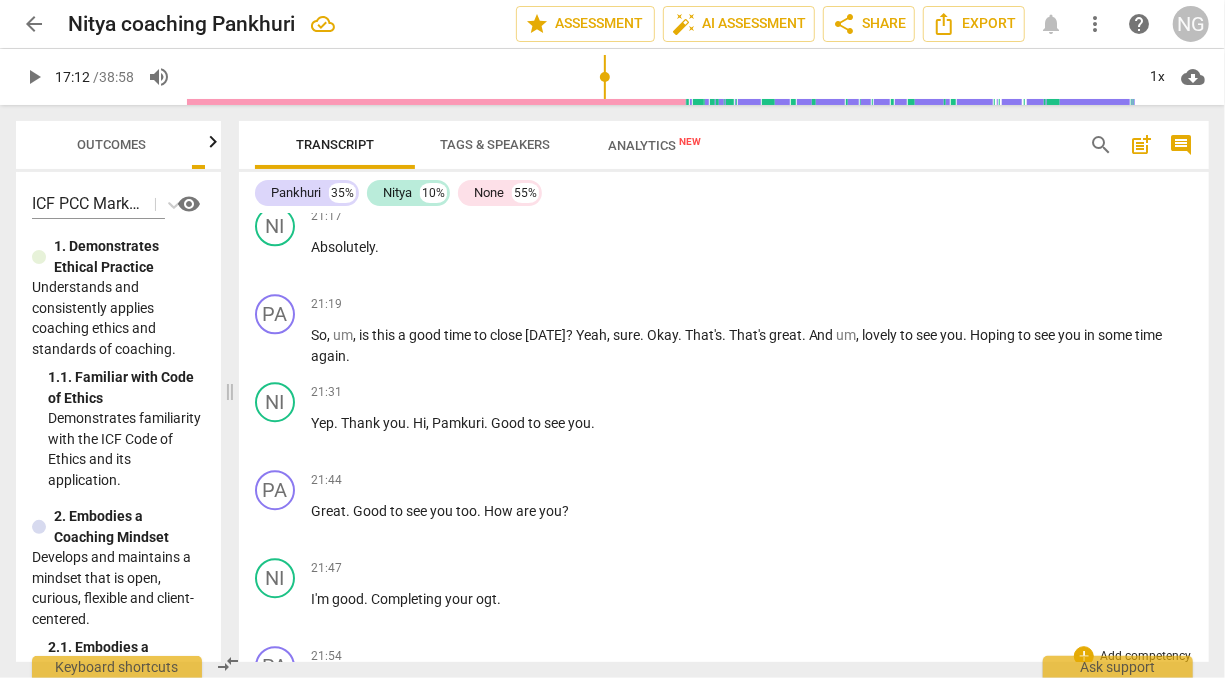 scroll, scrollTop: 2634, scrollLeft: 0, axis: vertical 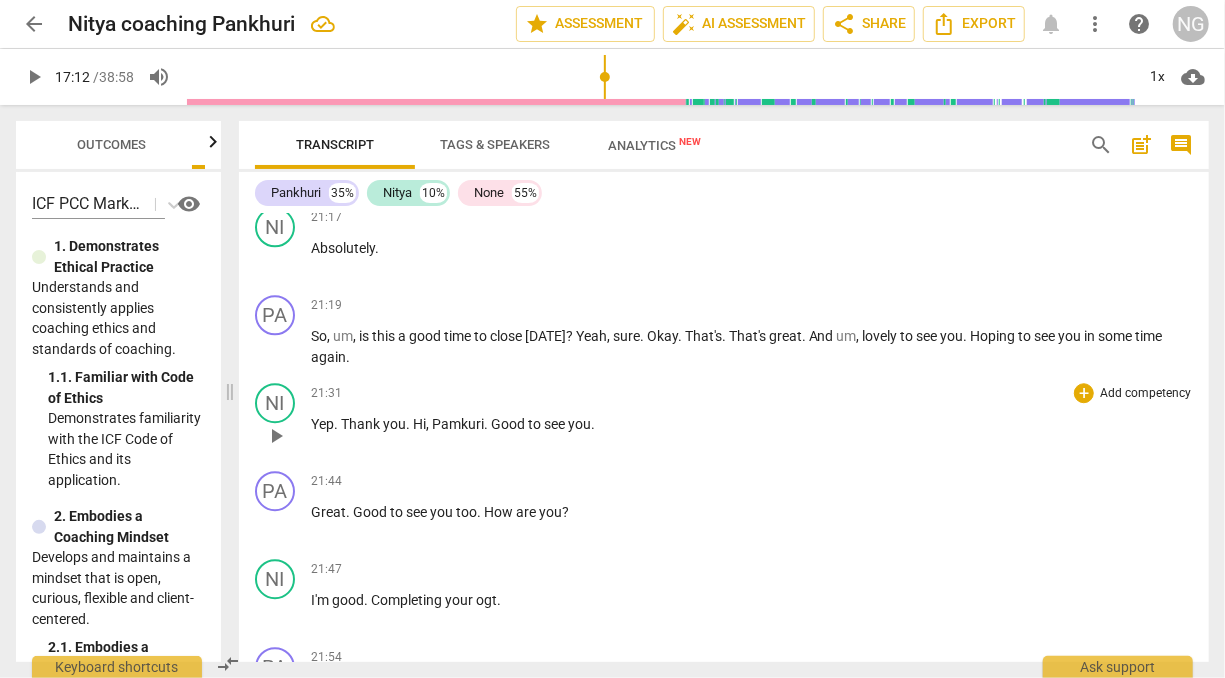 click on "Thank" at bounding box center [362, 424] 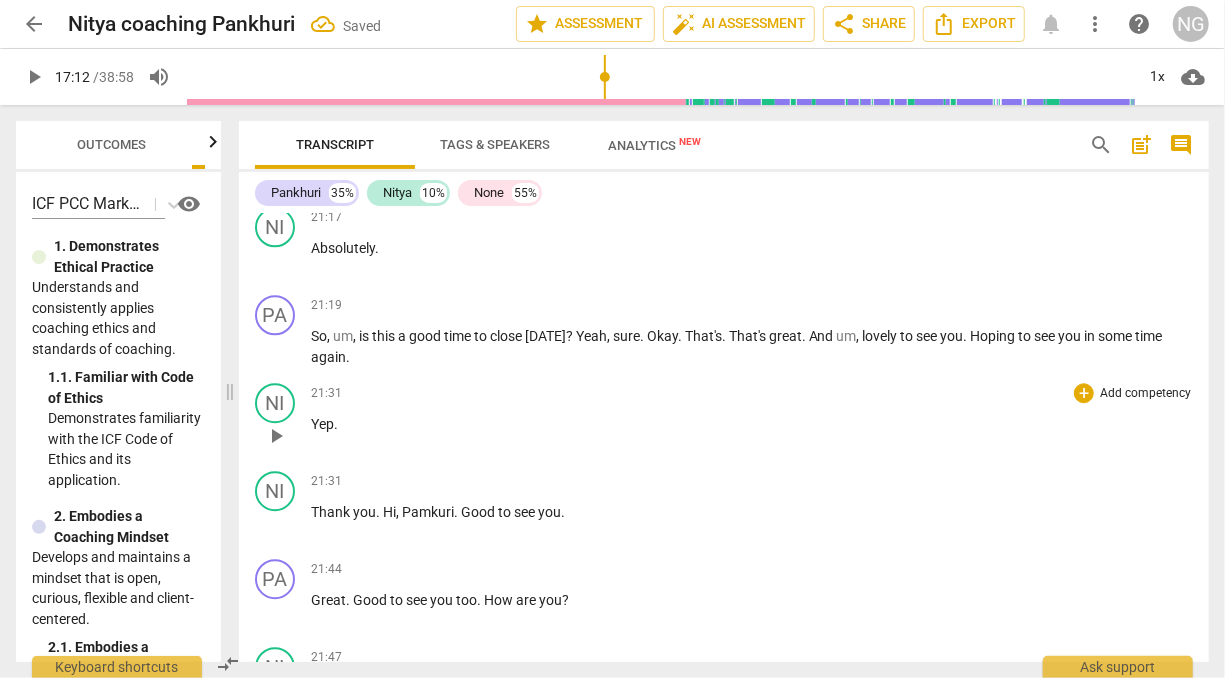 click on "Yep ." at bounding box center (752, 424) 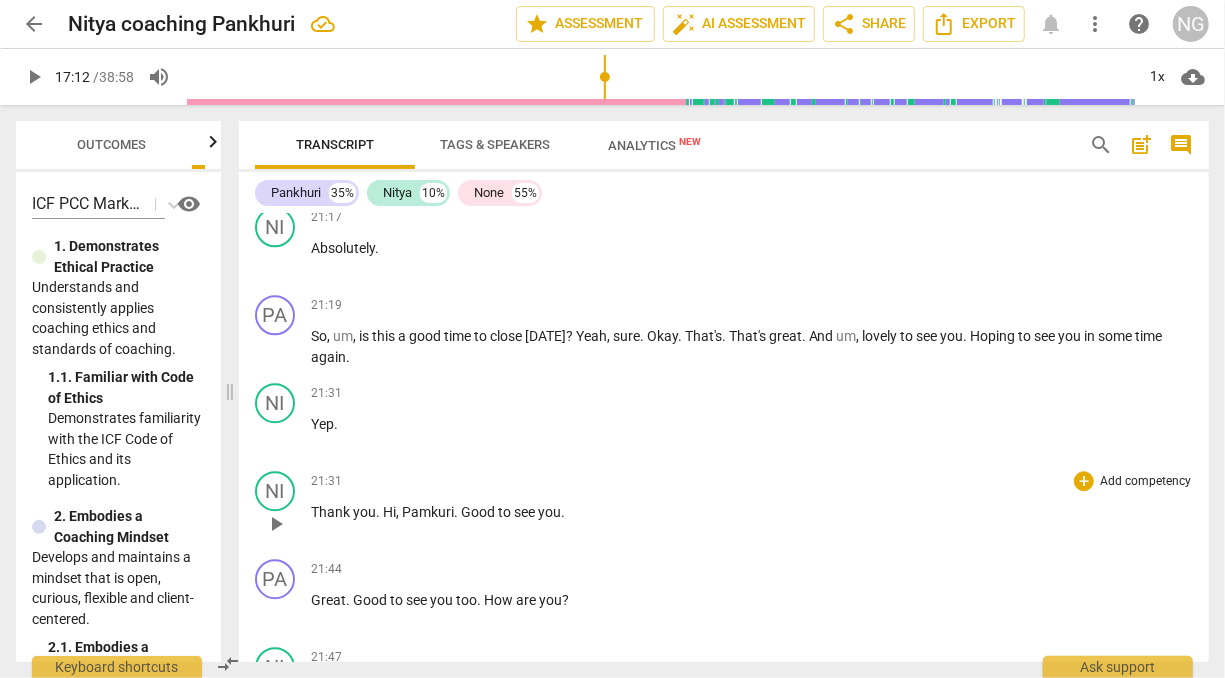 click on "Hi" at bounding box center [389, 512] 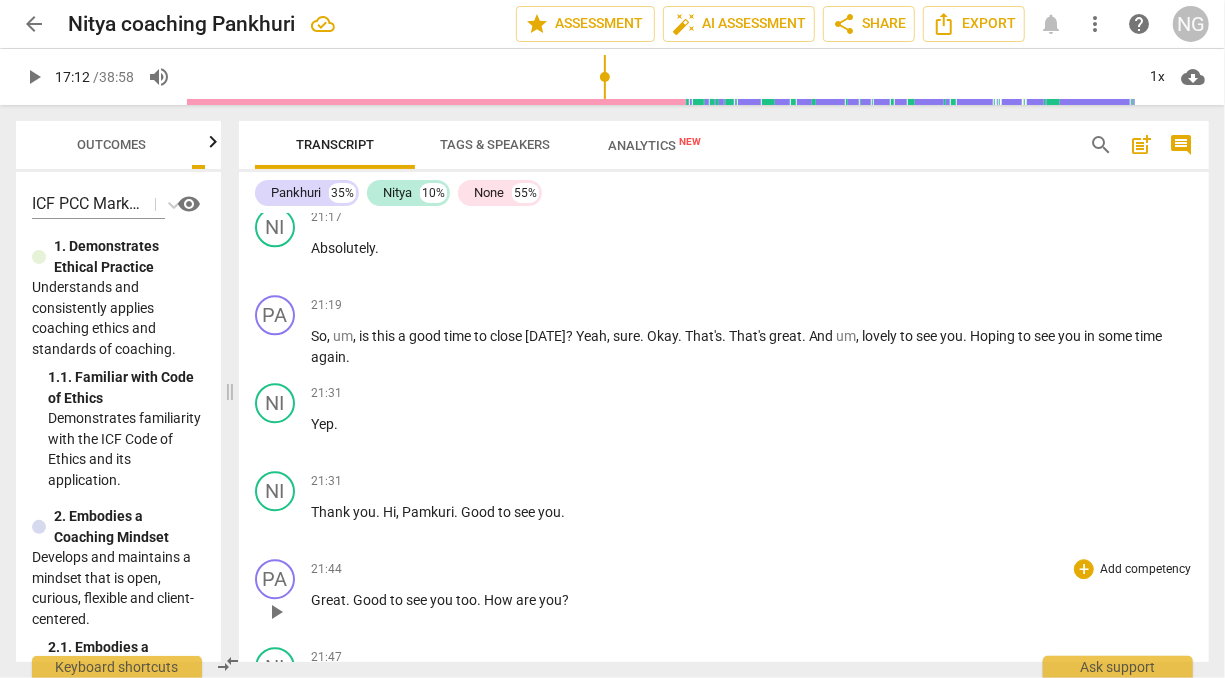 type 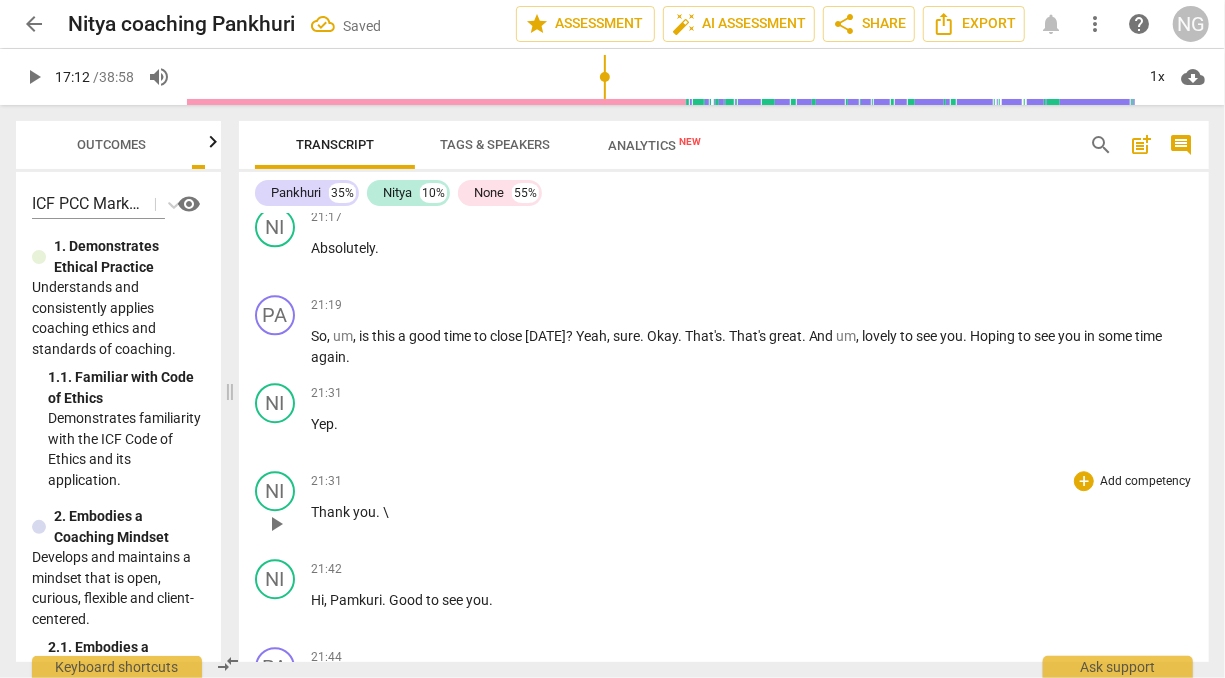 click on "Thank   you .   \" at bounding box center [752, 512] 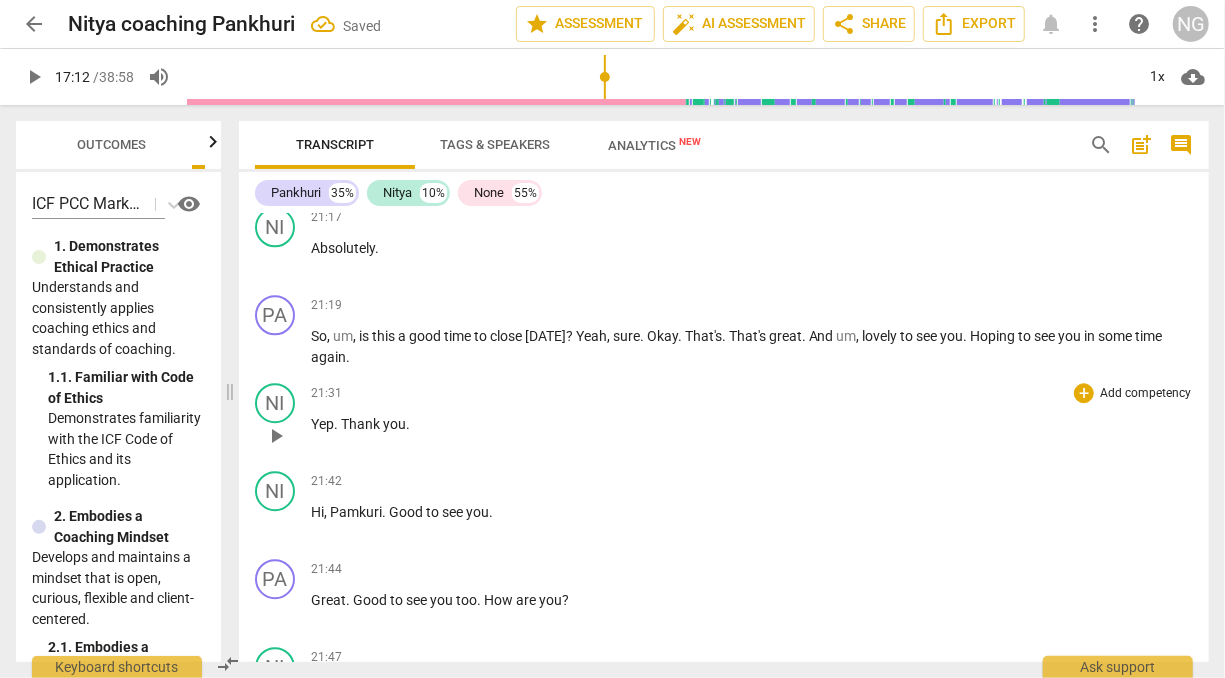 click on "Thank" at bounding box center (362, 424) 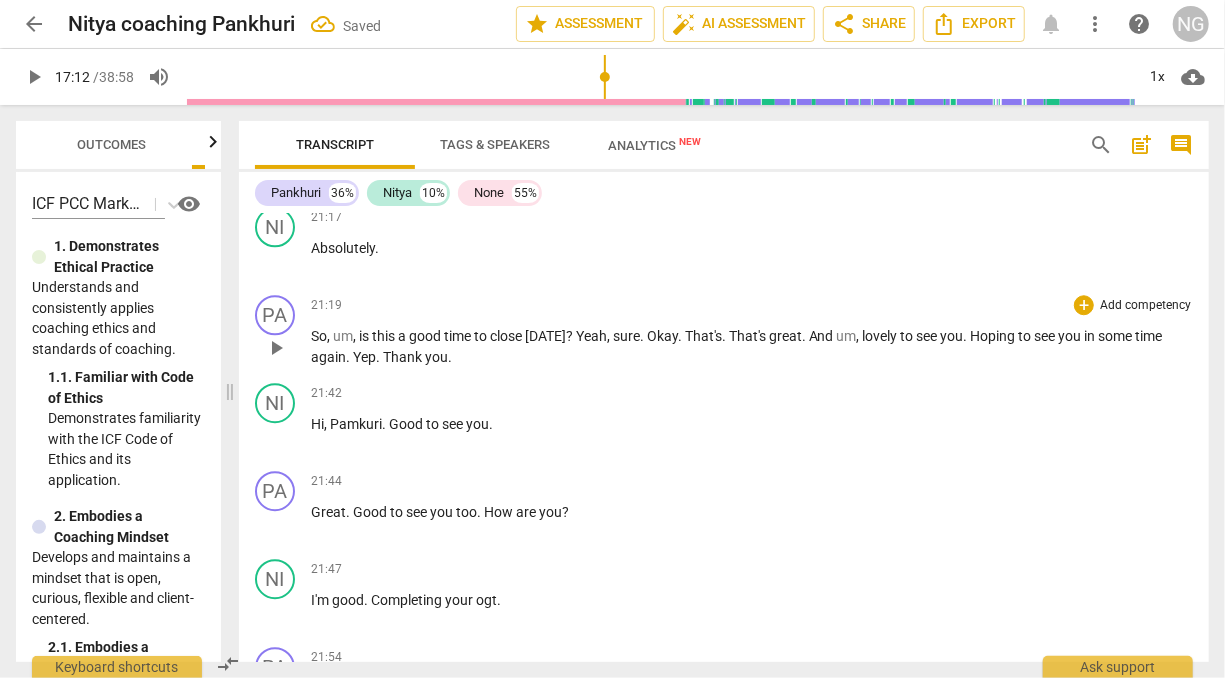 click on "um" at bounding box center [343, 336] 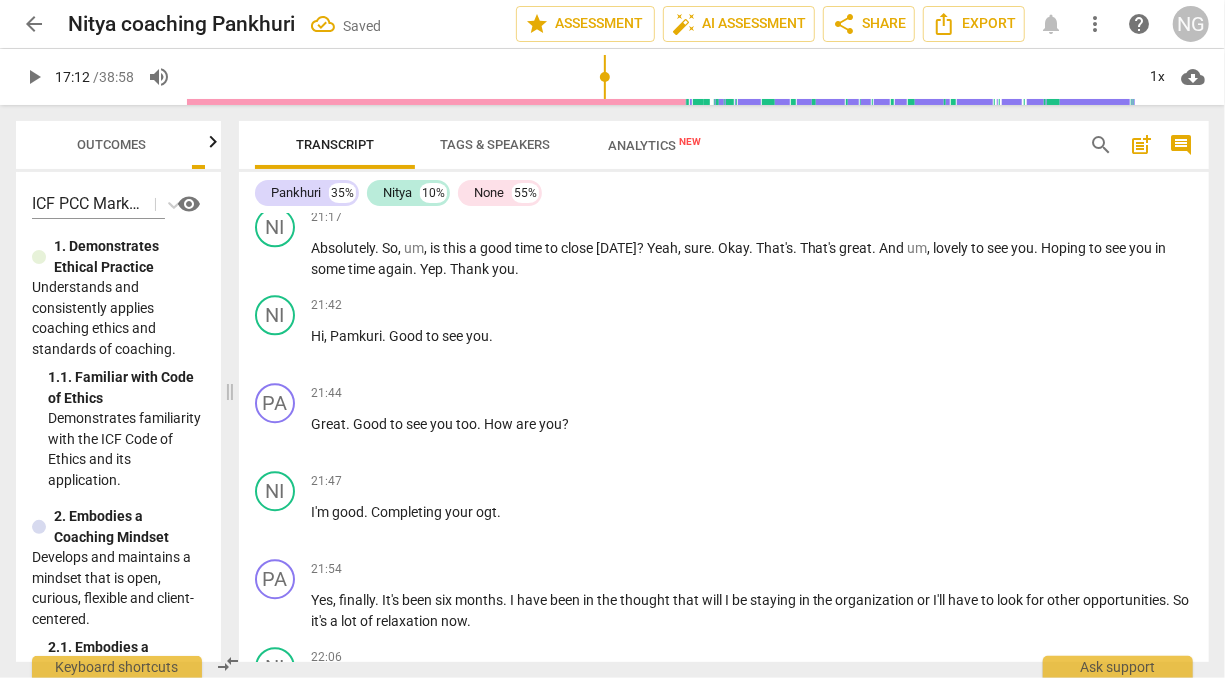 scroll, scrollTop: 2480, scrollLeft: 0, axis: vertical 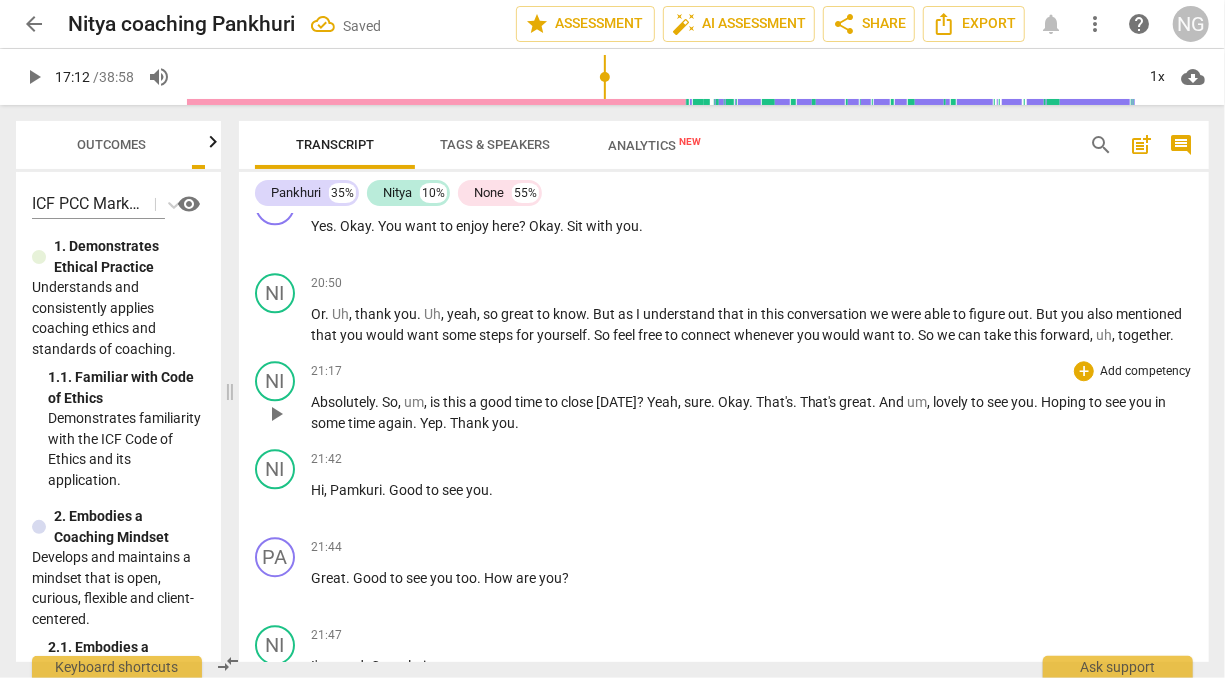click on "Absolutely" at bounding box center [343, 402] 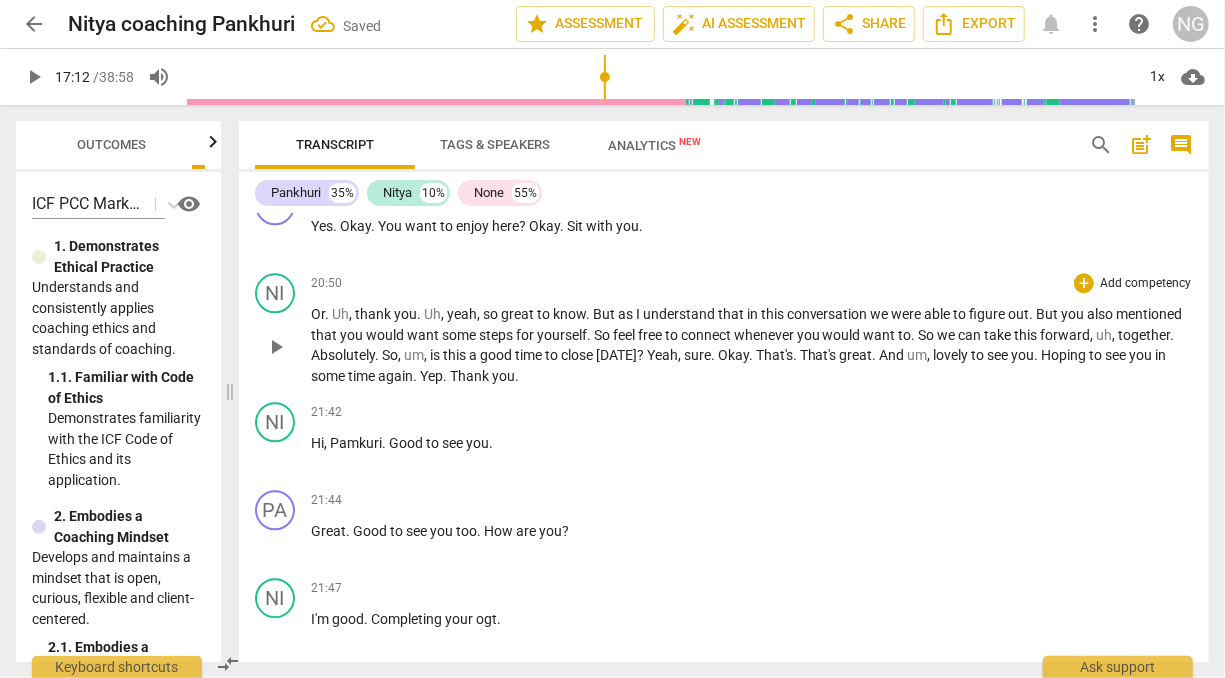 click on "Or" at bounding box center [318, 314] 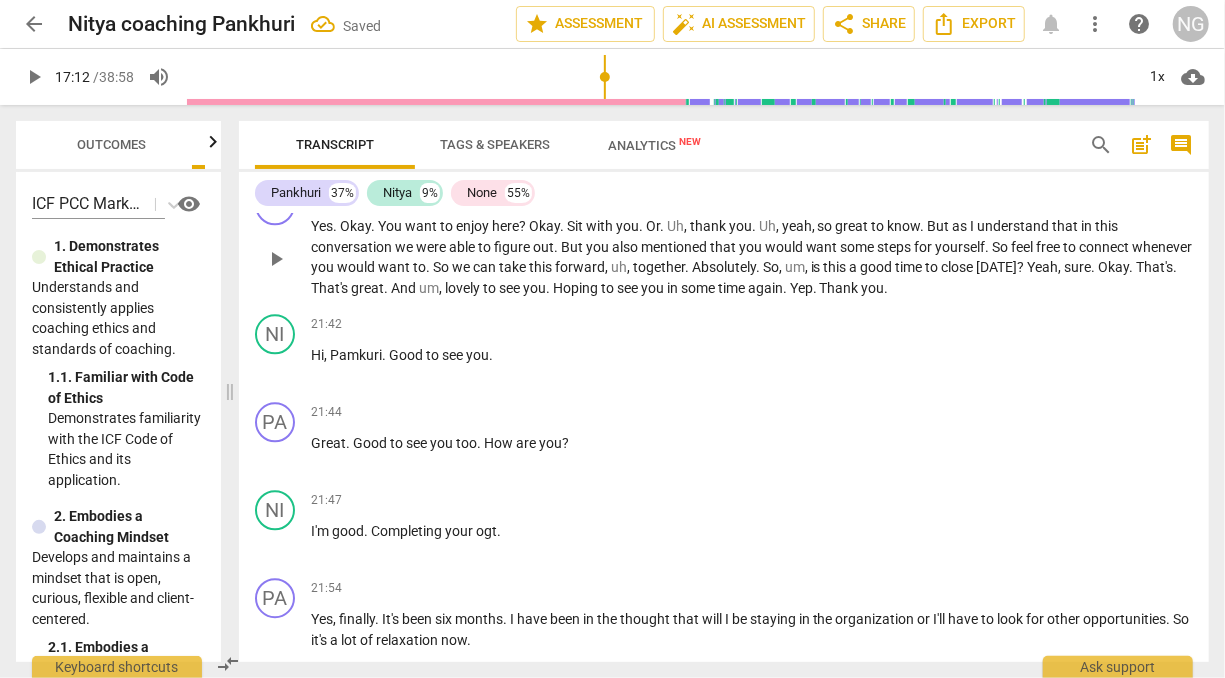 click on "Yes" at bounding box center [322, 226] 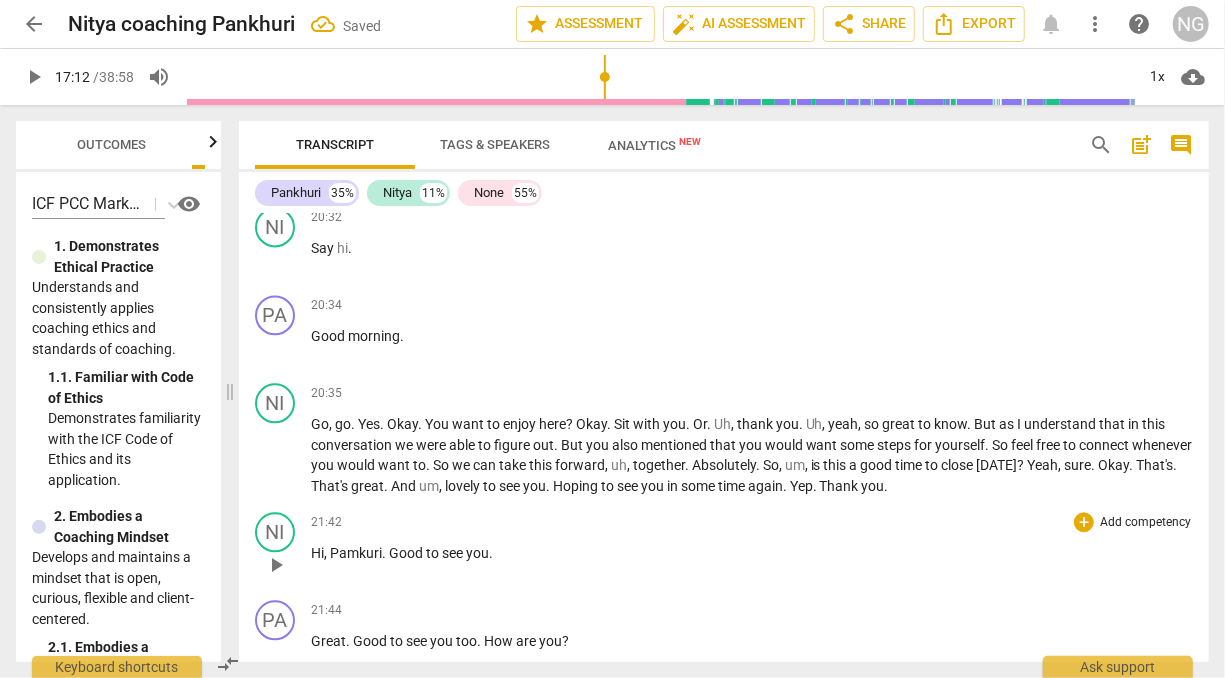 scroll, scrollTop: 2188, scrollLeft: 0, axis: vertical 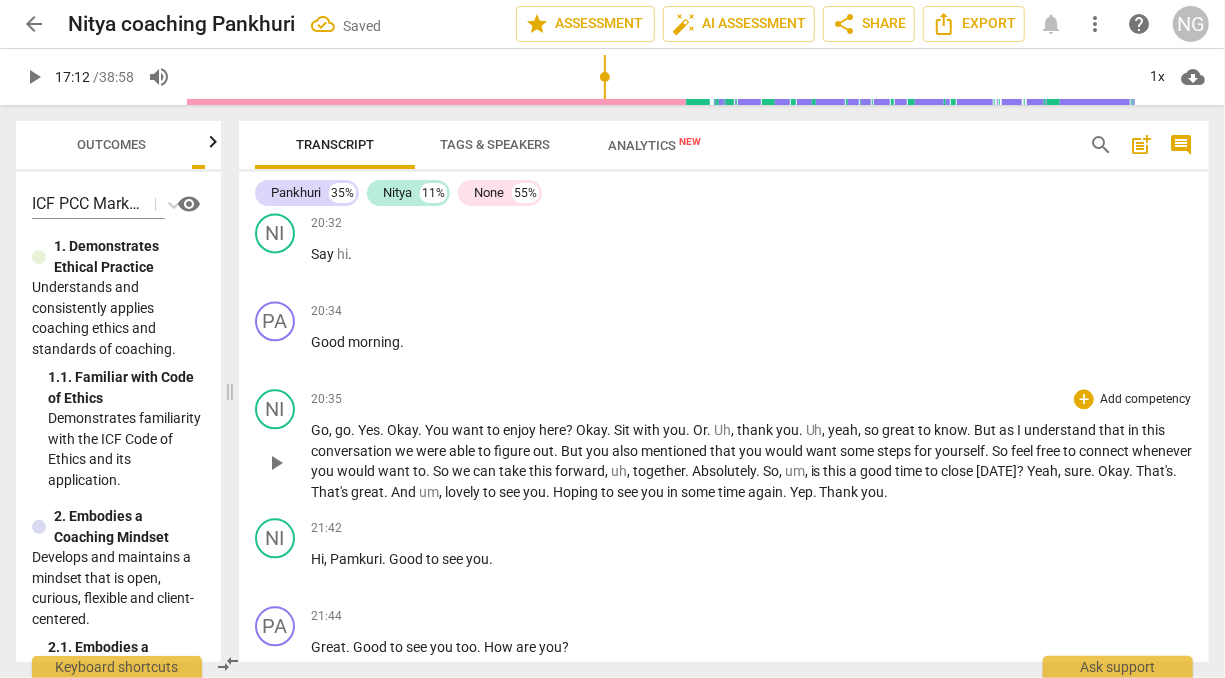 click on "Go" at bounding box center [320, 430] 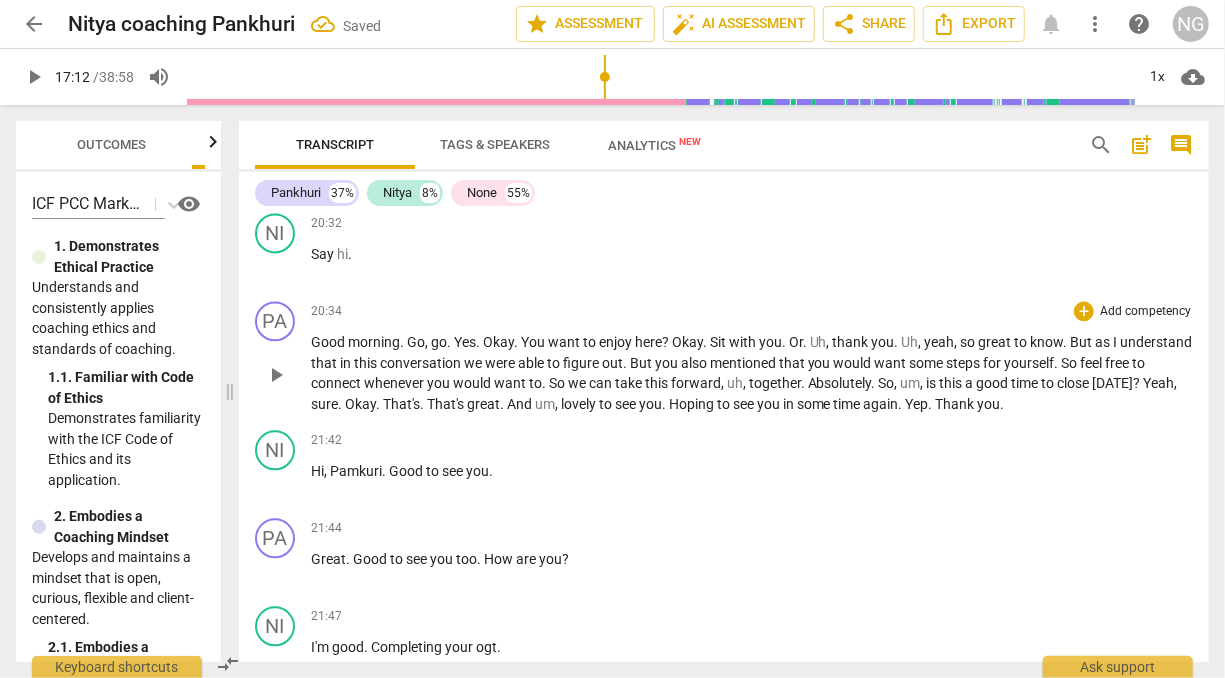 click on "Good" at bounding box center (329, 342) 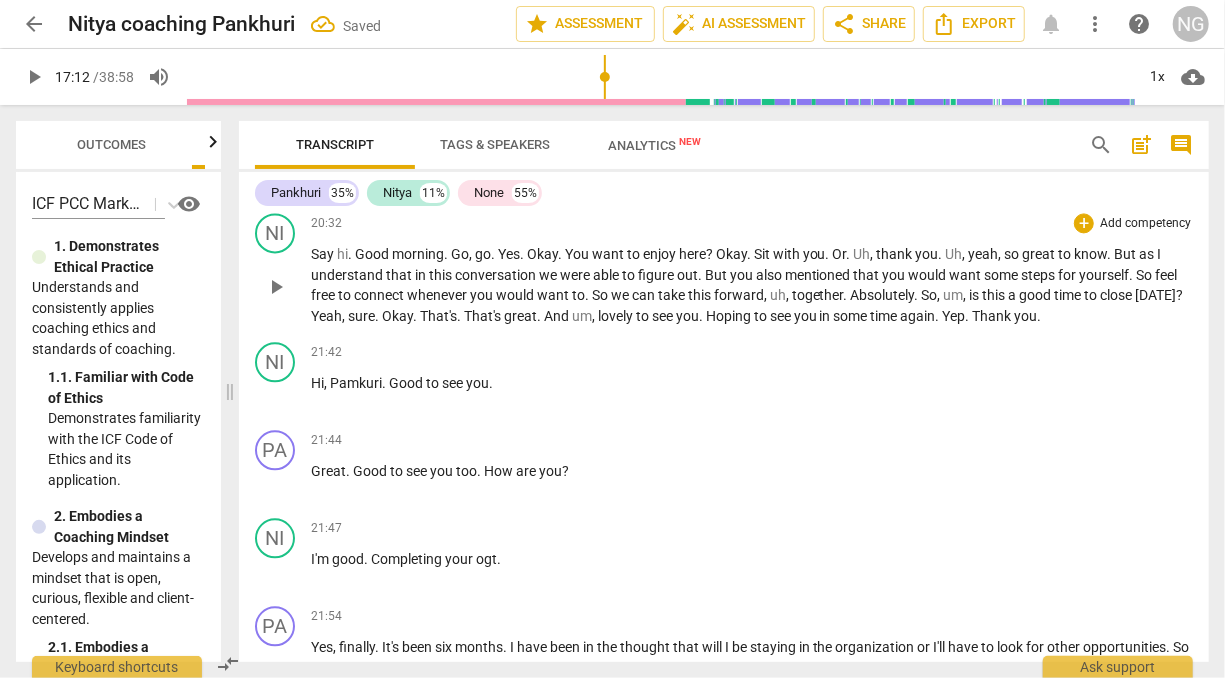 click on "NI play_arrow pause" at bounding box center [283, 269] 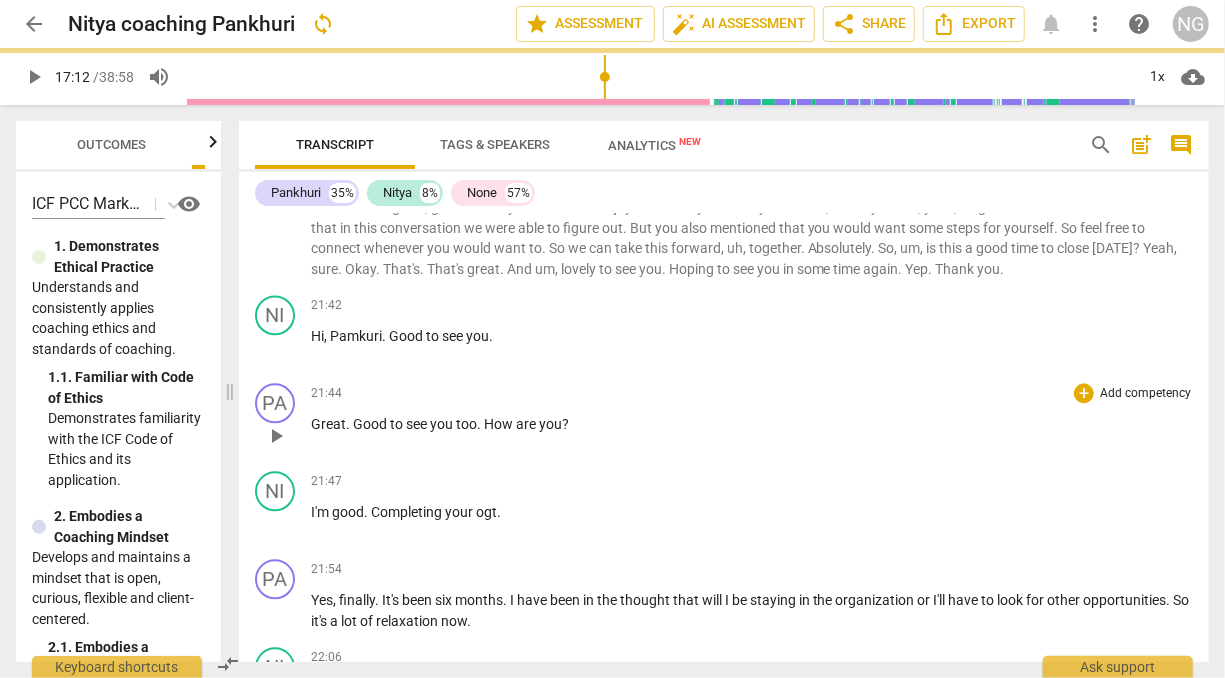 scroll, scrollTop: 2140, scrollLeft: 0, axis: vertical 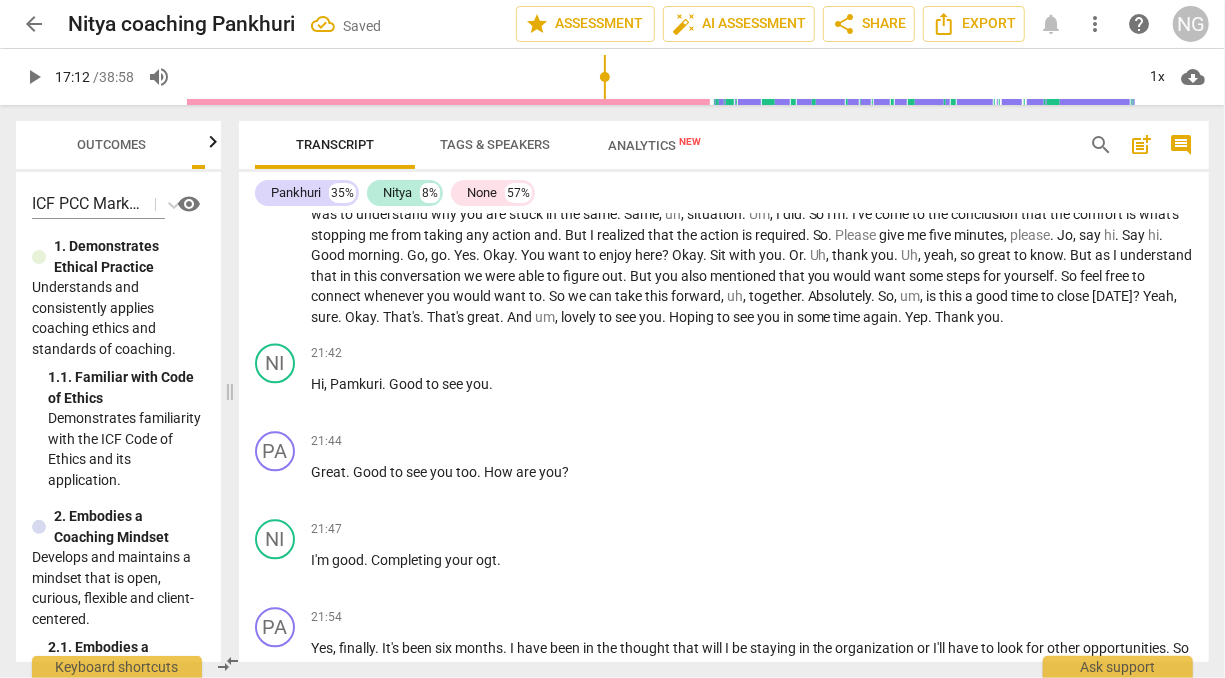click on "Good" at bounding box center (329, 255) 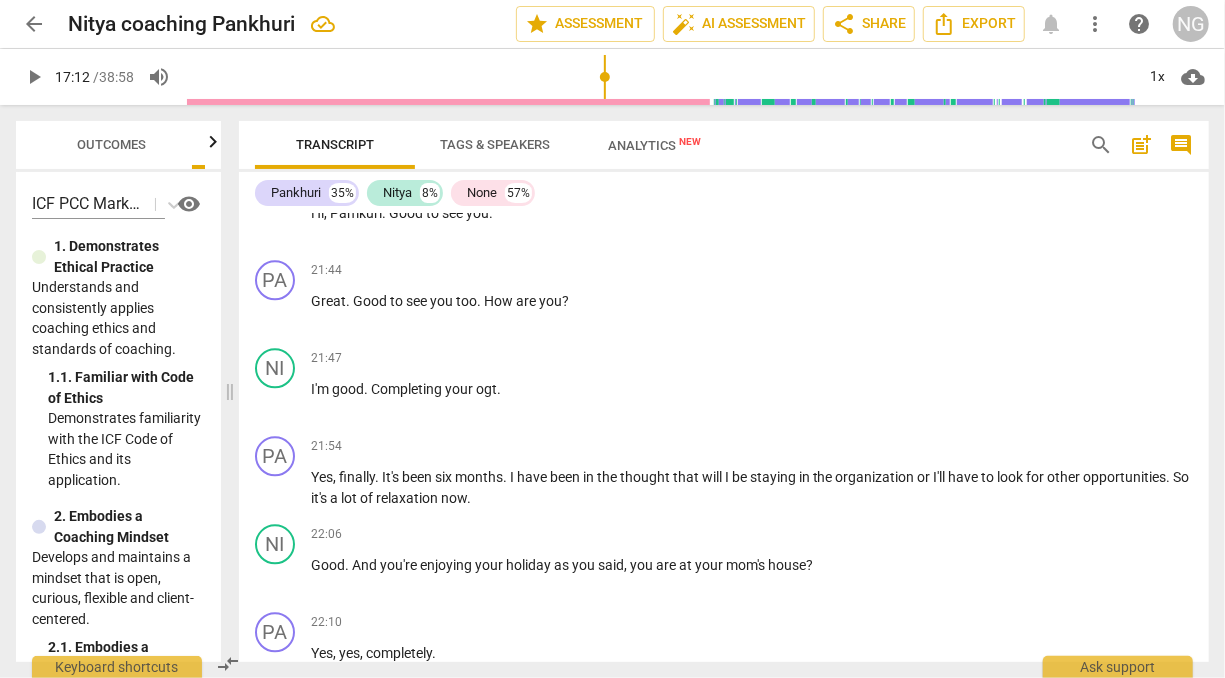 scroll, scrollTop: 2309, scrollLeft: 0, axis: vertical 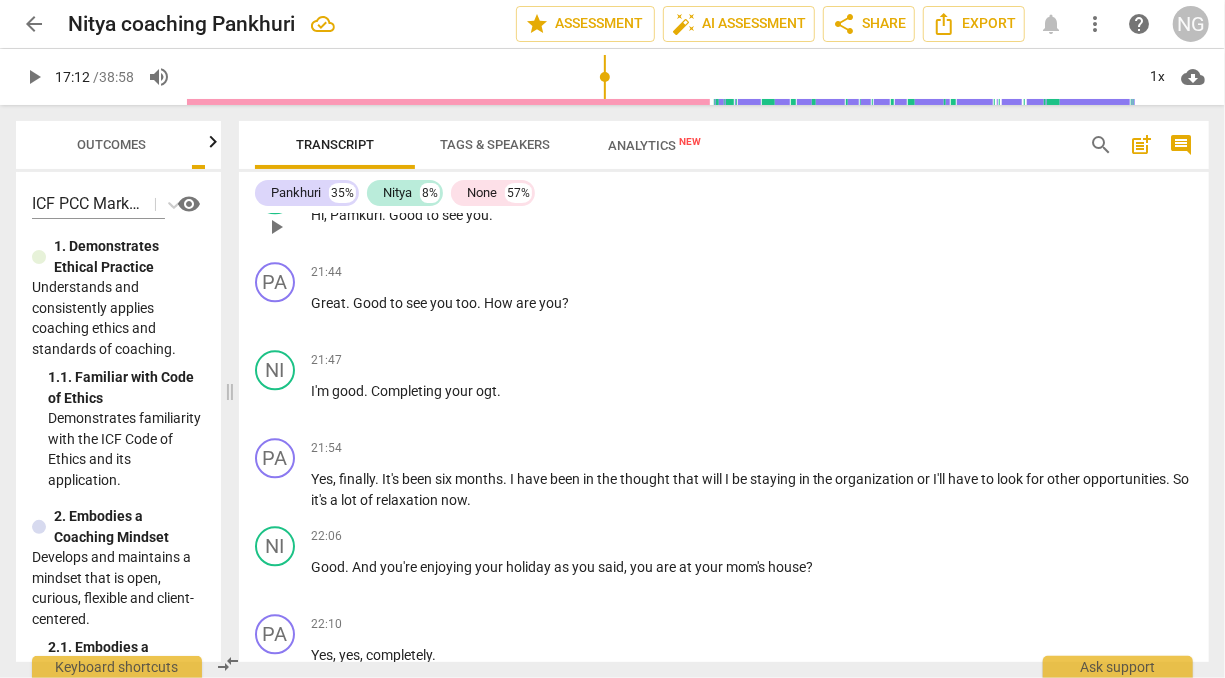 click on "Pamkuri" at bounding box center [356, 215] 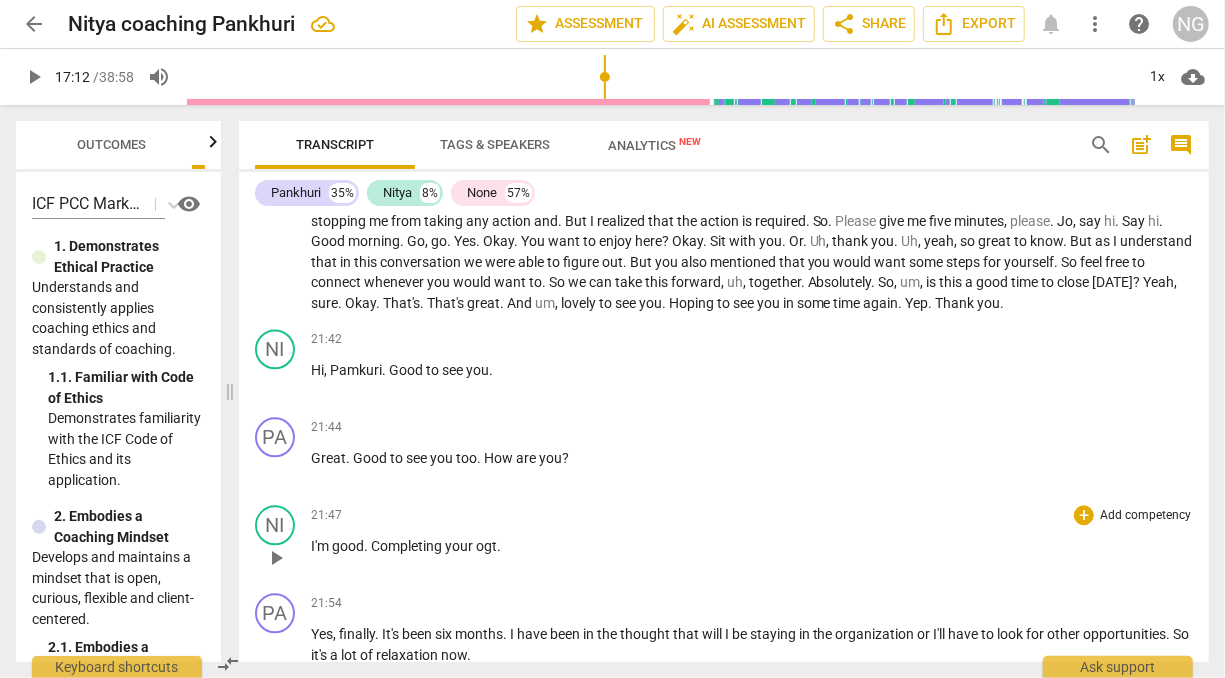 scroll, scrollTop: 2154, scrollLeft: 0, axis: vertical 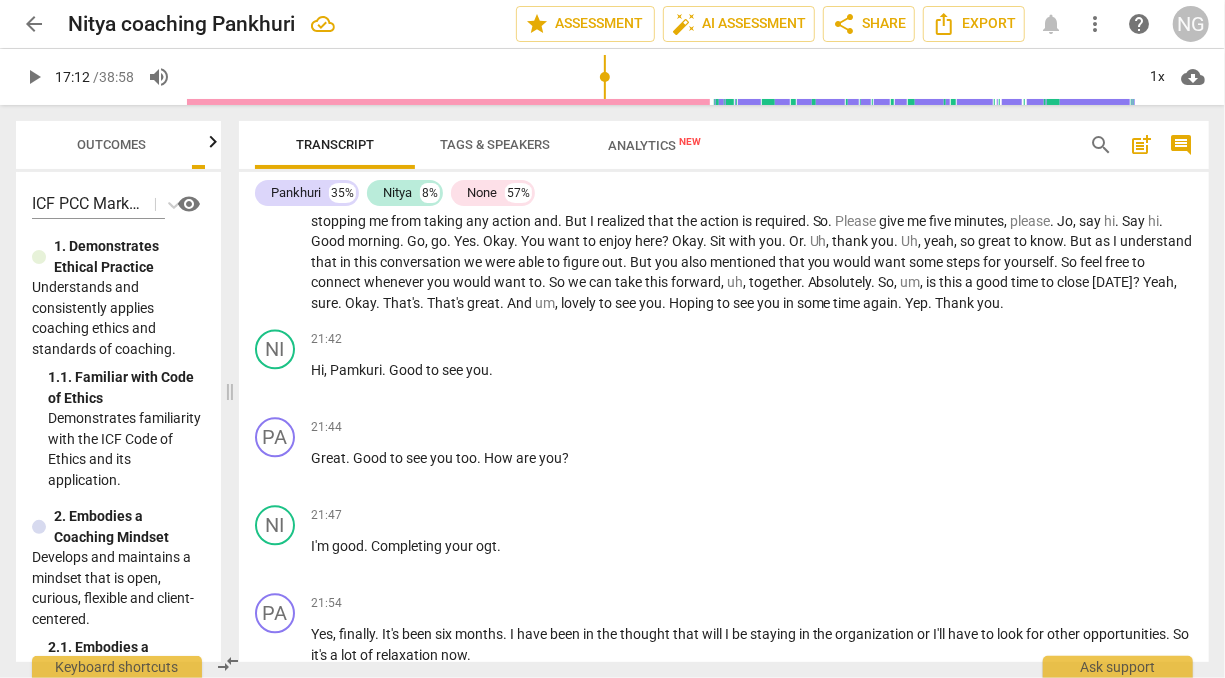click on "Tags & Speakers" at bounding box center (495, 145) 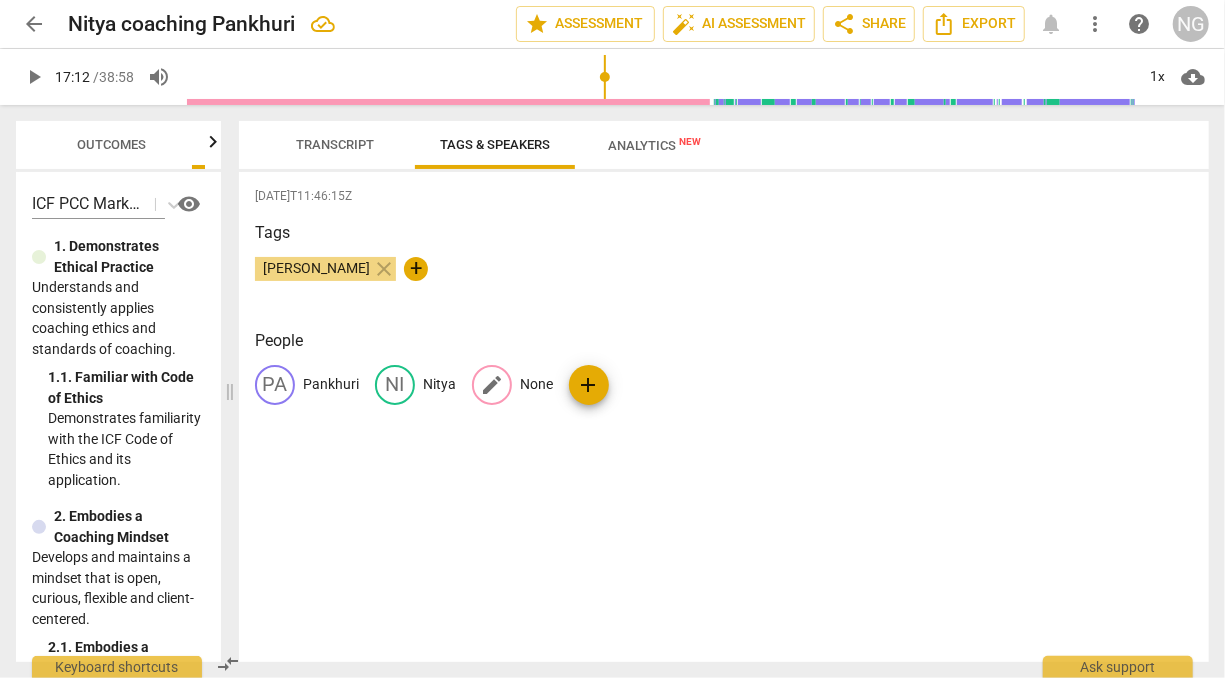drag, startPoint x: 503, startPoint y: 388, endPoint x: 440, endPoint y: 478, distance: 109.859 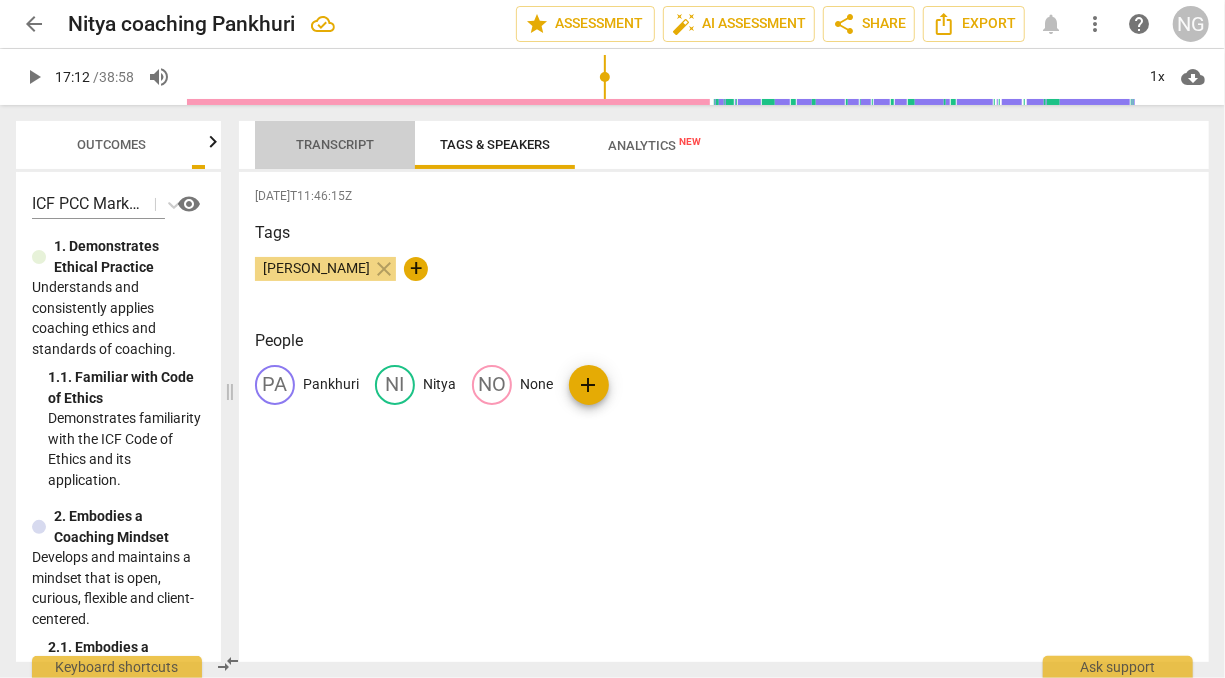 click on "Transcript" at bounding box center [335, 144] 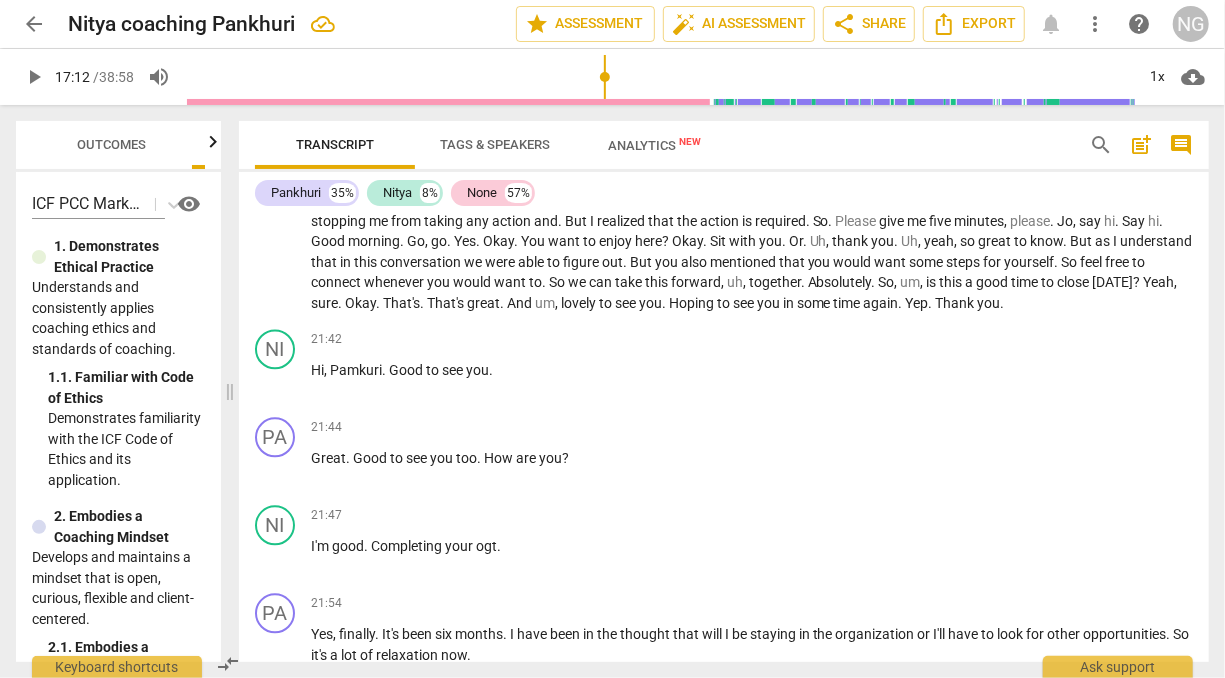 click on "None" at bounding box center (482, 193) 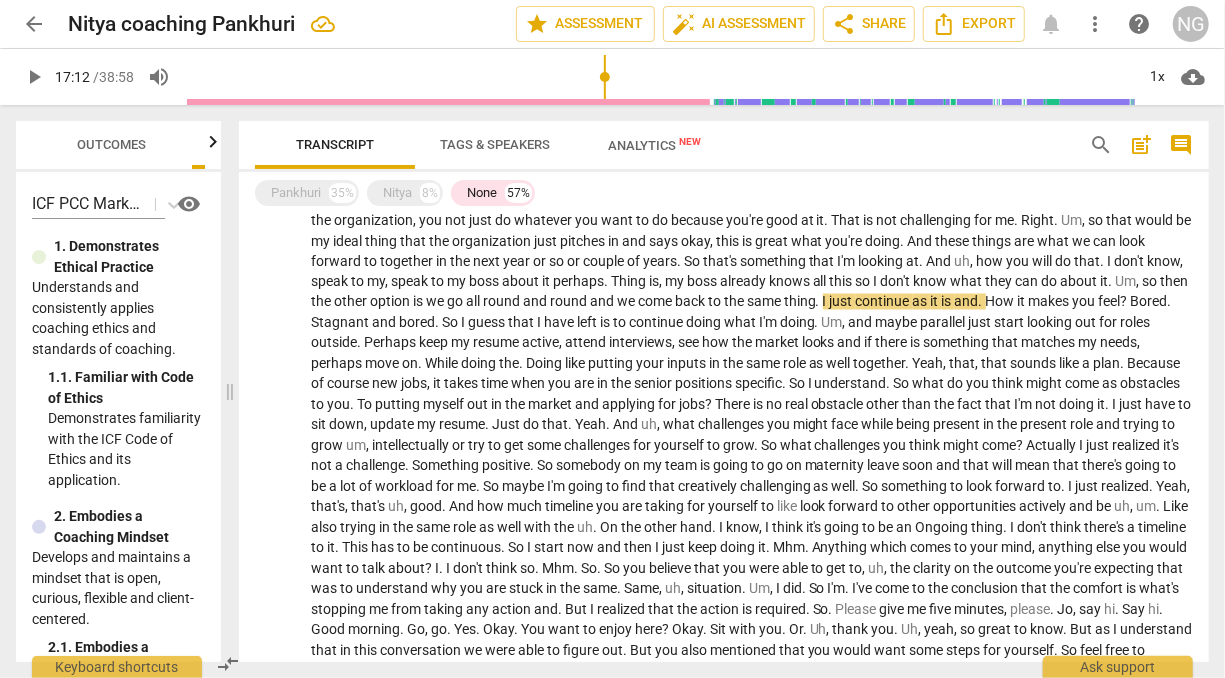 scroll, scrollTop: 1761, scrollLeft: 0, axis: vertical 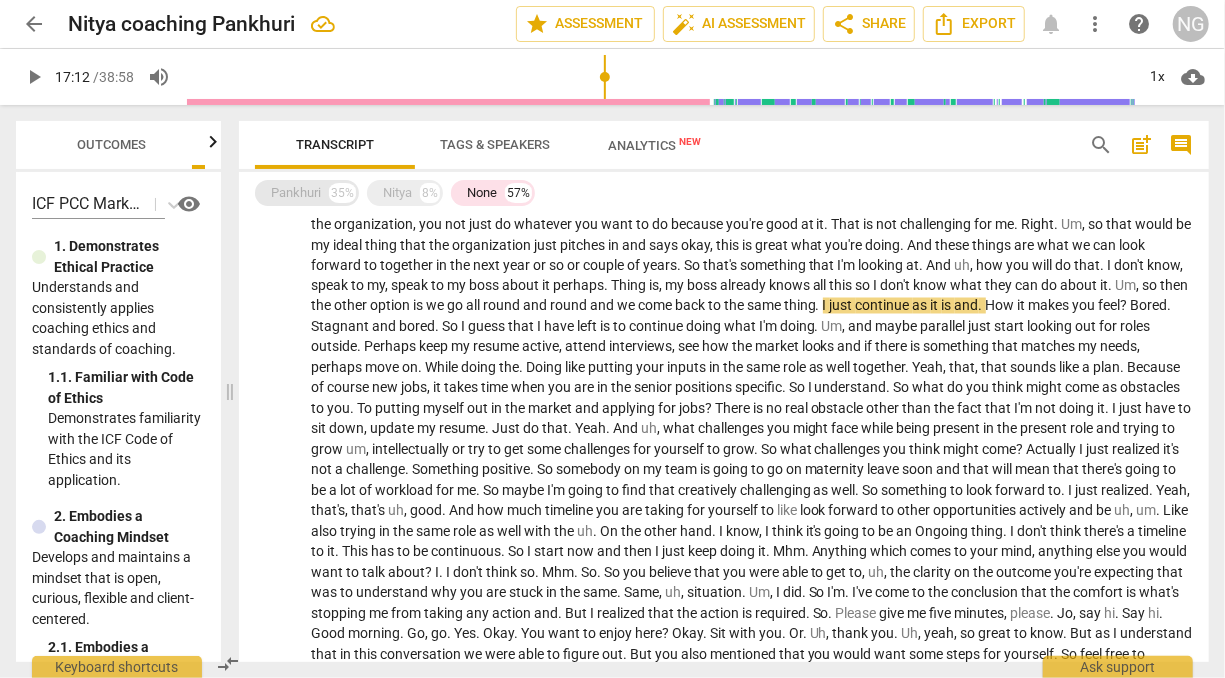 click on "Pankhuri 35%" at bounding box center [307, 193] 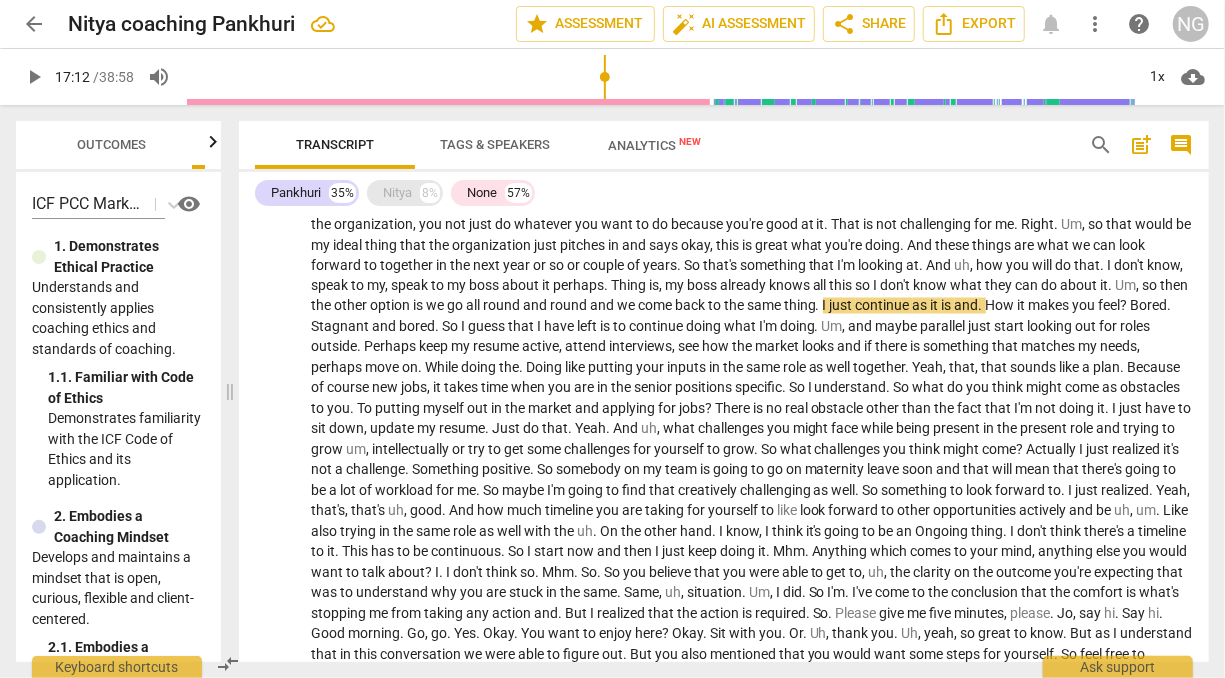 click on "Nitya" at bounding box center [397, 193] 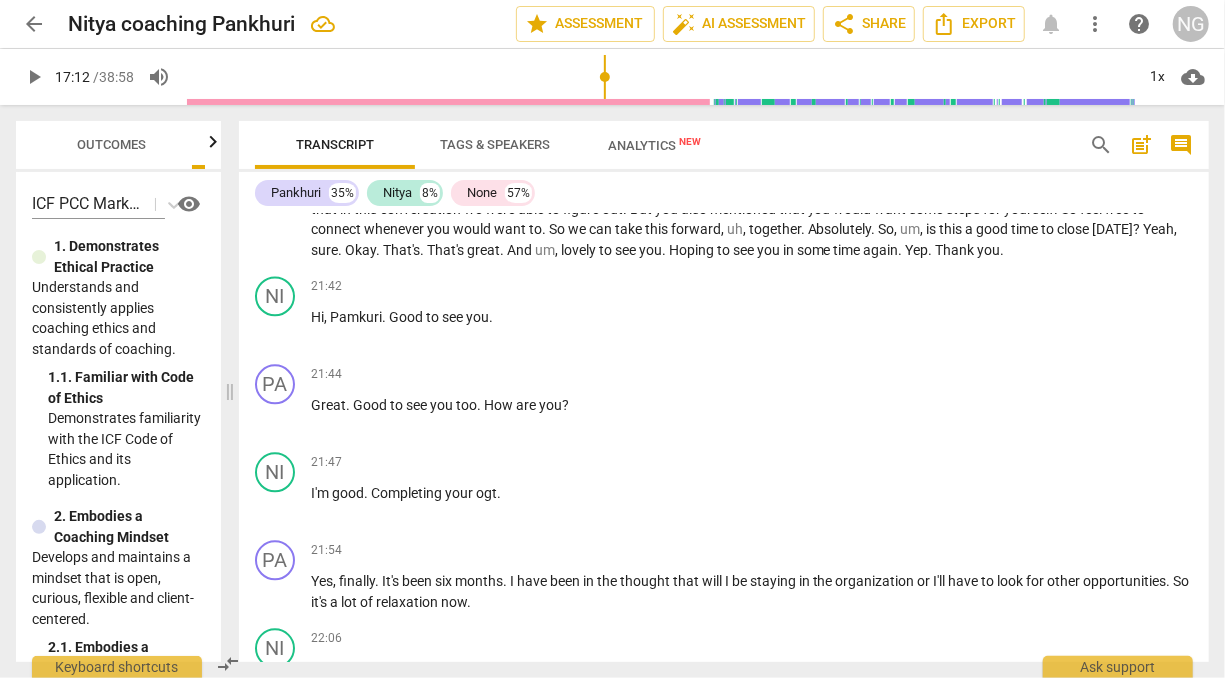 scroll, scrollTop: 2208, scrollLeft: 0, axis: vertical 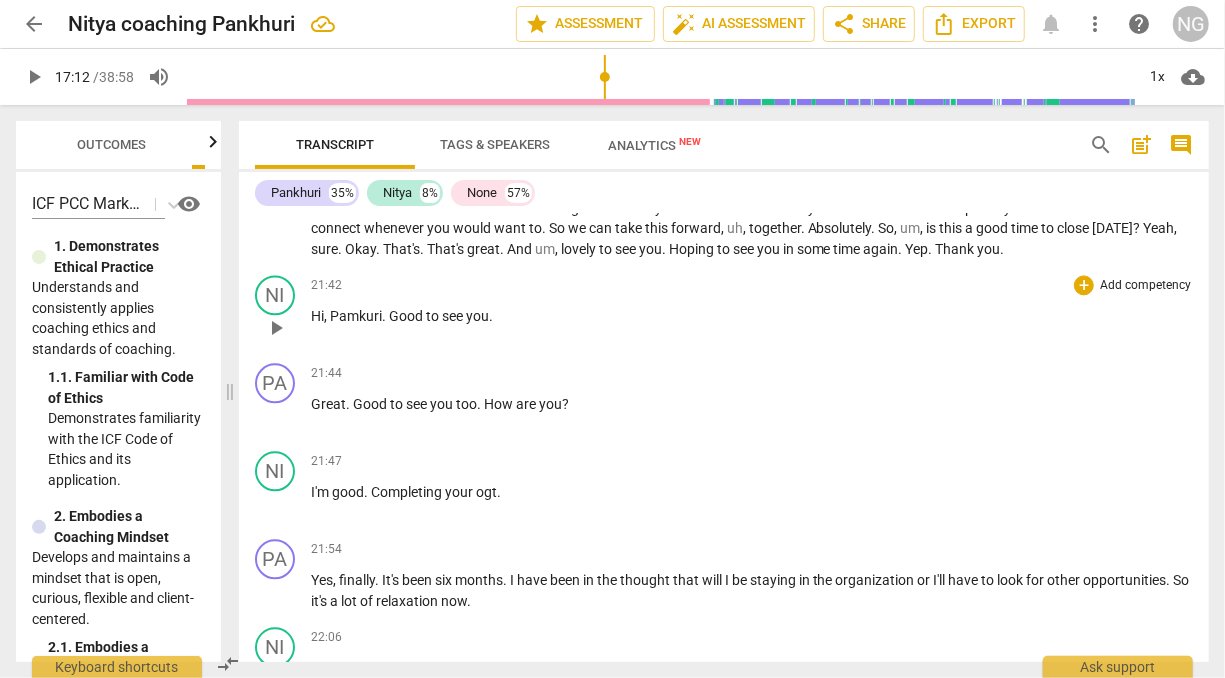 click on "Hi ,   Pamkuri .   Good   to   see   you ." at bounding box center (752, 316) 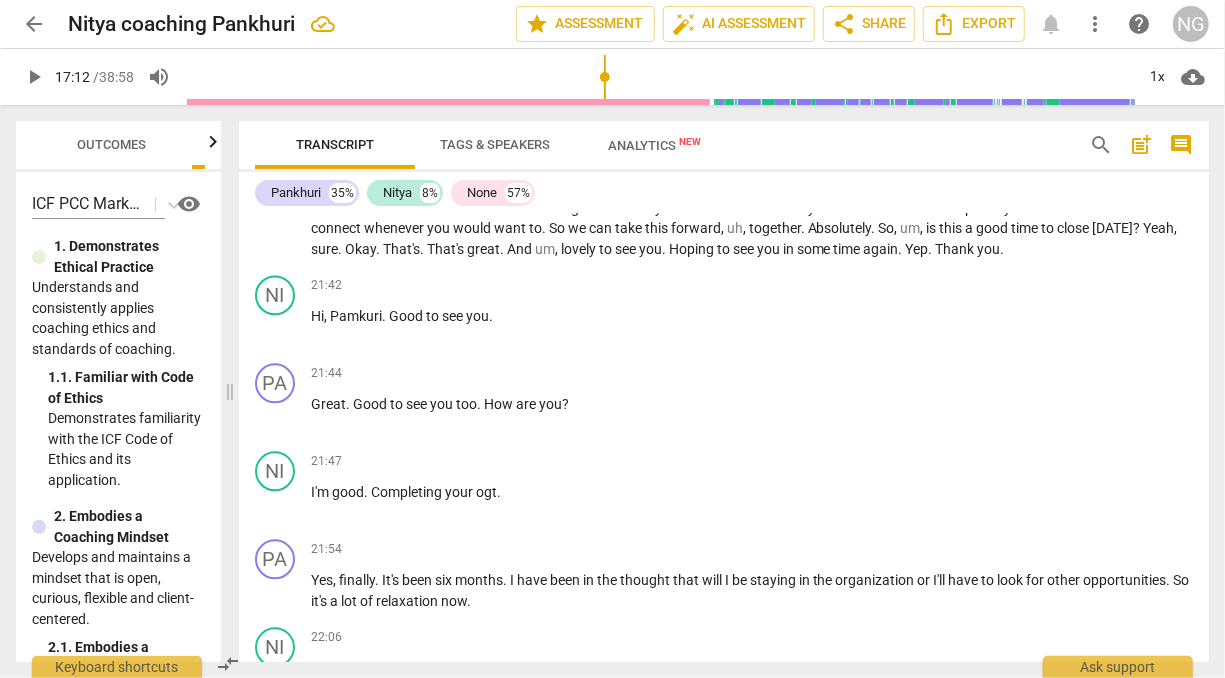click on "arrow_back" at bounding box center [34, 24] 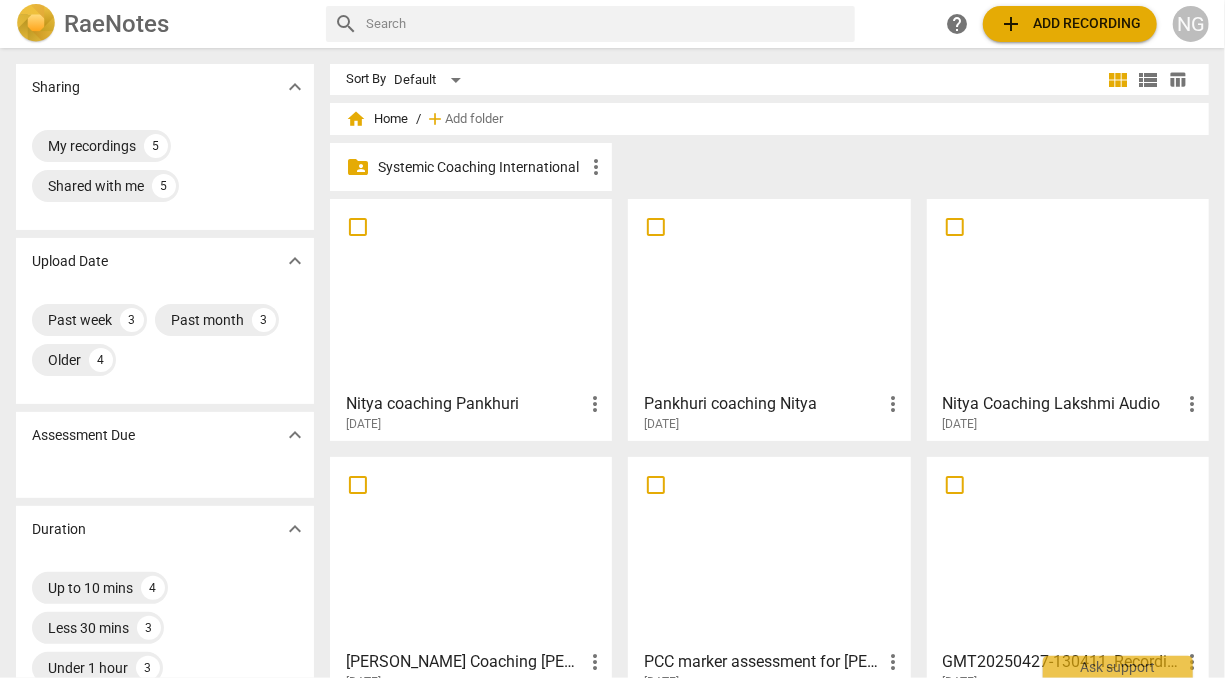 click at bounding box center (769, 294) 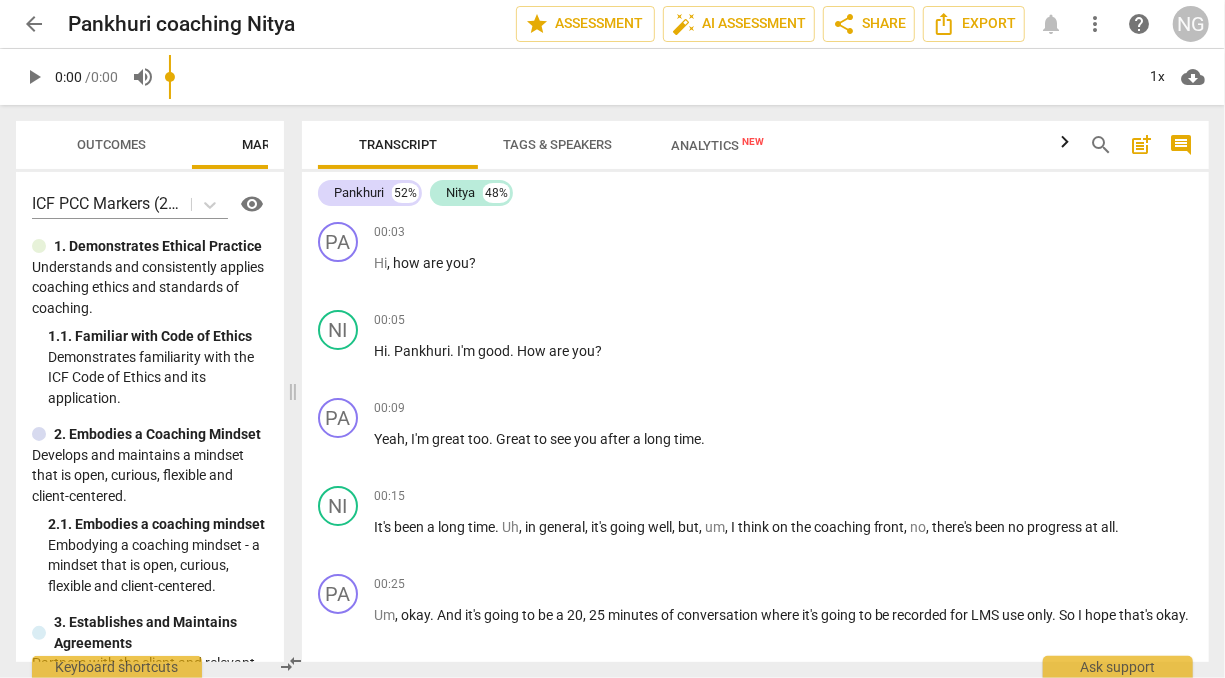 drag, startPoint x: 613, startPoint y: 364, endPoint x: 292, endPoint y: 348, distance: 321.3985 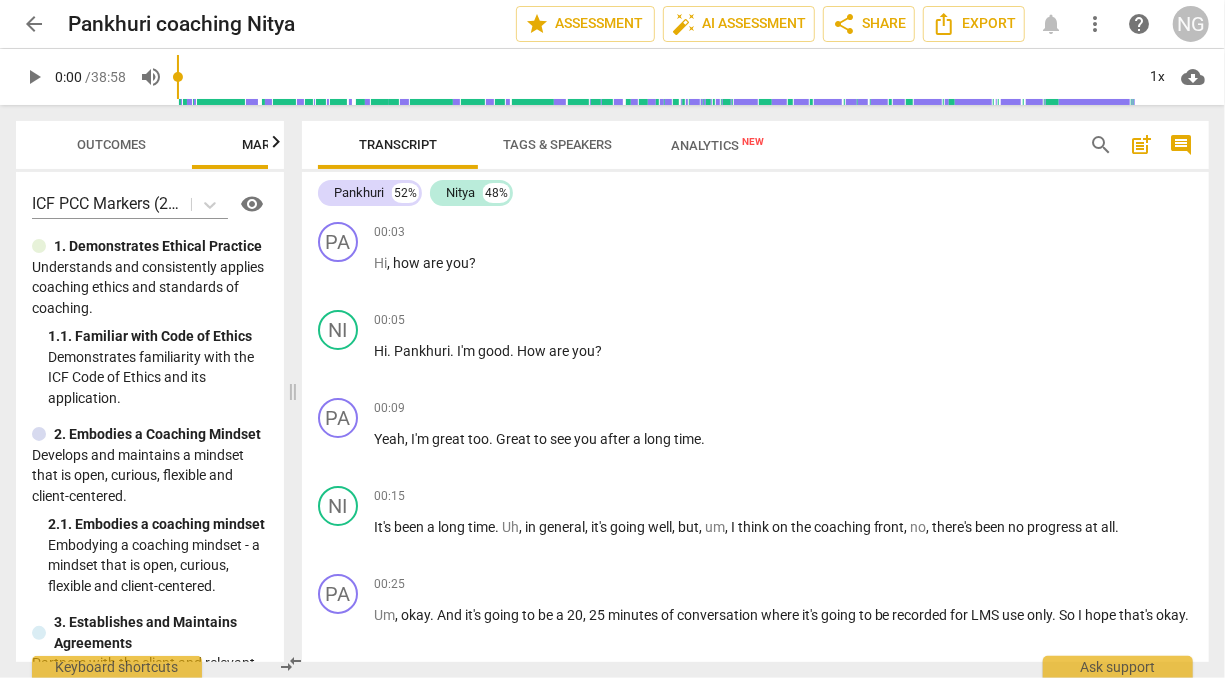 click on "Tags & Speakers" at bounding box center (558, 144) 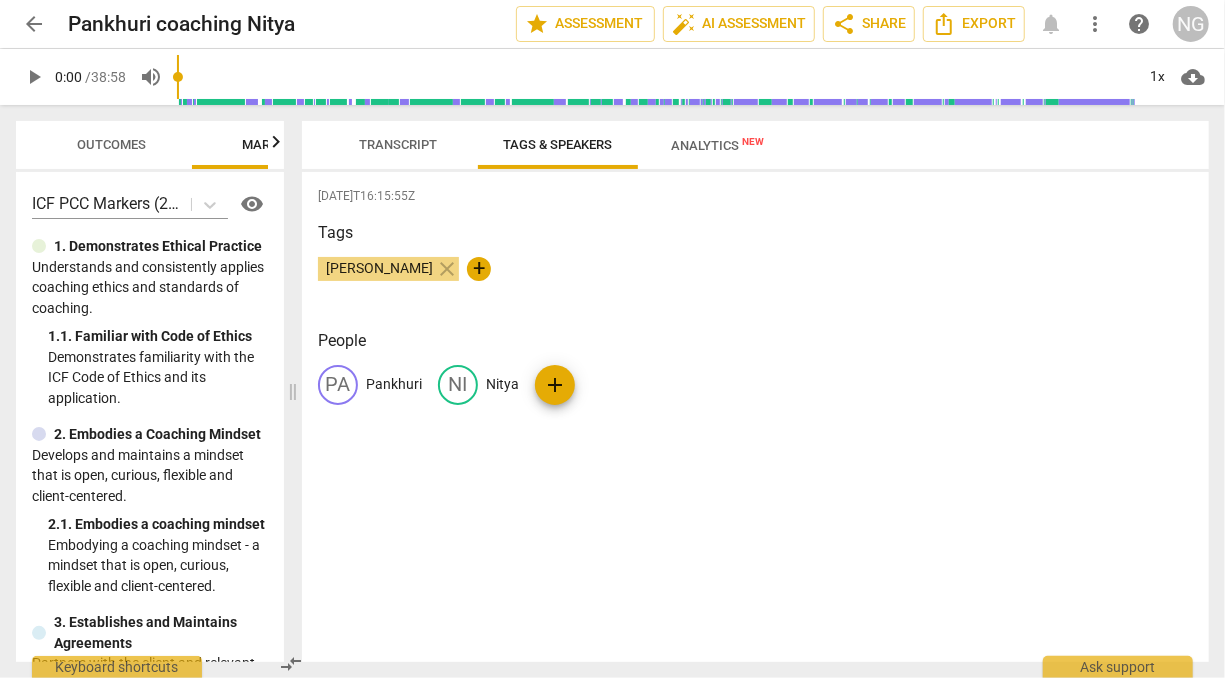 click on "add" at bounding box center [555, 385] 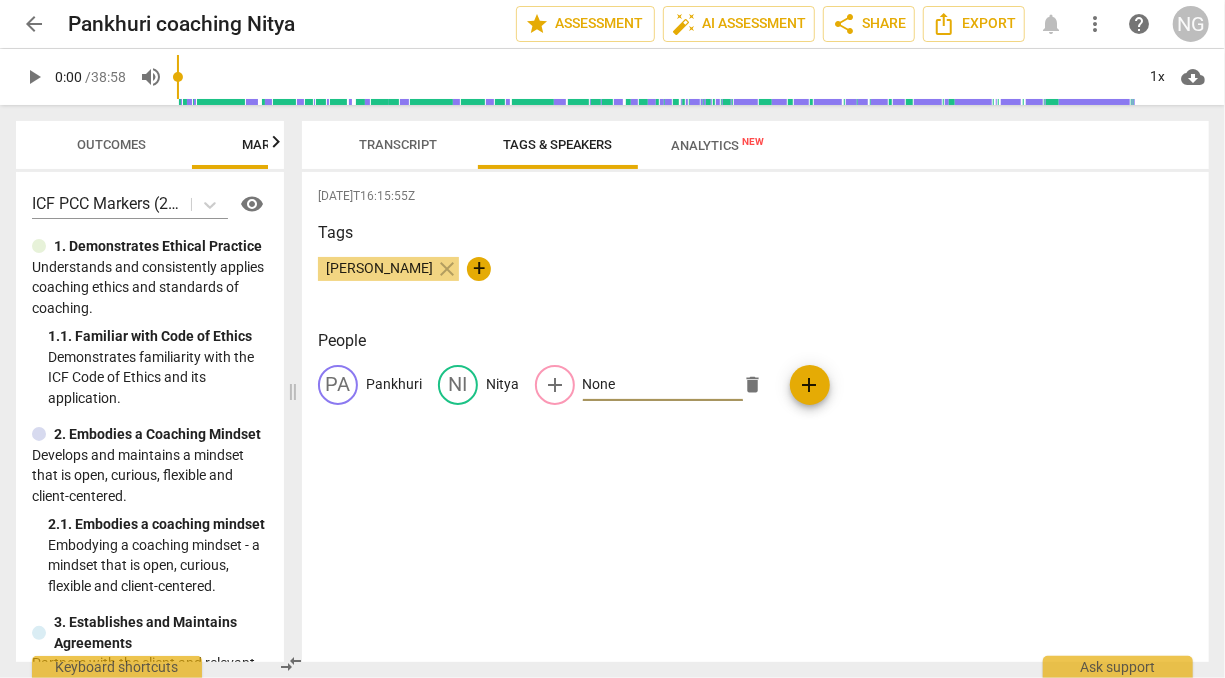 type on "None" 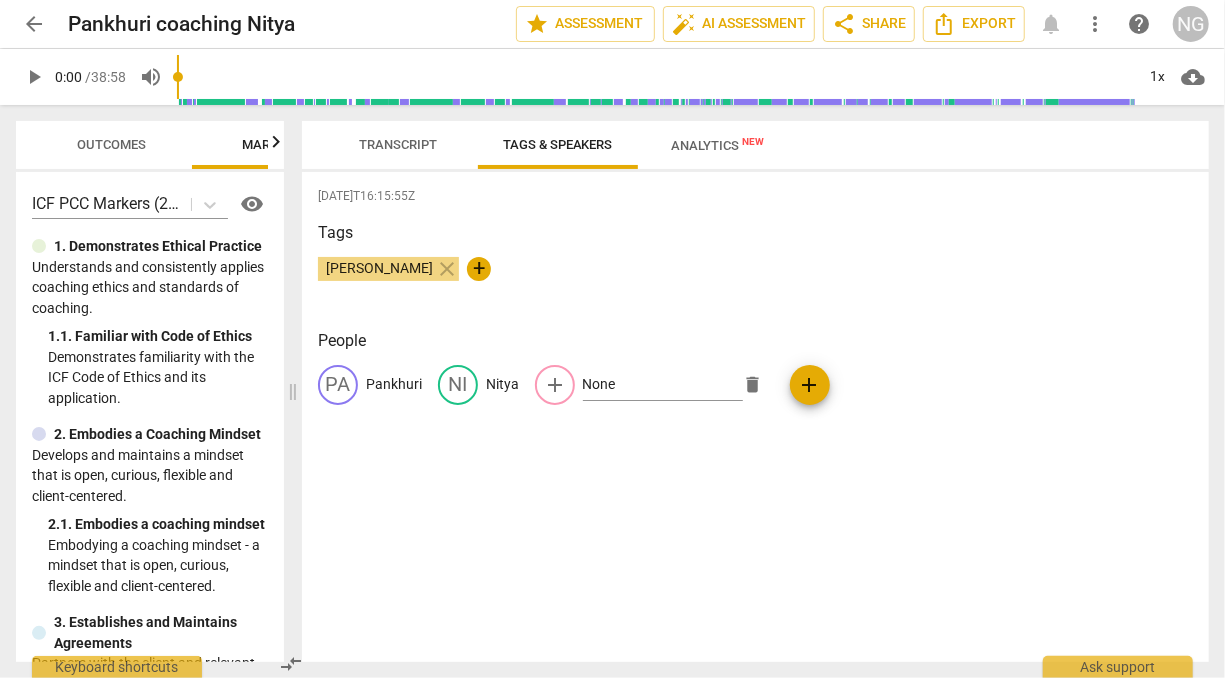 click on "People" at bounding box center [755, 341] 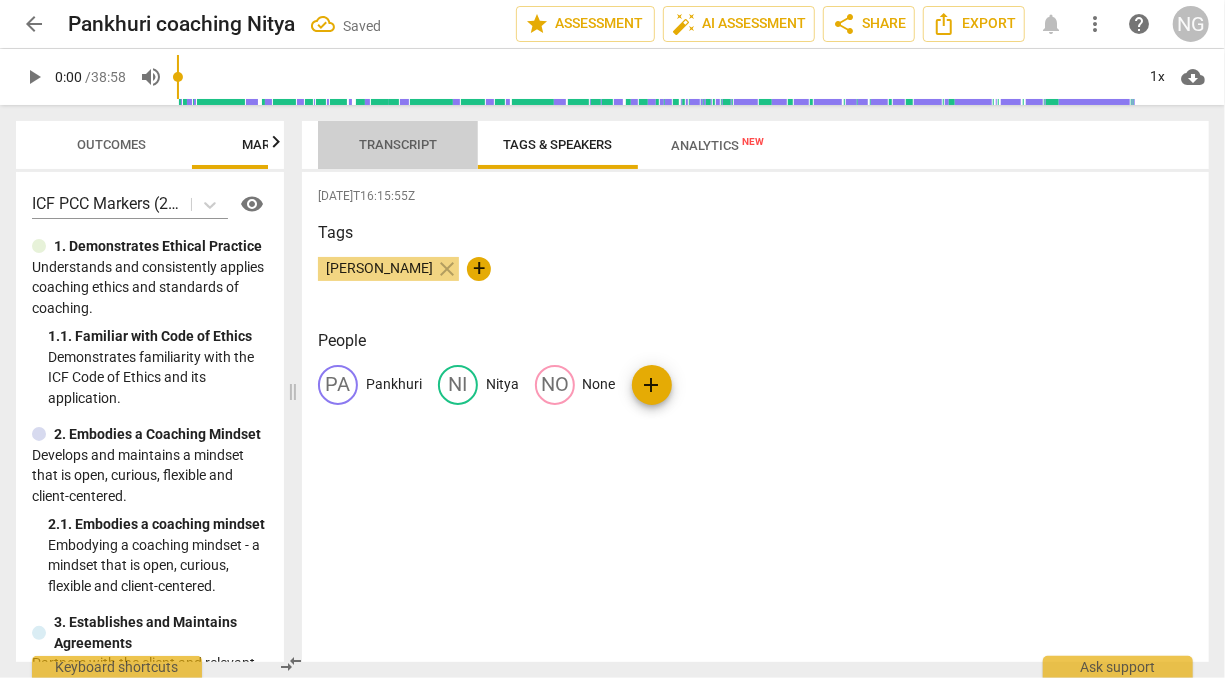 click on "Transcript" at bounding box center (398, 144) 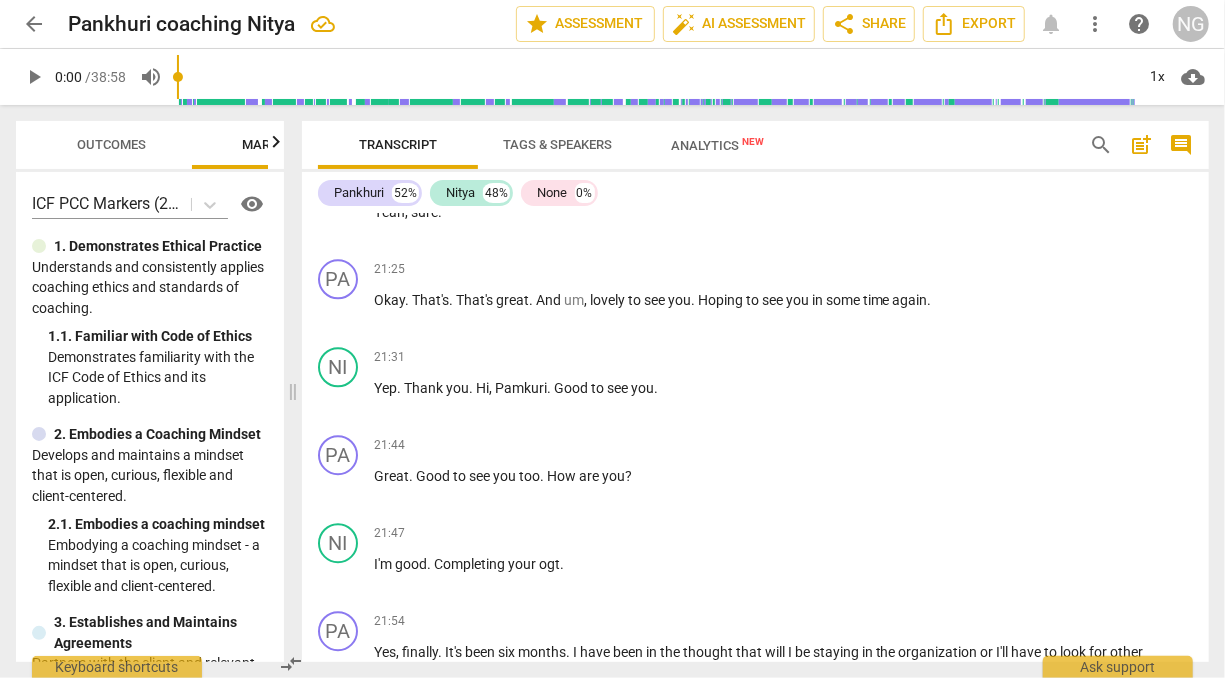 scroll, scrollTop: 6296, scrollLeft: 0, axis: vertical 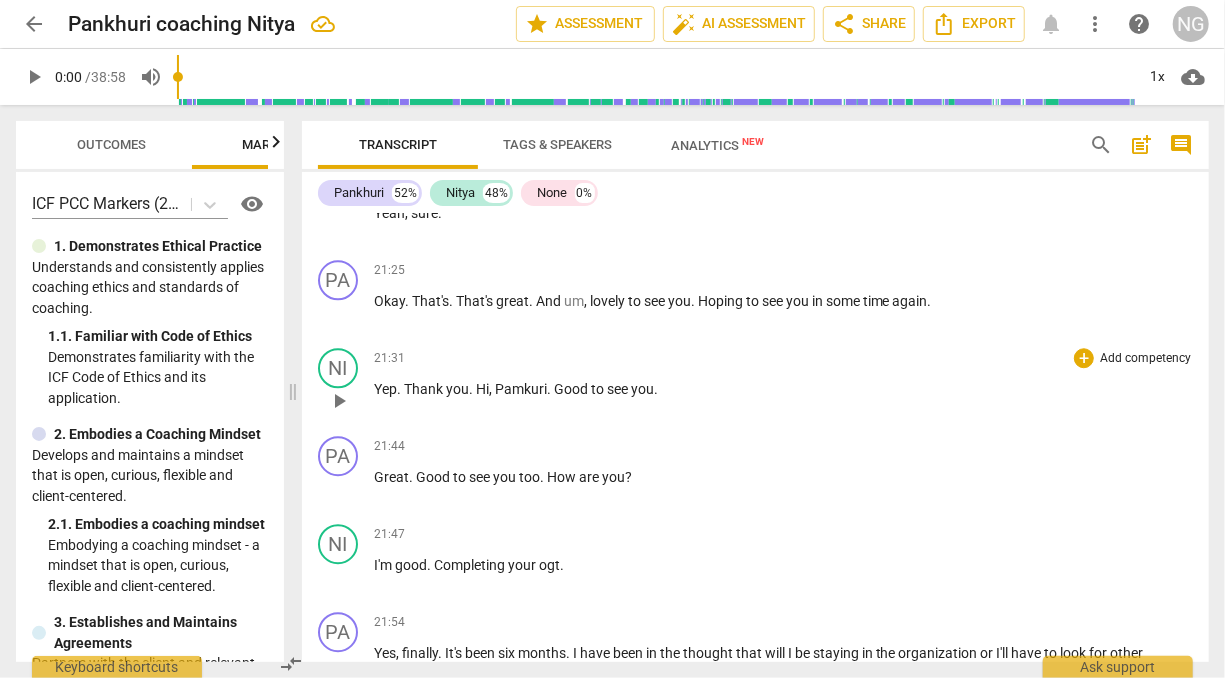 click on "Hi" at bounding box center [482, 389] 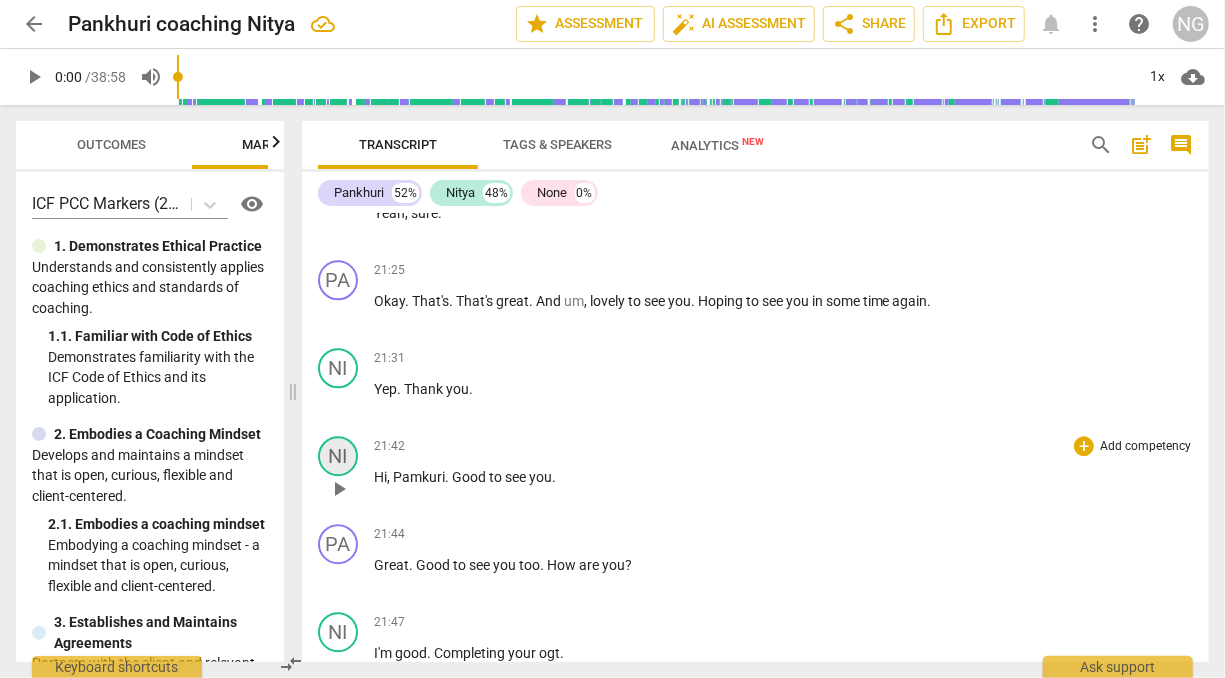 click on "NI" at bounding box center [338, 456] 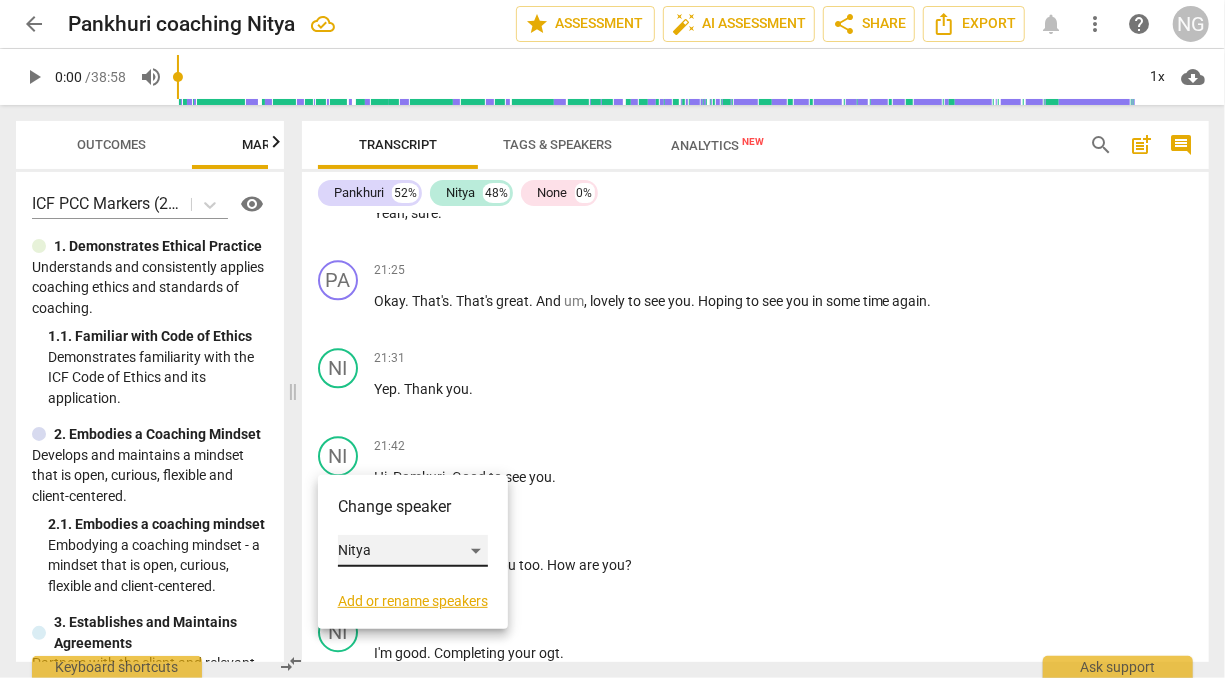 click on "Nitya" at bounding box center [413, 551] 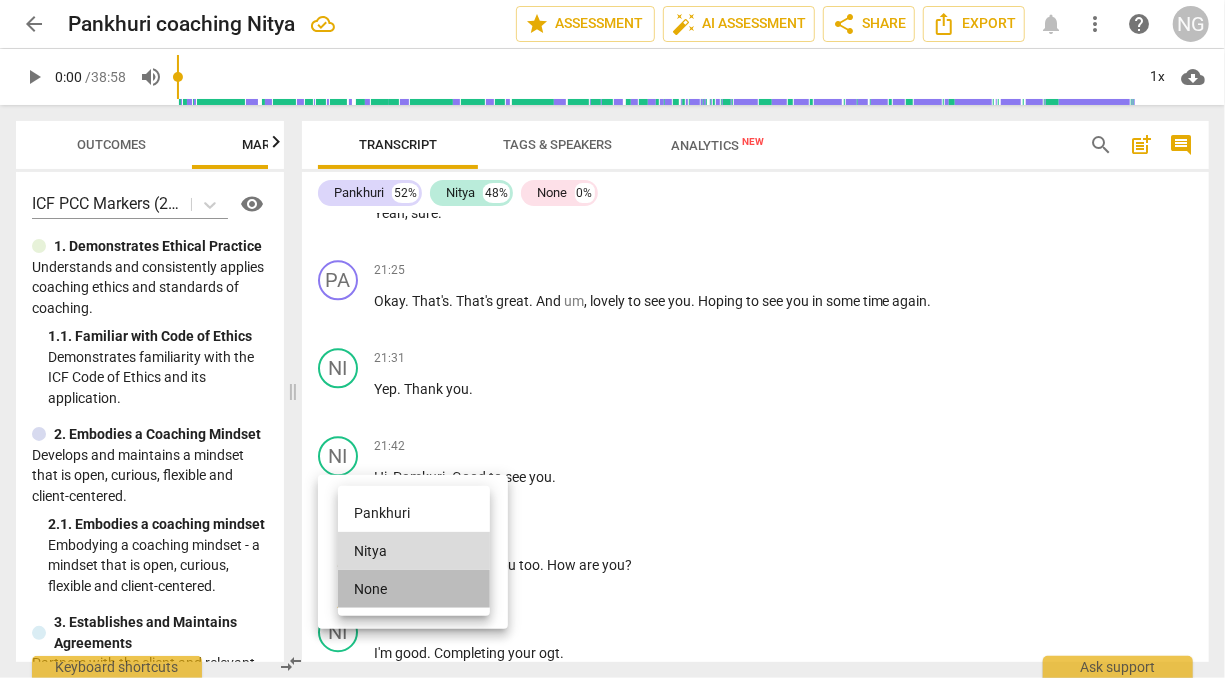click on "None" at bounding box center [414, 589] 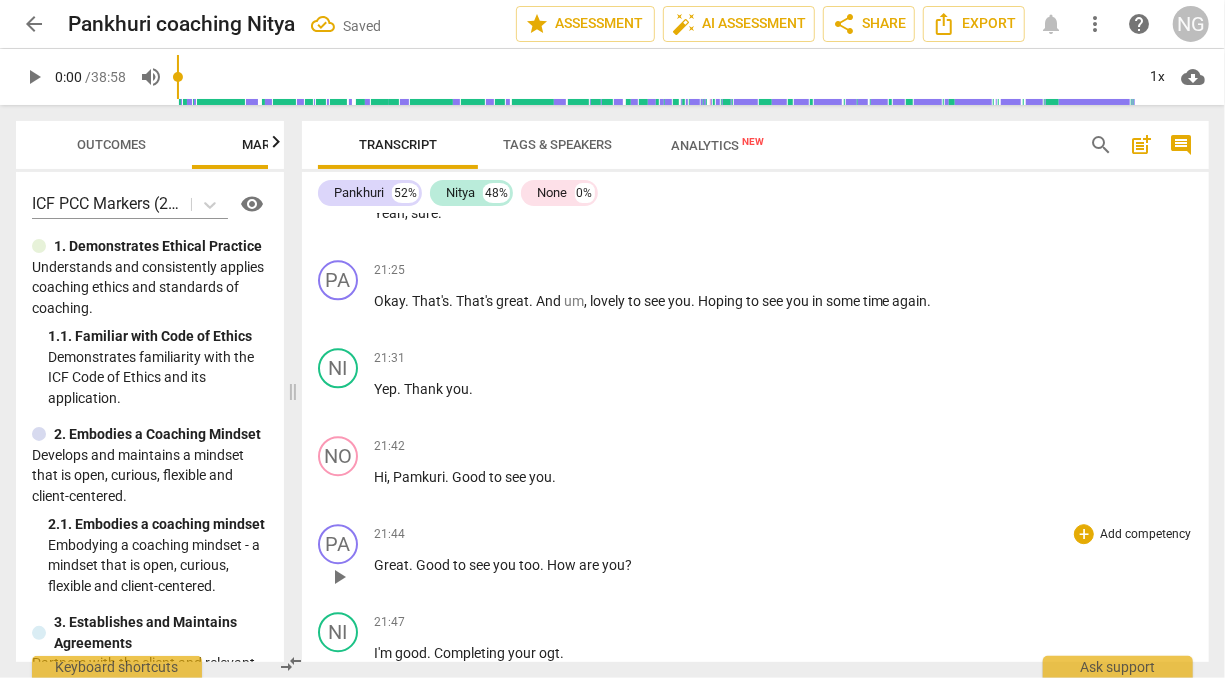 click on "Great" at bounding box center (391, 565) 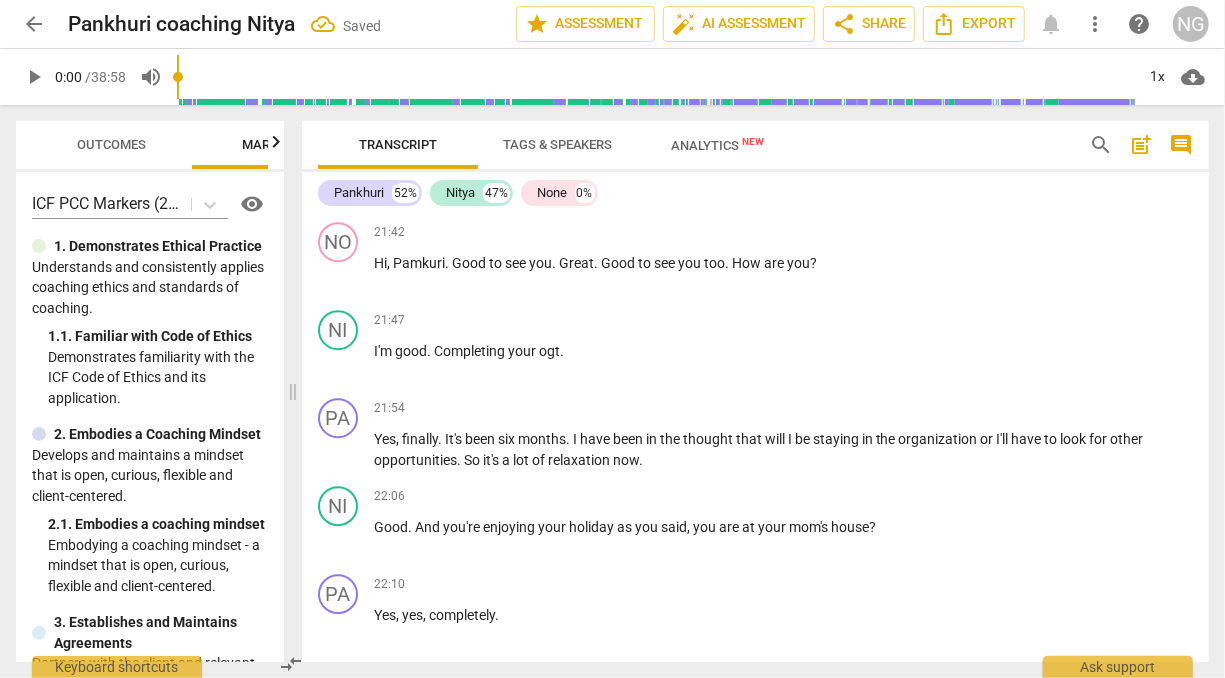 scroll, scrollTop: 6516, scrollLeft: 0, axis: vertical 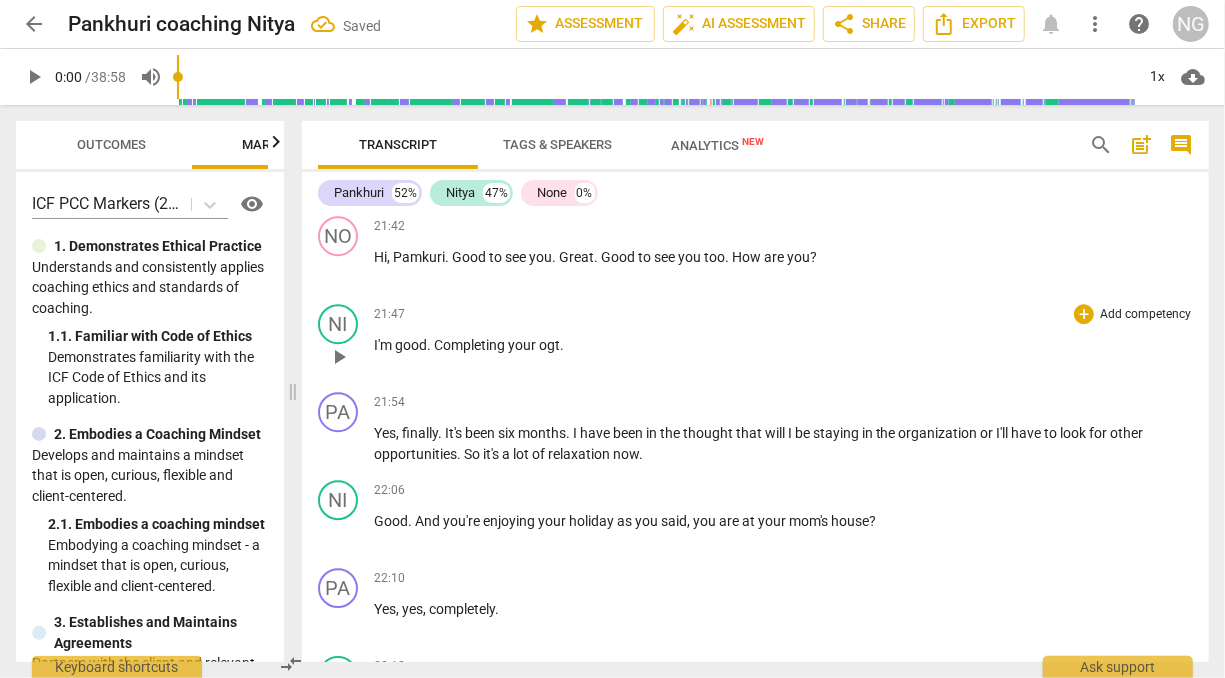 click on "I'm" at bounding box center [384, 345] 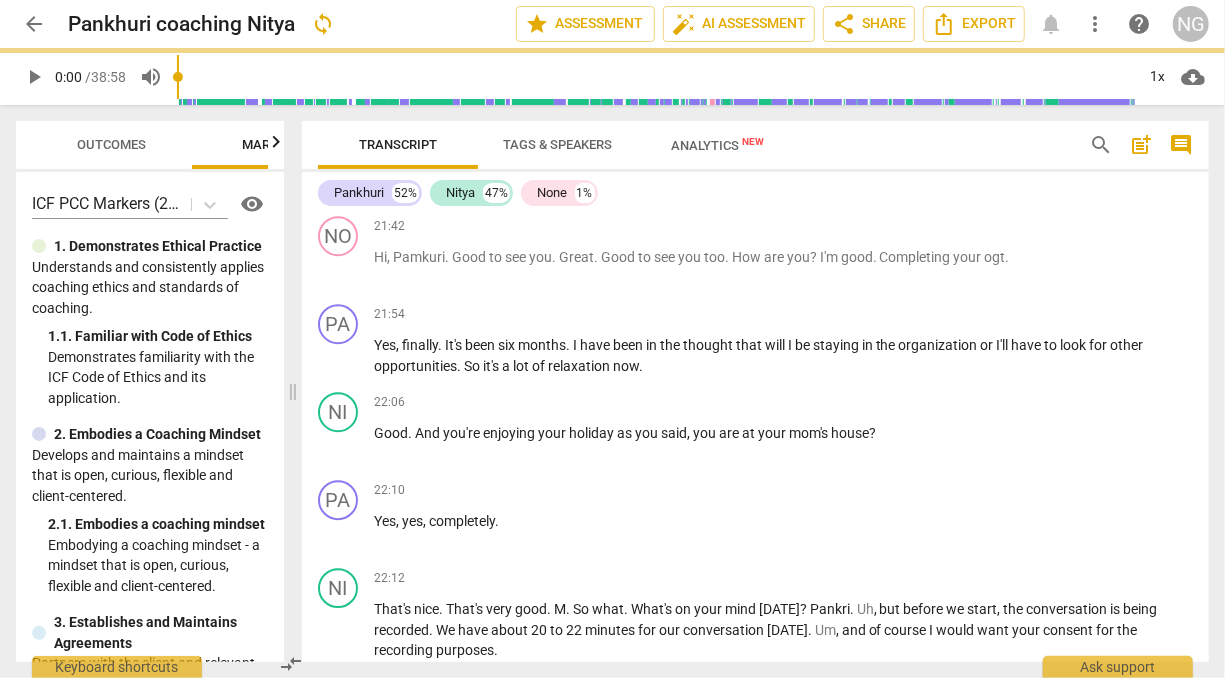 scroll, scrollTop: 6428, scrollLeft: 0, axis: vertical 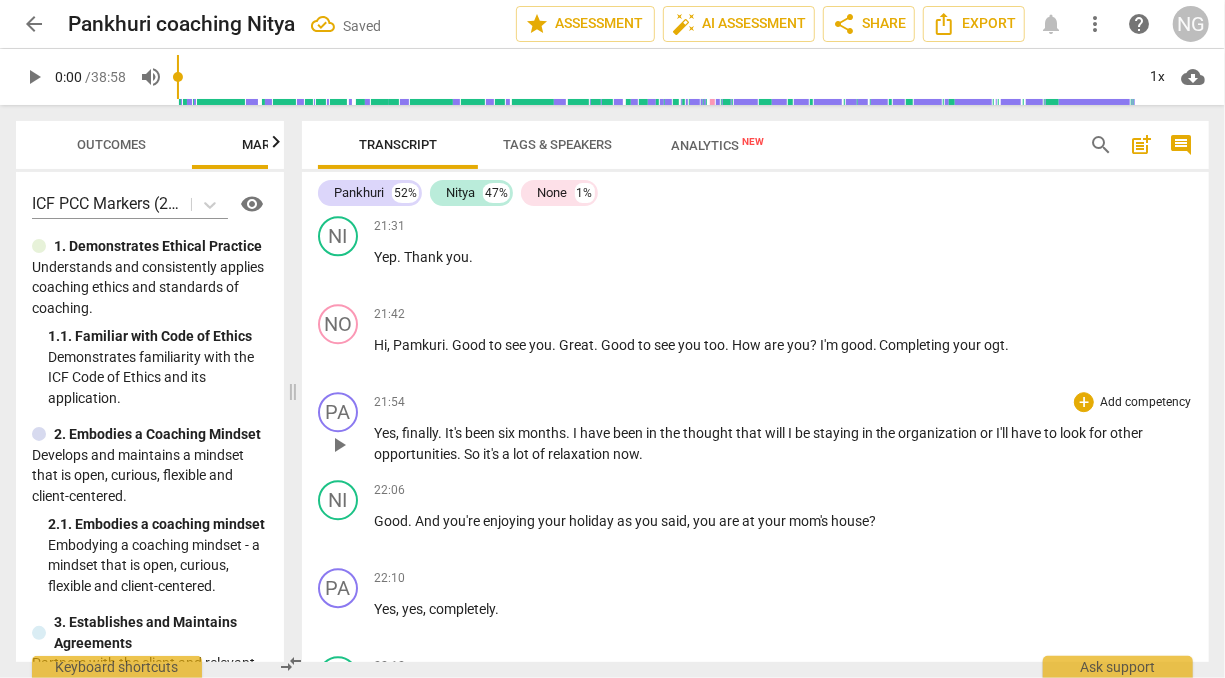click on "Yes" at bounding box center (385, 433) 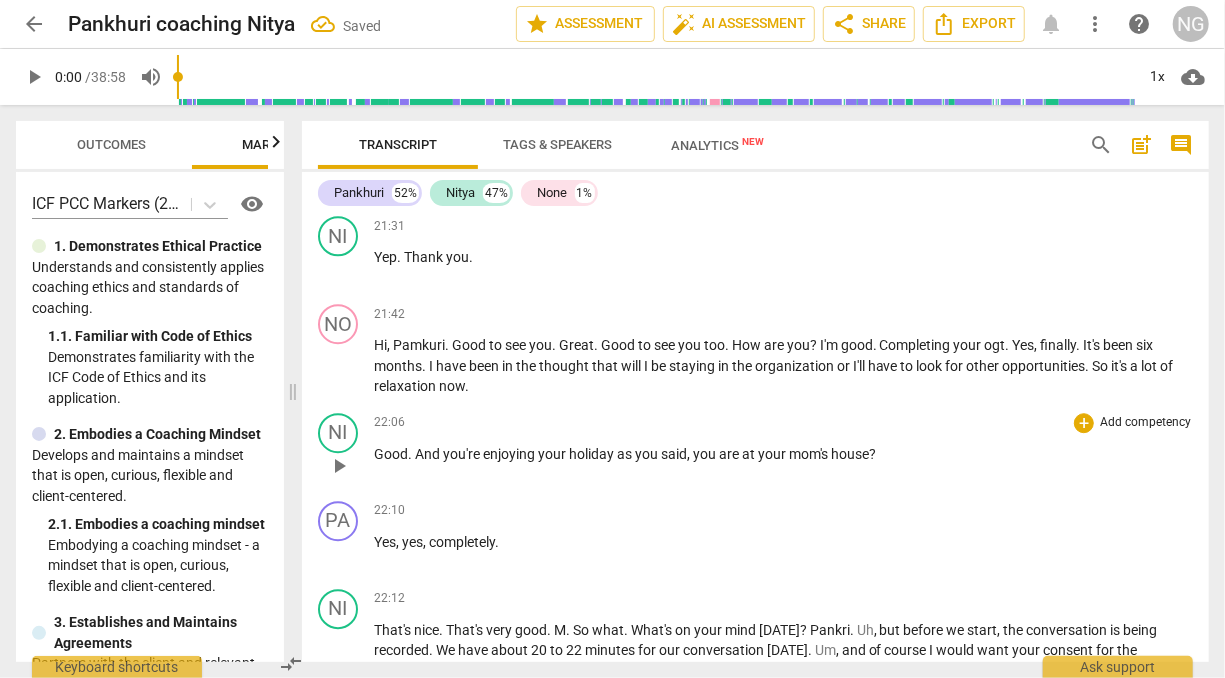 click on "Good" at bounding box center (391, 454) 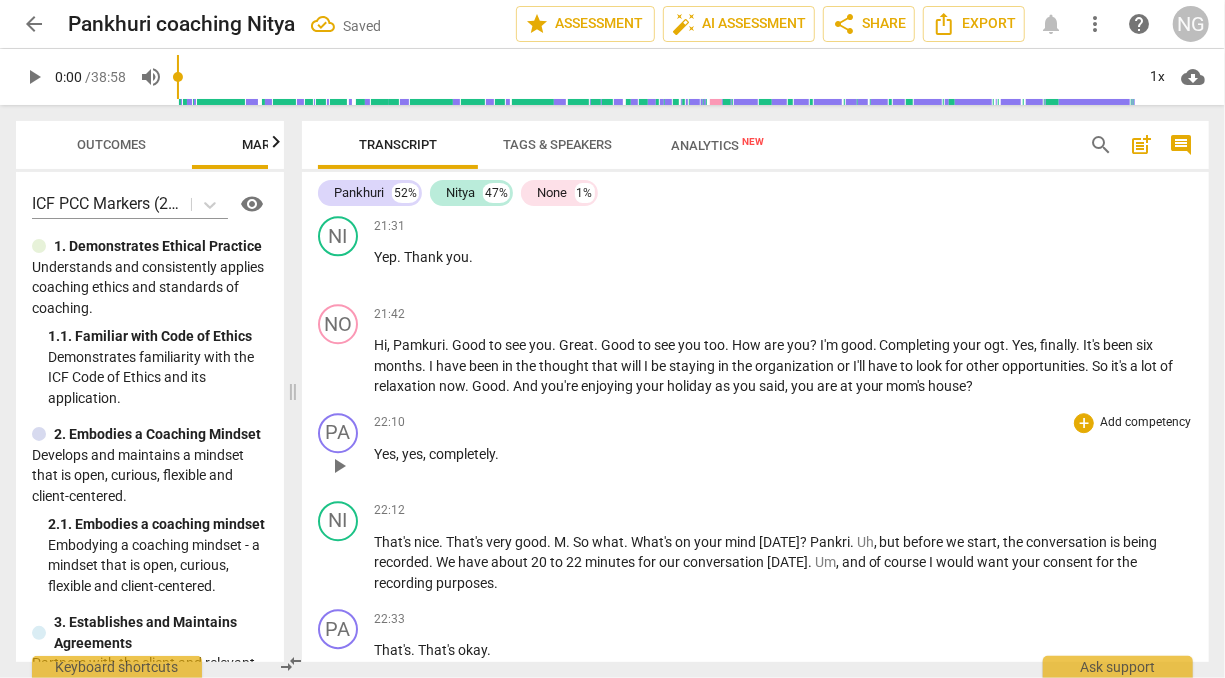 click on "Yes" at bounding box center (385, 454) 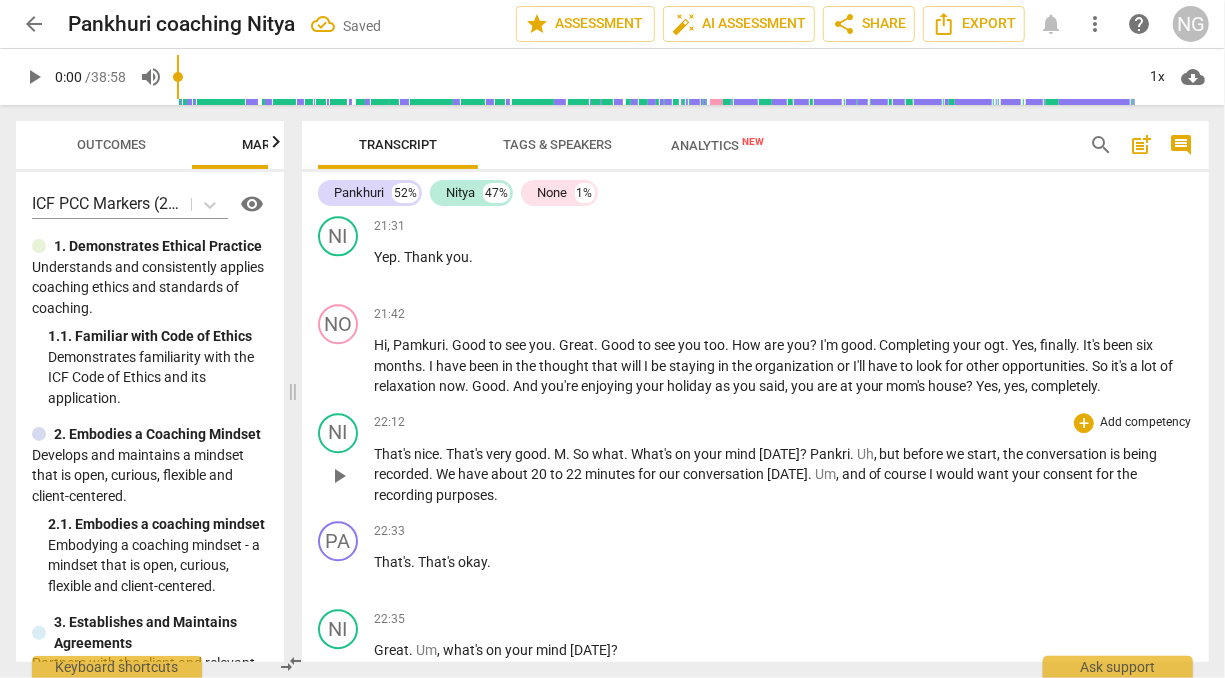 click on "That's" at bounding box center [394, 454] 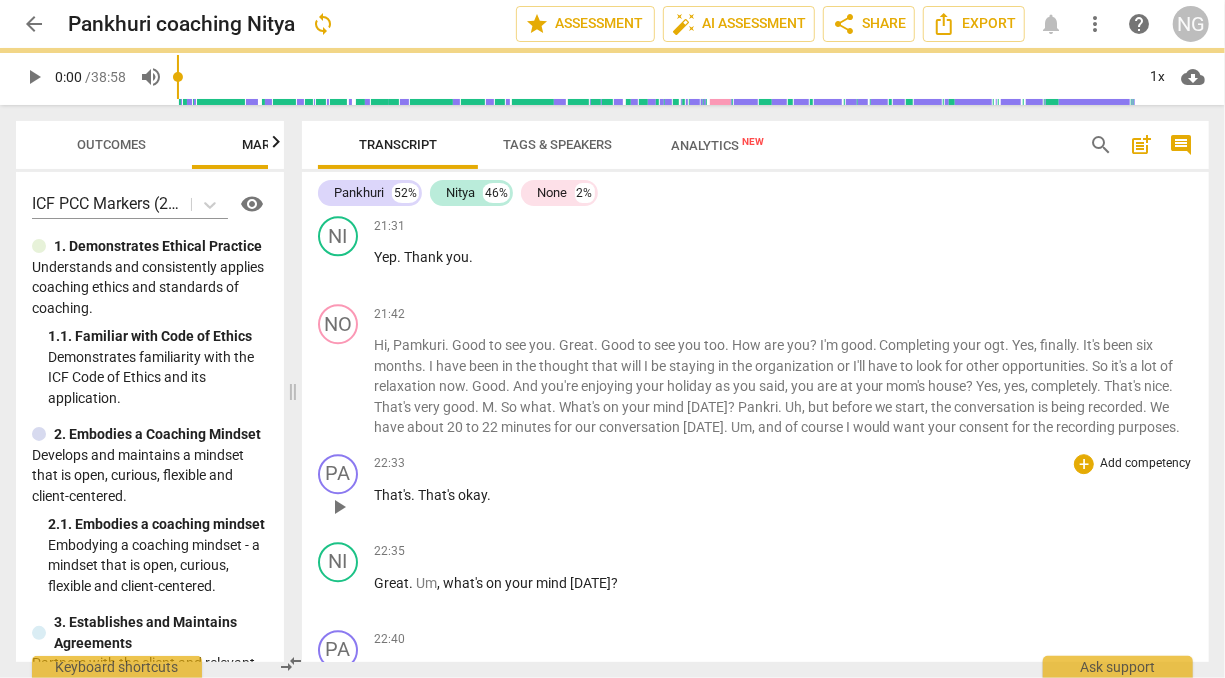 click on "That's" at bounding box center (392, 495) 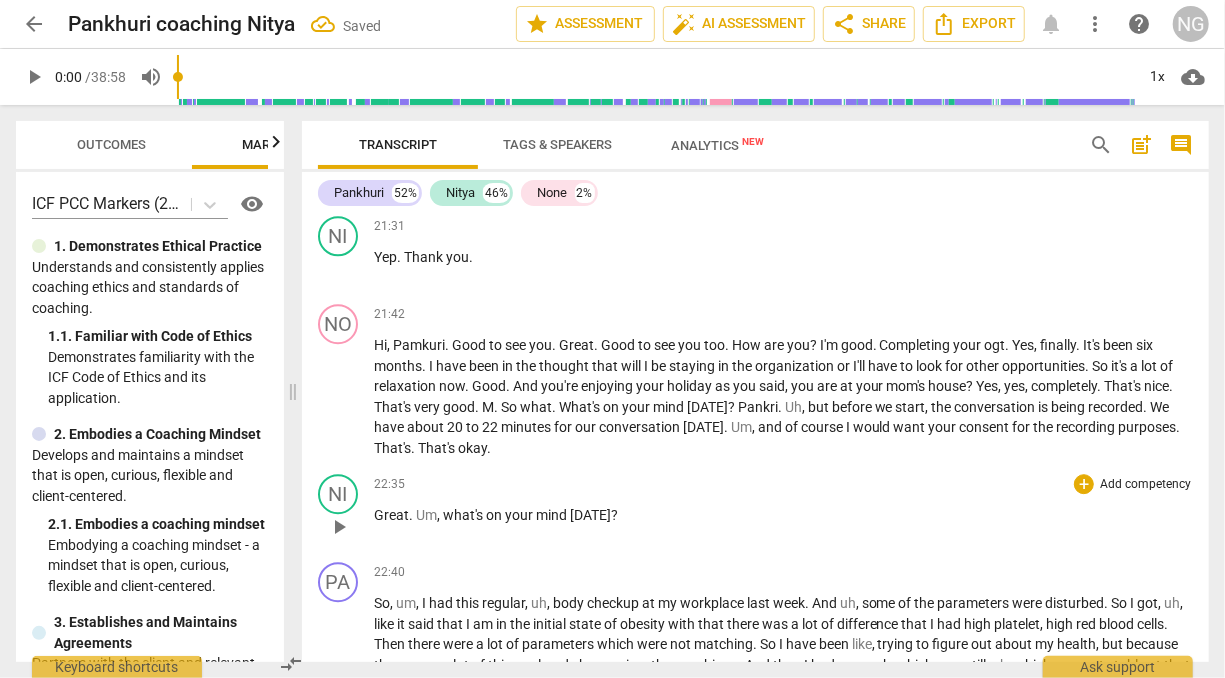 click on "Great" at bounding box center (391, 515) 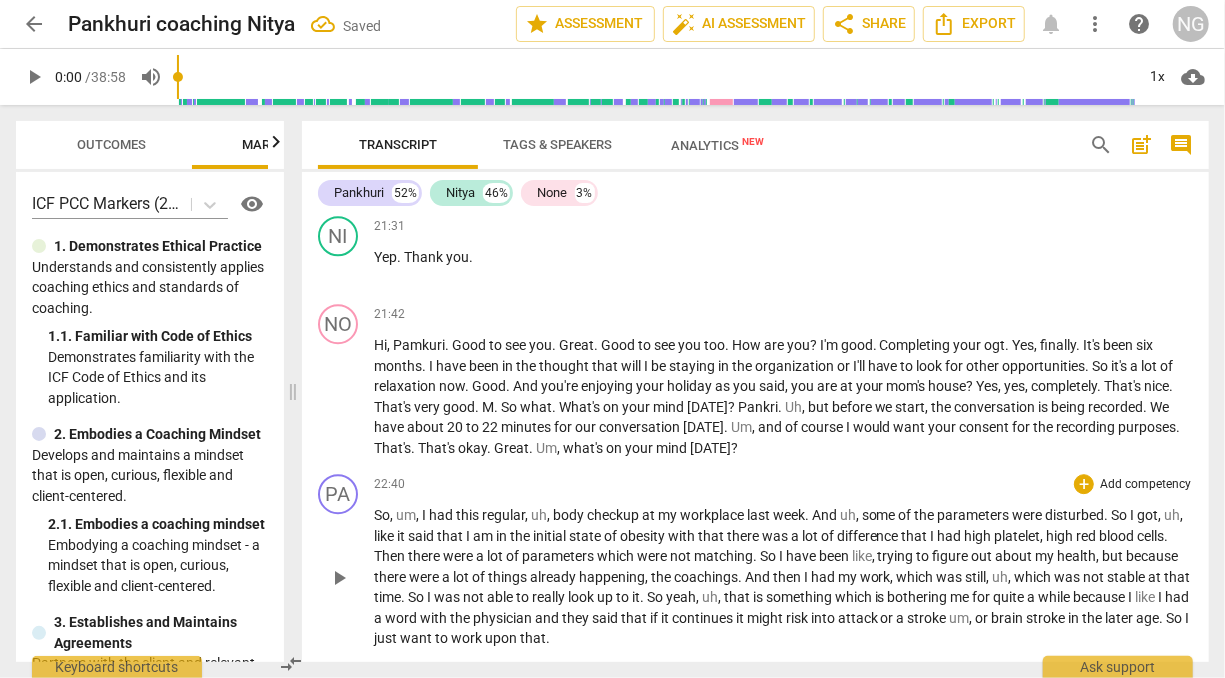 click on "So" at bounding box center [382, 515] 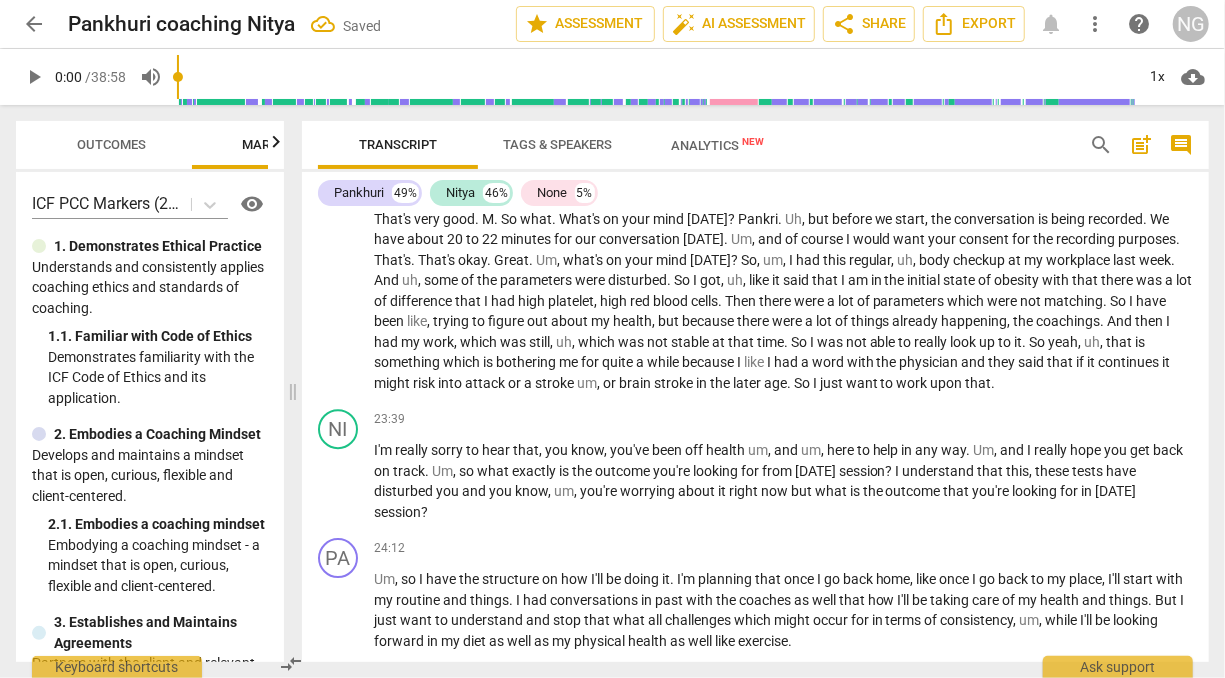 scroll, scrollTop: 6680, scrollLeft: 0, axis: vertical 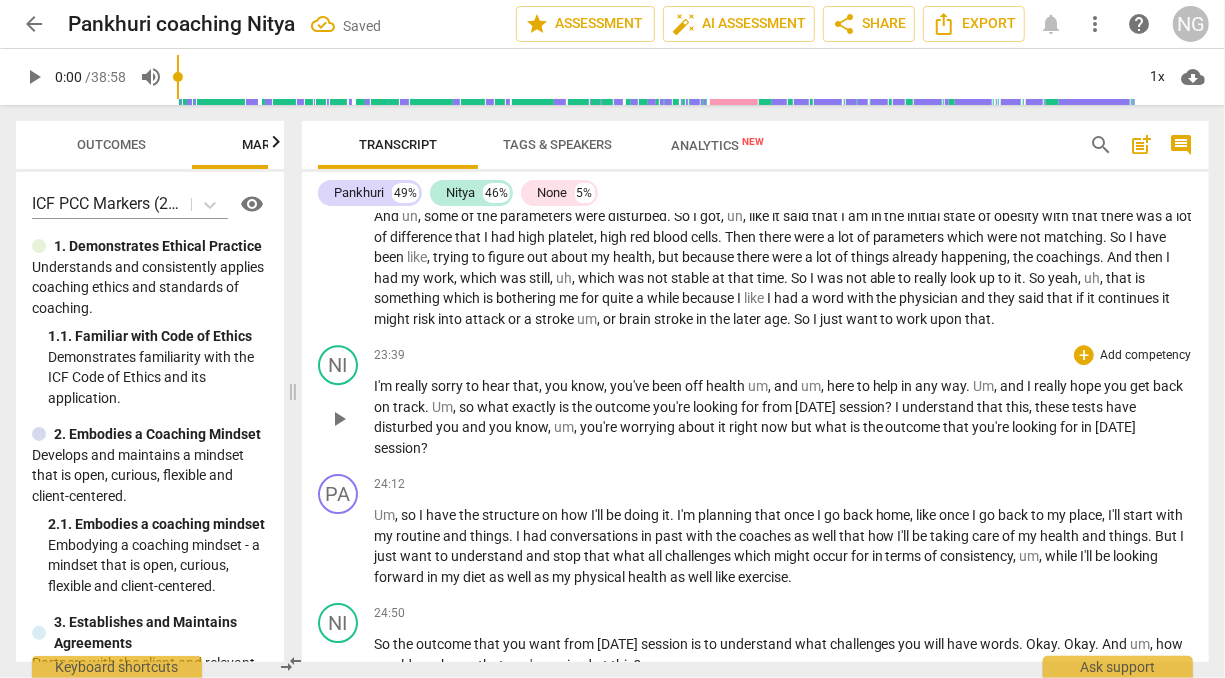 click on "I'm" at bounding box center [384, 386] 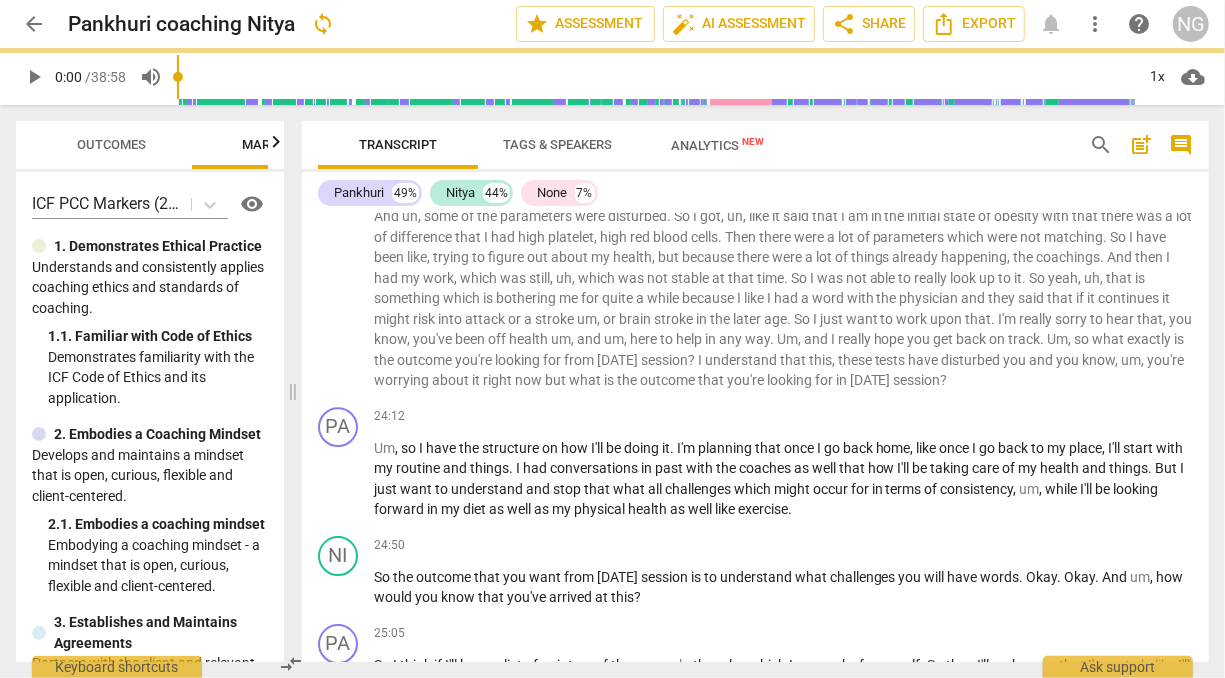 scroll, scrollTop: 6613, scrollLeft: 0, axis: vertical 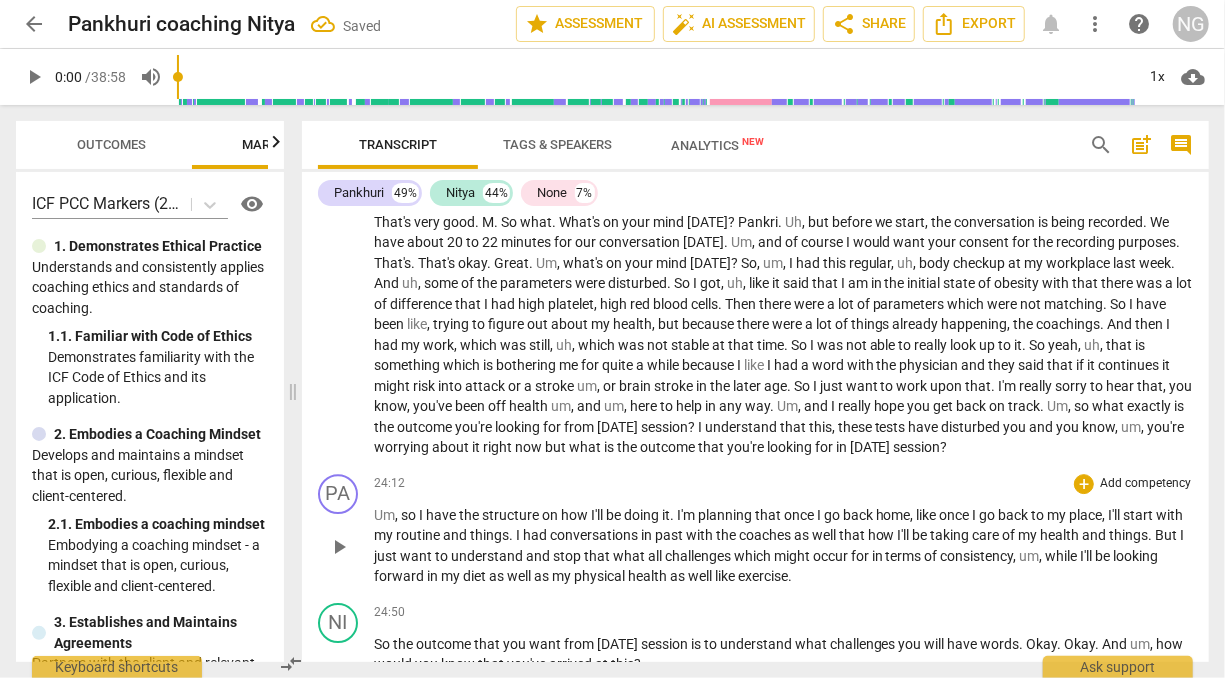 click on "Um" at bounding box center [384, 515] 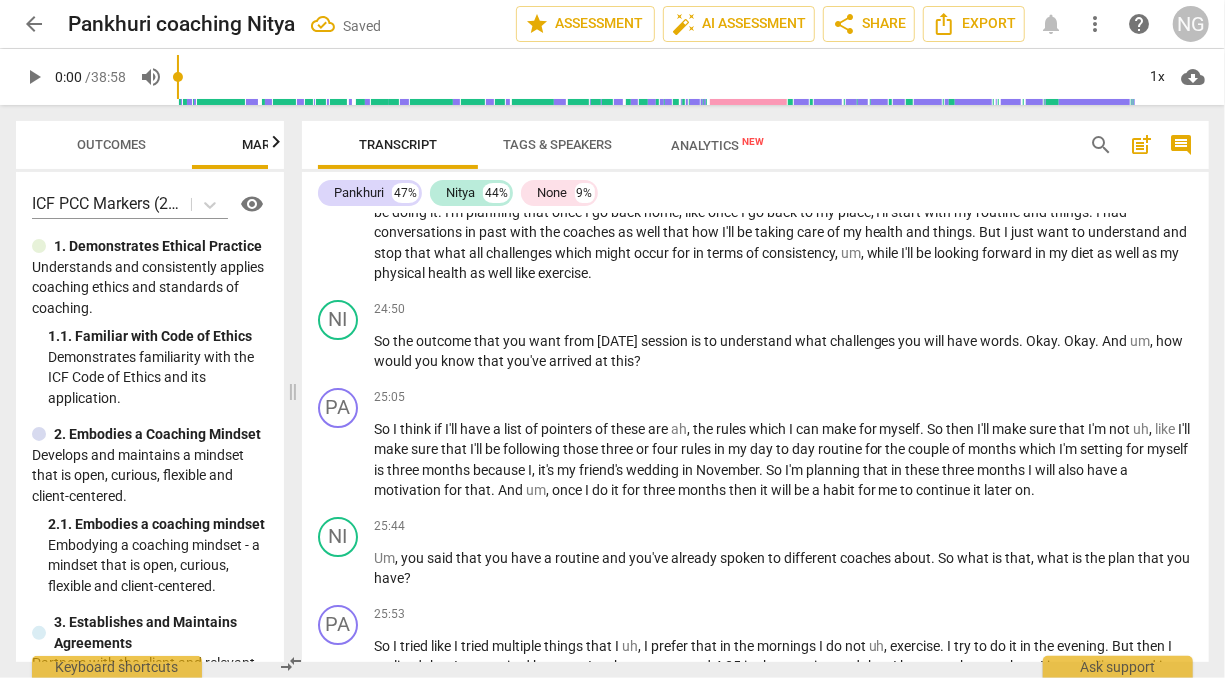 scroll, scrollTop: 6870, scrollLeft: 0, axis: vertical 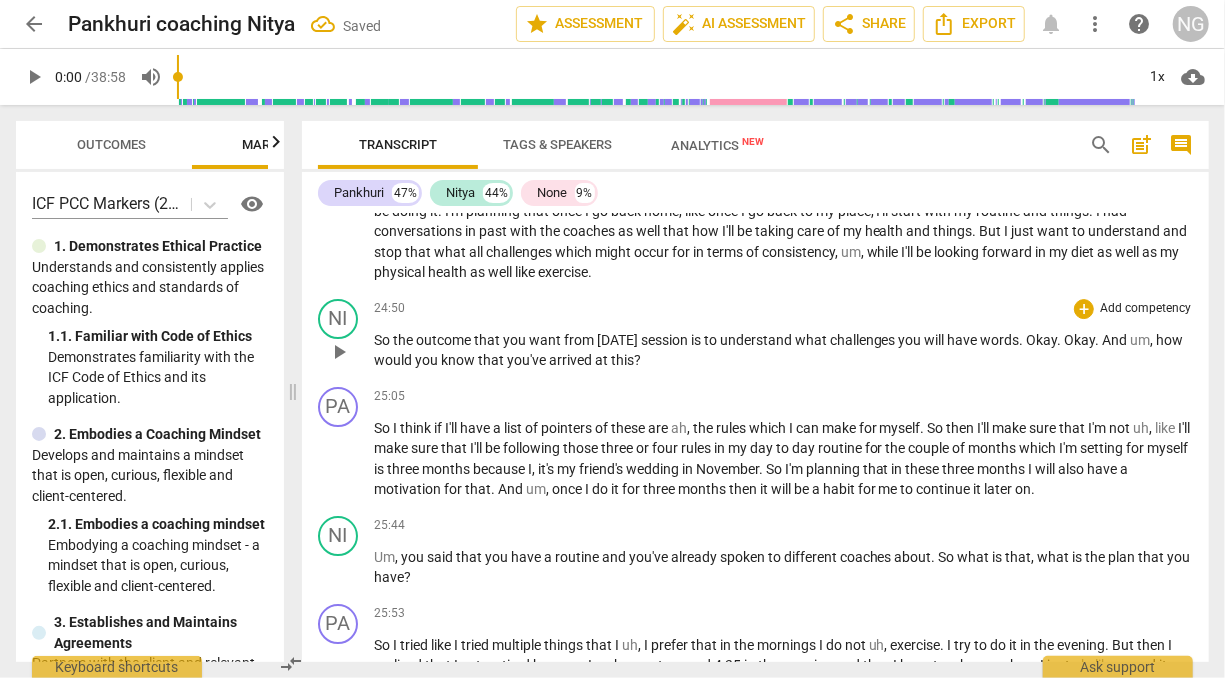 click on "So" at bounding box center (383, 340) 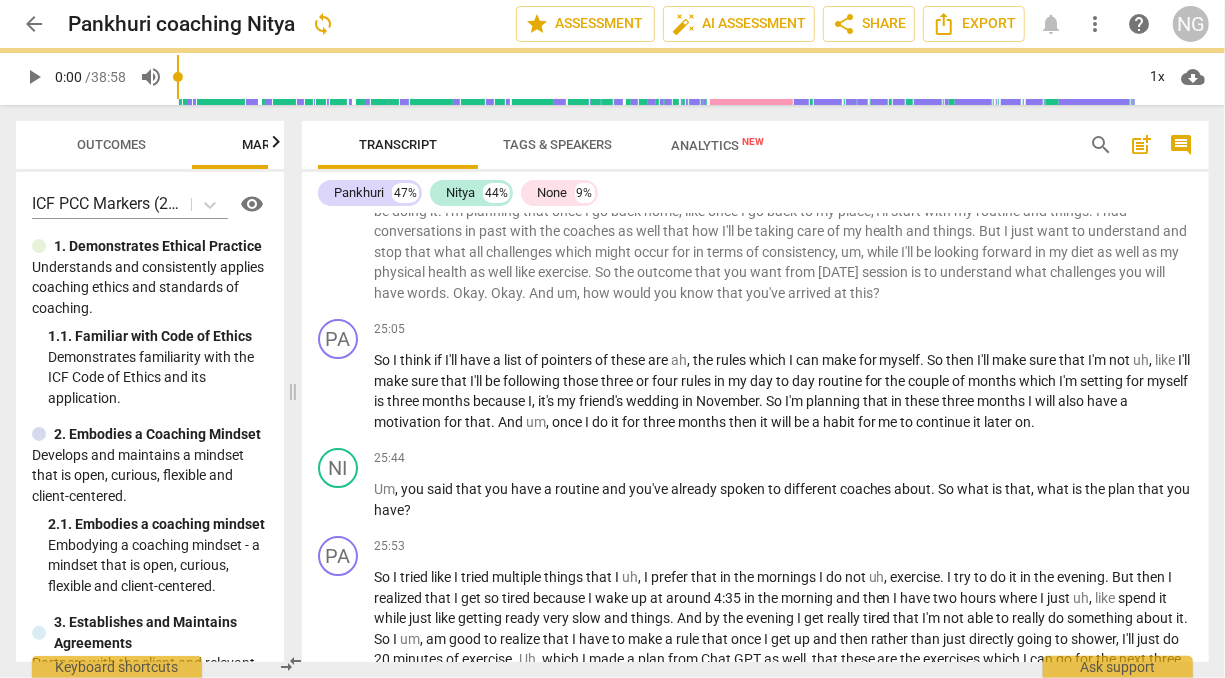 scroll, scrollTop: 6803, scrollLeft: 0, axis: vertical 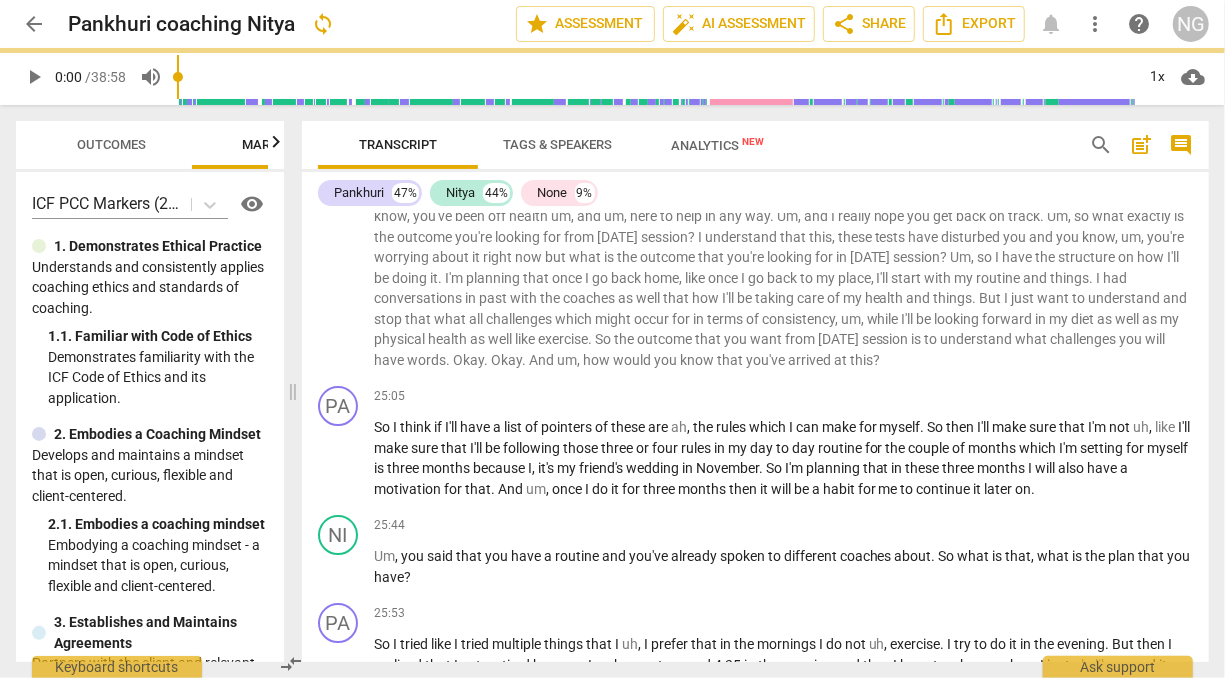 click on "diet" at bounding box center (1085, 319) 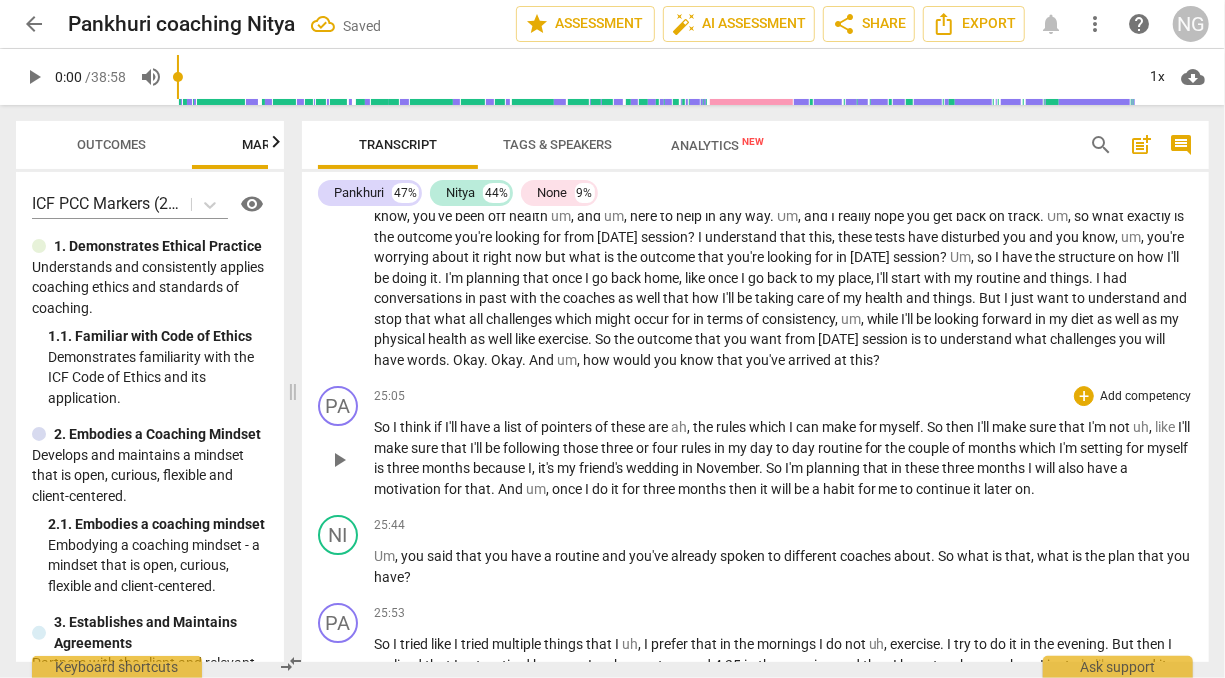 click on "So" at bounding box center (383, 427) 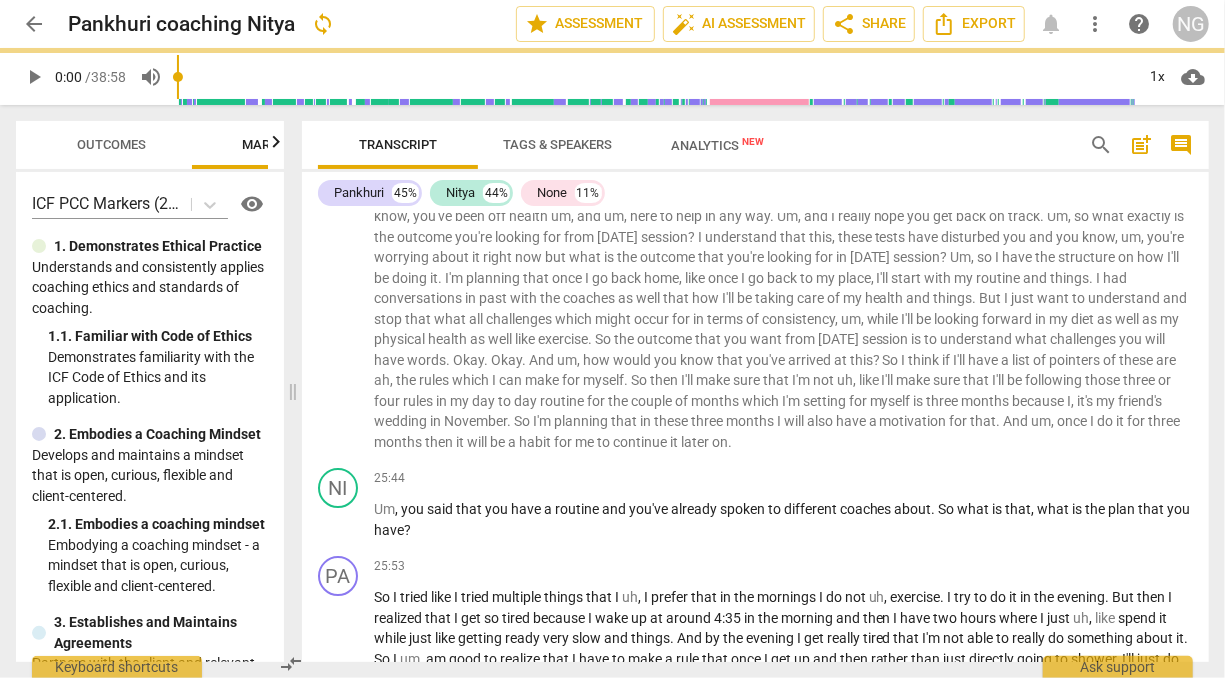 scroll, scrollTop: 6756, scrollLeft: 0, axis: vertical 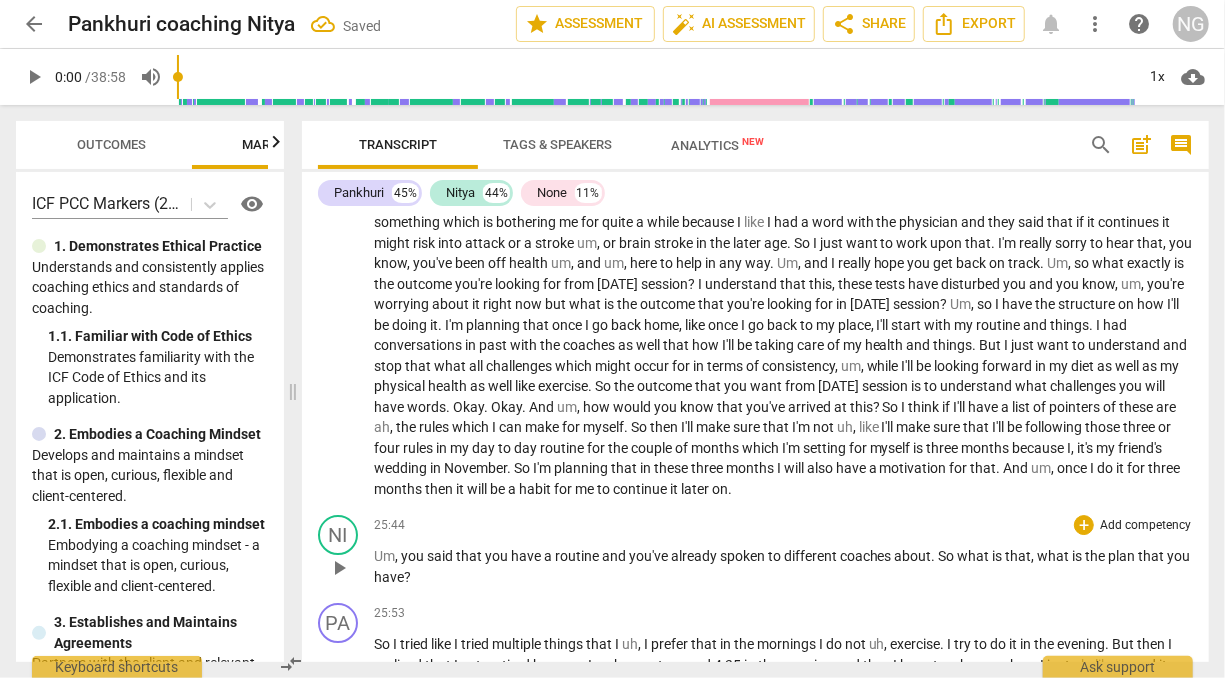 click on "Um" at bounding box center [384, 556] 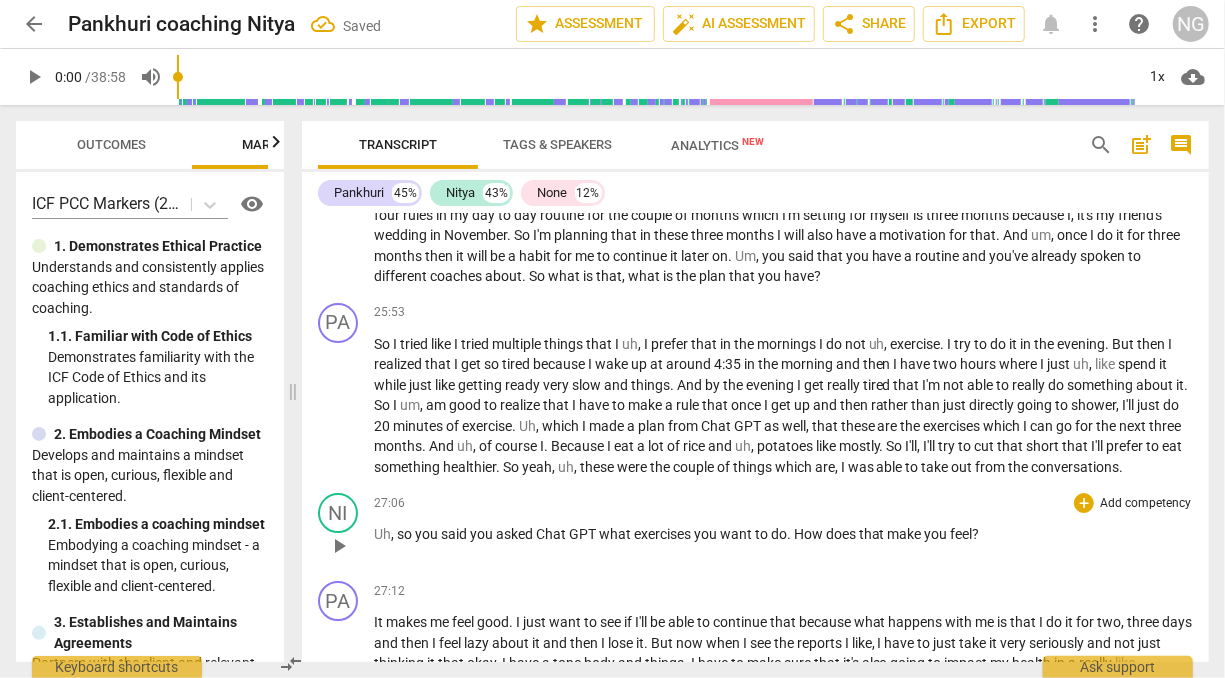 scroll, scrollTop: 7002, scrollLeft: 0, axis: vertical 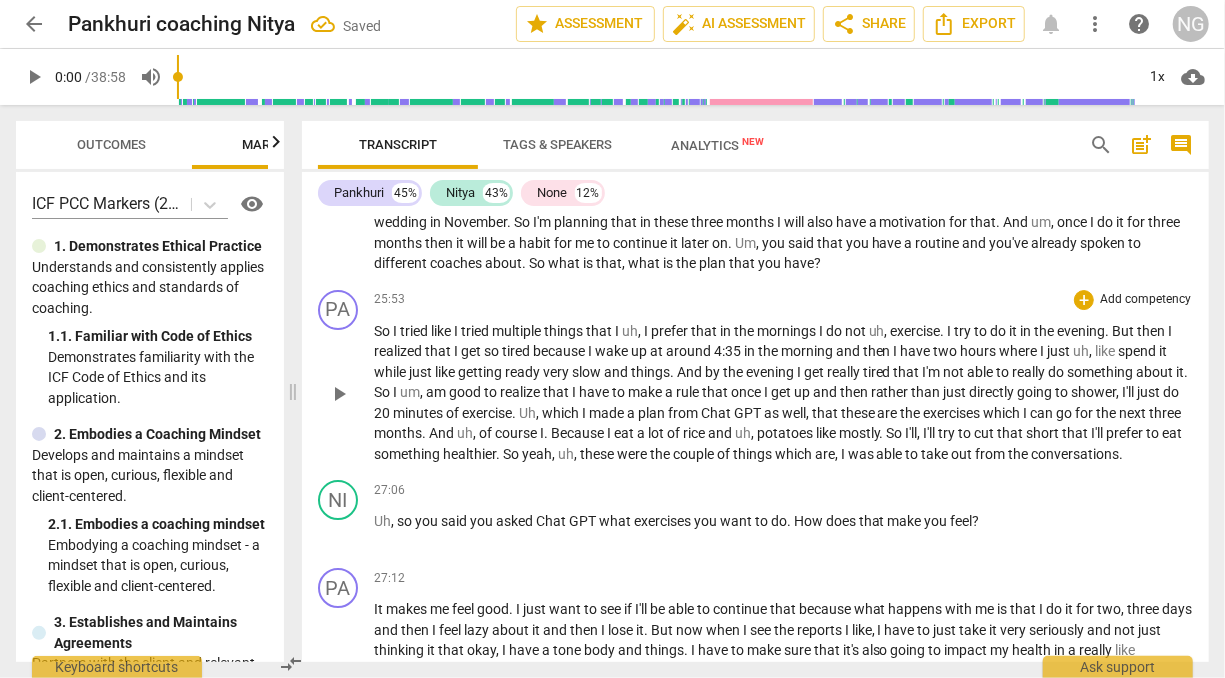 click on "So" at bounding box center (383, 331) 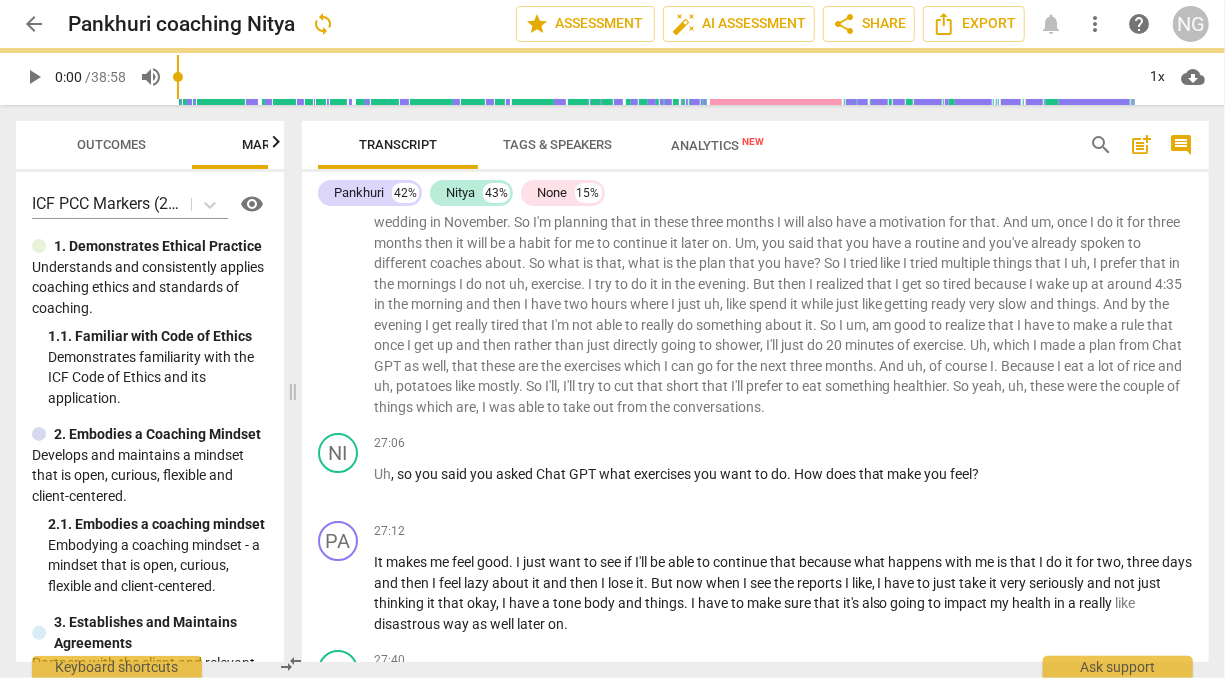scroll, scrollTop: 6935, scrollLeft: 0, axis: vertical 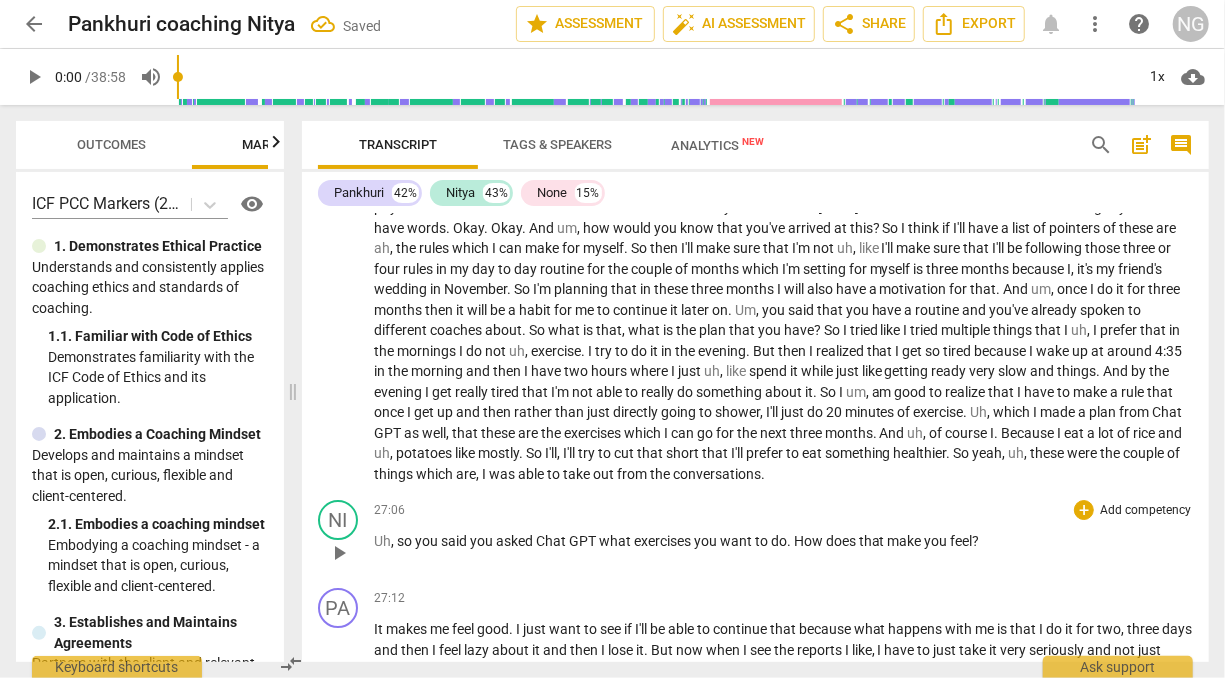 click on "27:06 + Add competency keyboard_arrow_right Uh ,   so   you   said   you   asked   Chat   GPT   what   exercises   you   want   to   do .   How   does   that   make   you   feel ?" at bounding box center (783, 536) 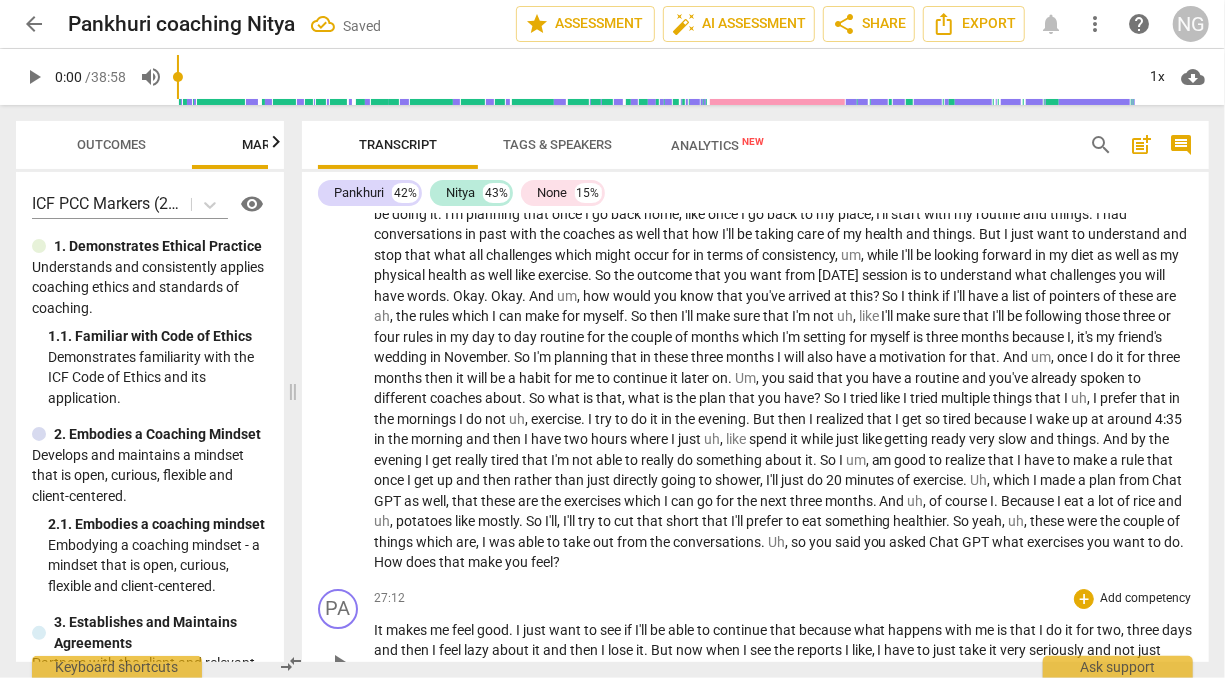 click on "makes" at bounding box center (408, 630) 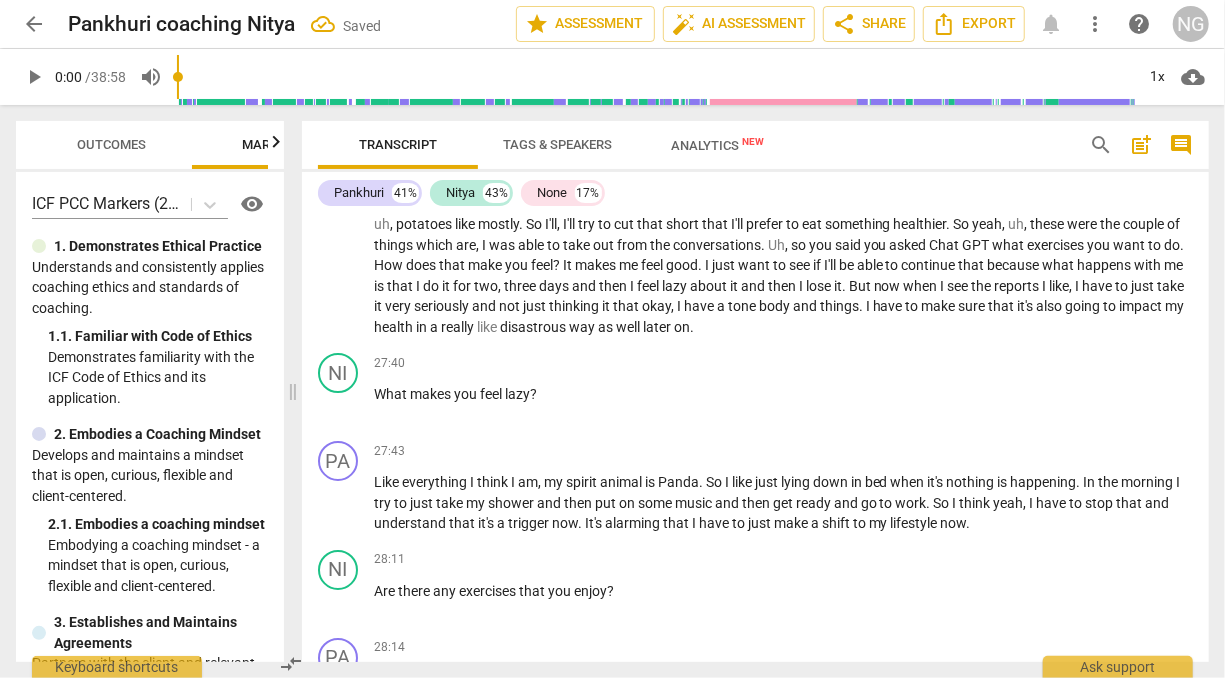 scroll, scrollTop: 7167, scrollLeft: 0, axis: vertical 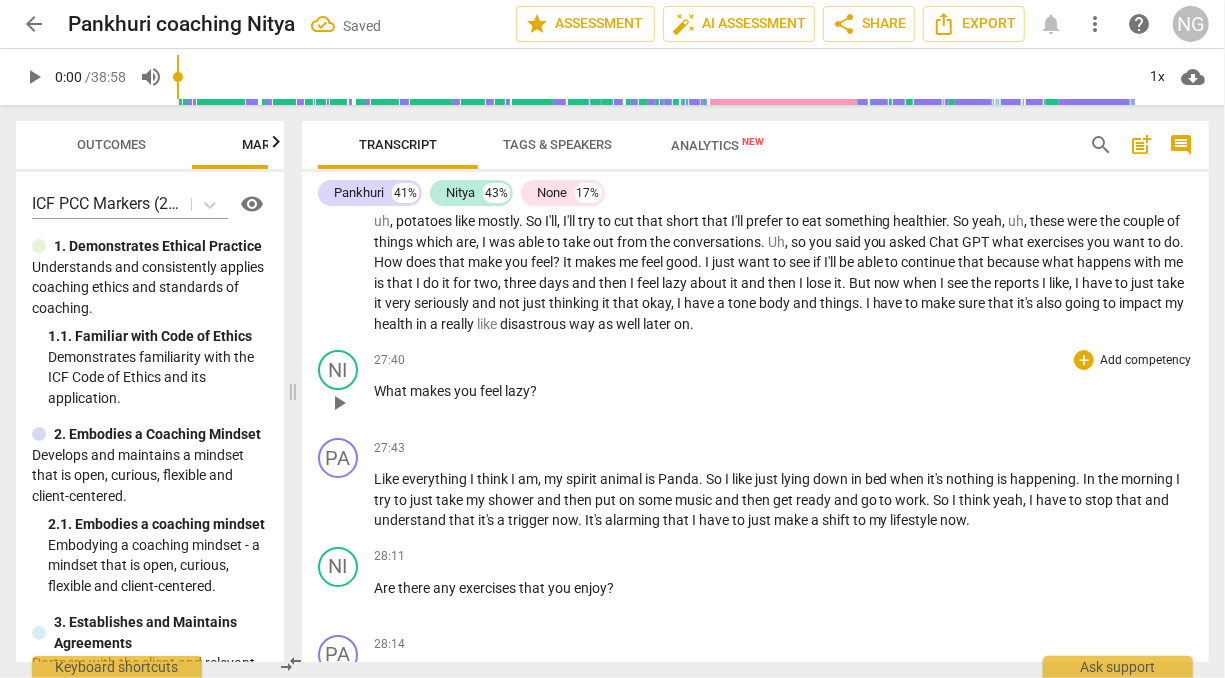 click on "What   makes   you   feel   lazy ?" at bounding box center [783, 391] 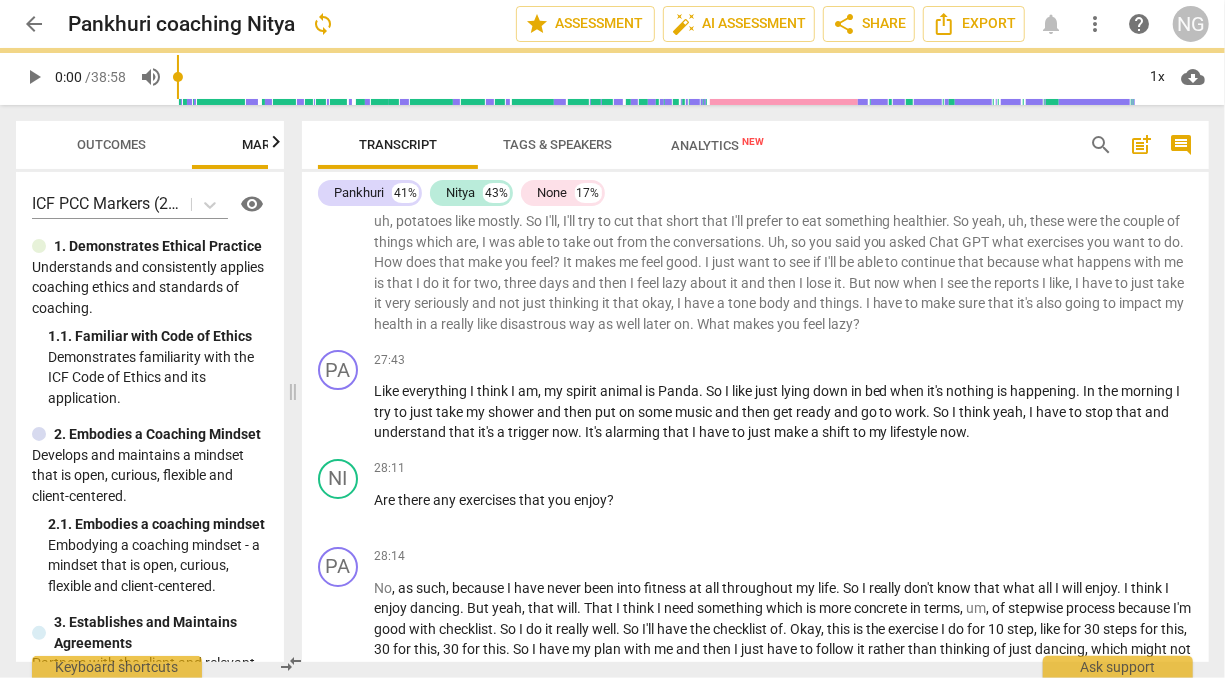 scroll, scrollTop: 7099, scrollLeft: 0, axis: vertical 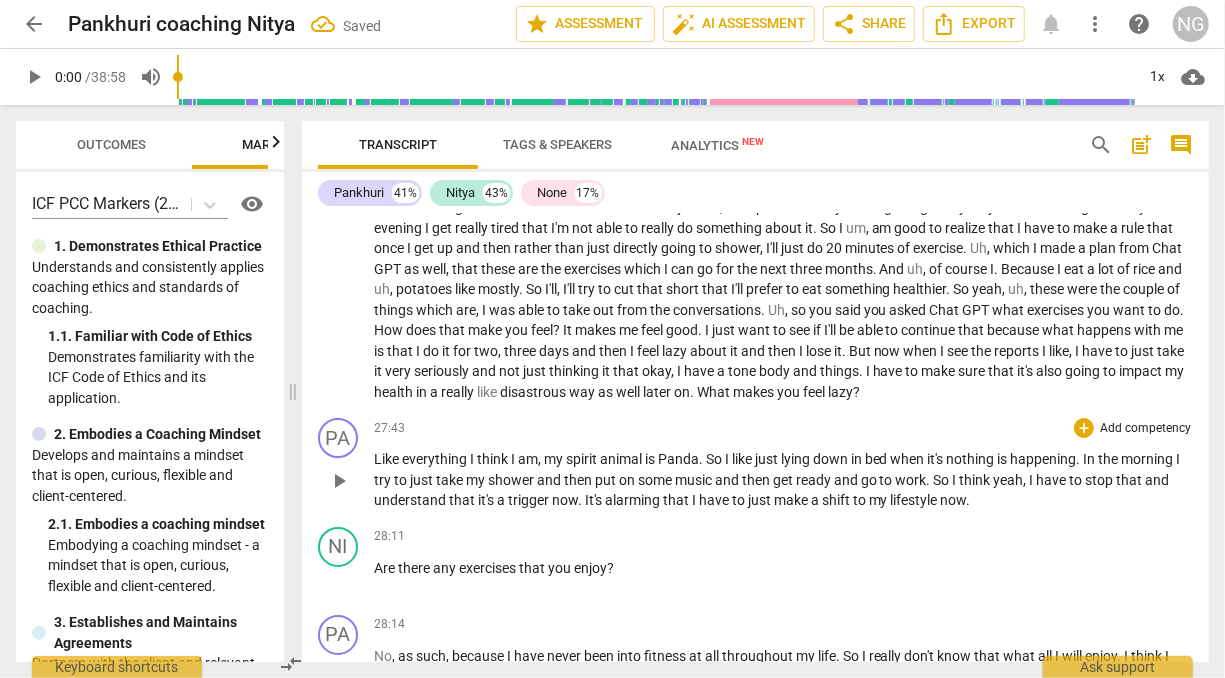click on "Like" at bounding box center [388, 459] 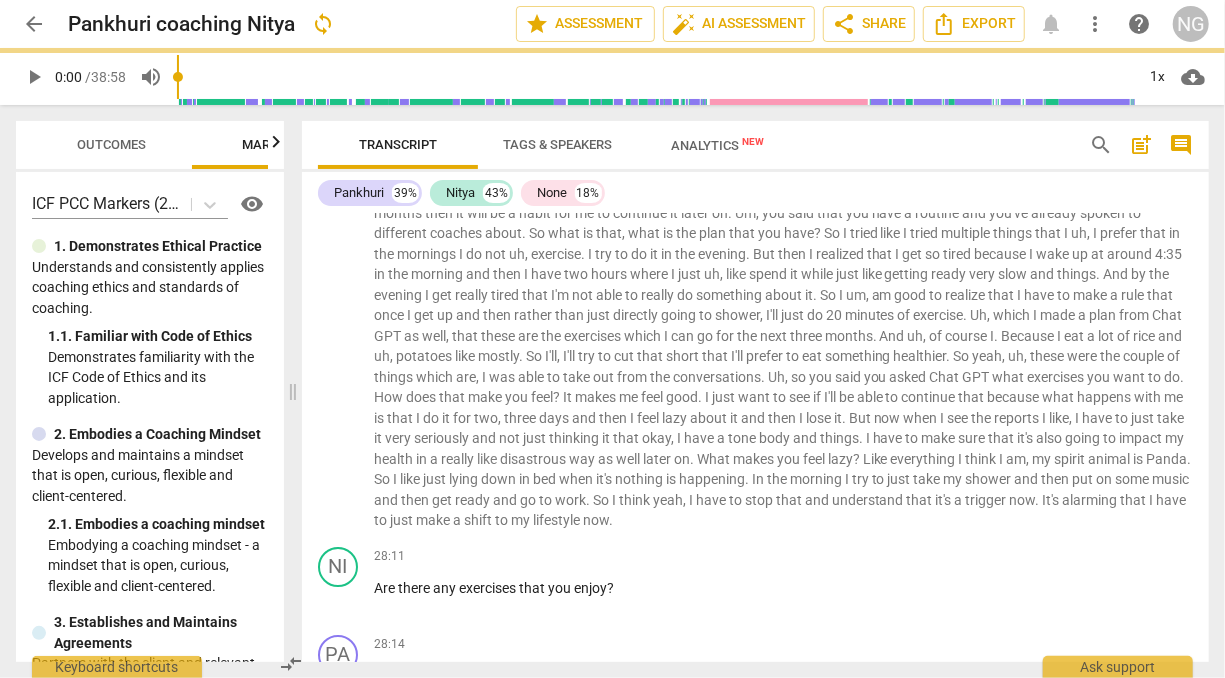 scroll, scrollTop: 7218, scrollLeft: 0, axis: vertical 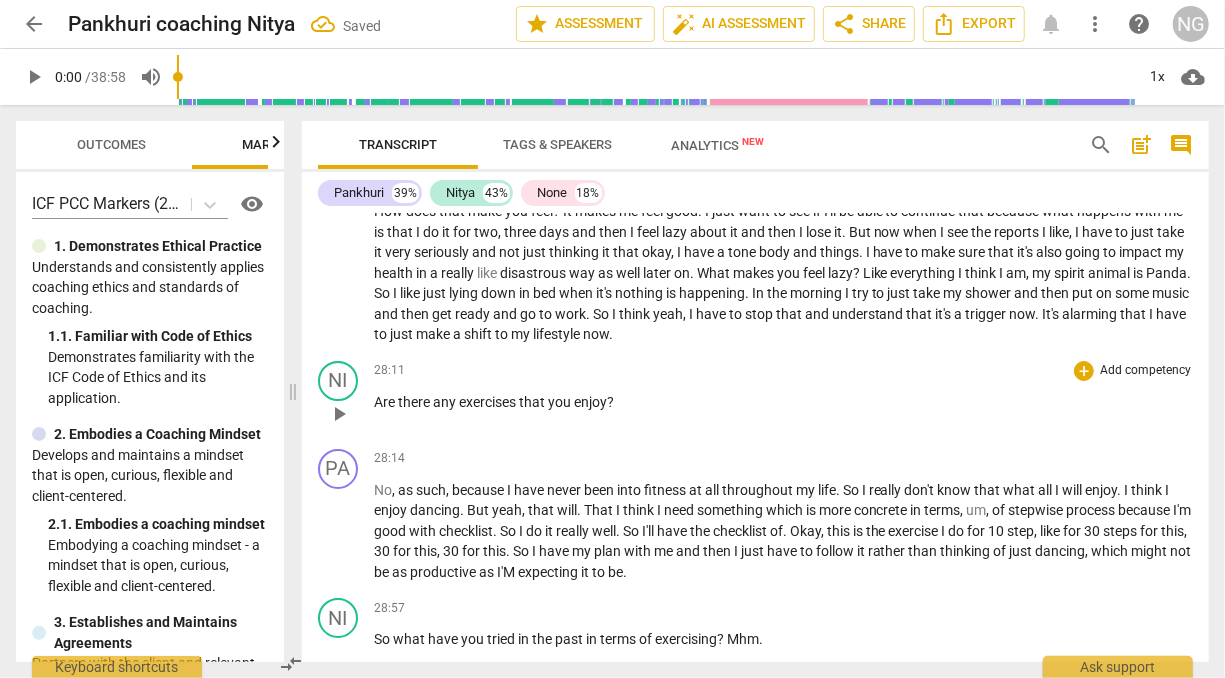 click on "Are" at bounding box center [386, 402] 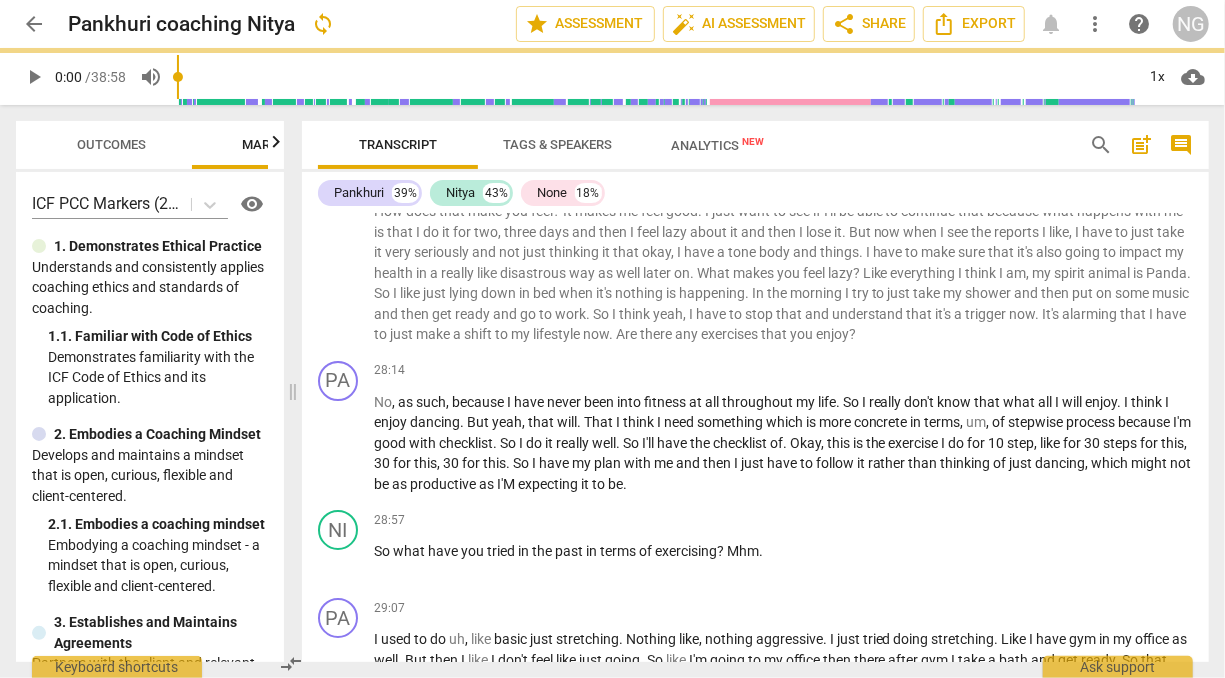 scroll, scrollTop: 7151, scrollLeft: 0, axis: vertical 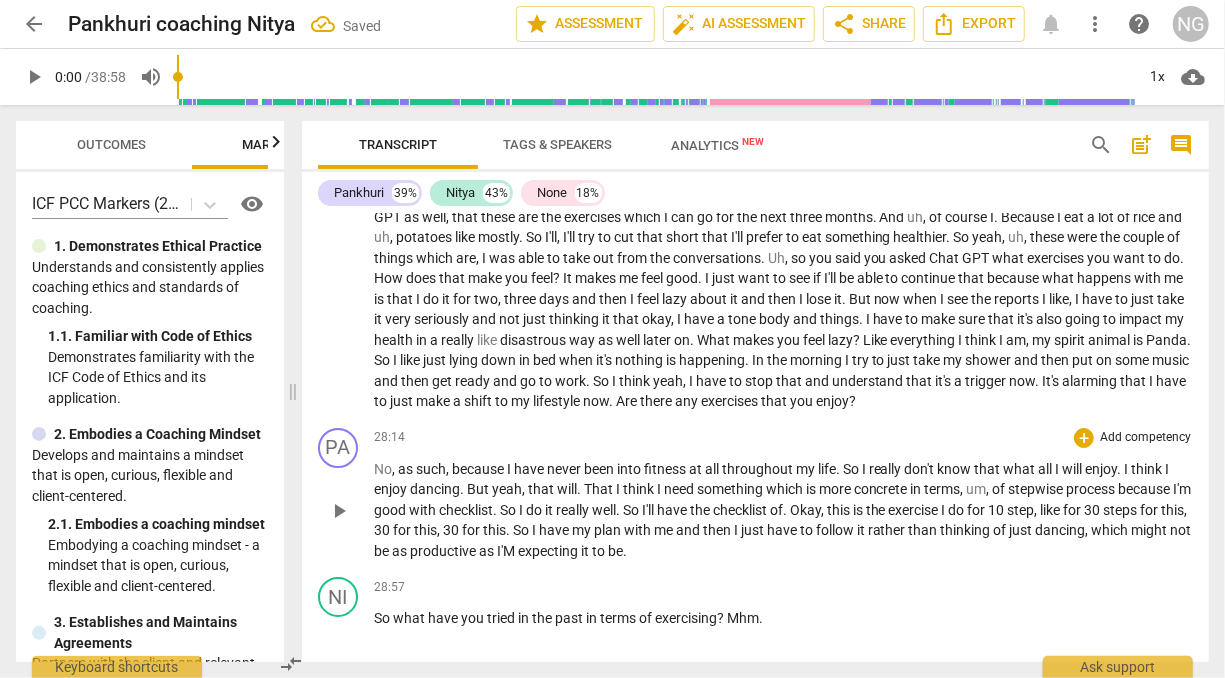 click on "," at bounding box center (395, 469) 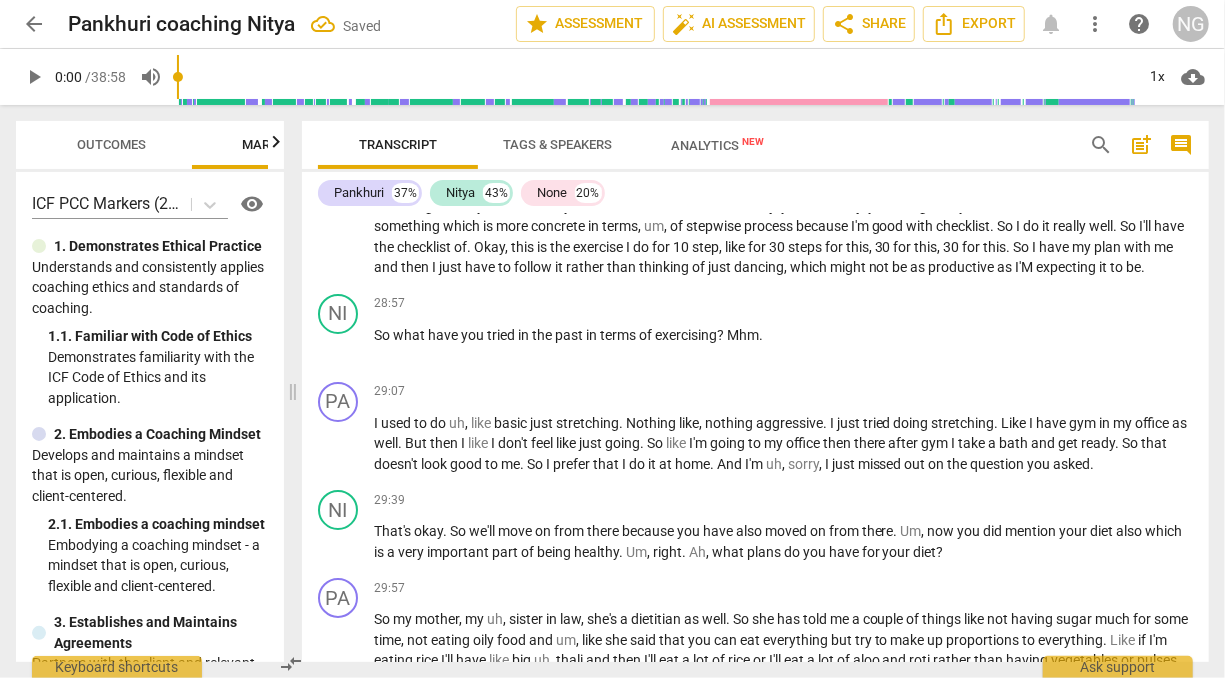 scroll, scrollTop: 7398, scrollLeft: 0, axis: vertical 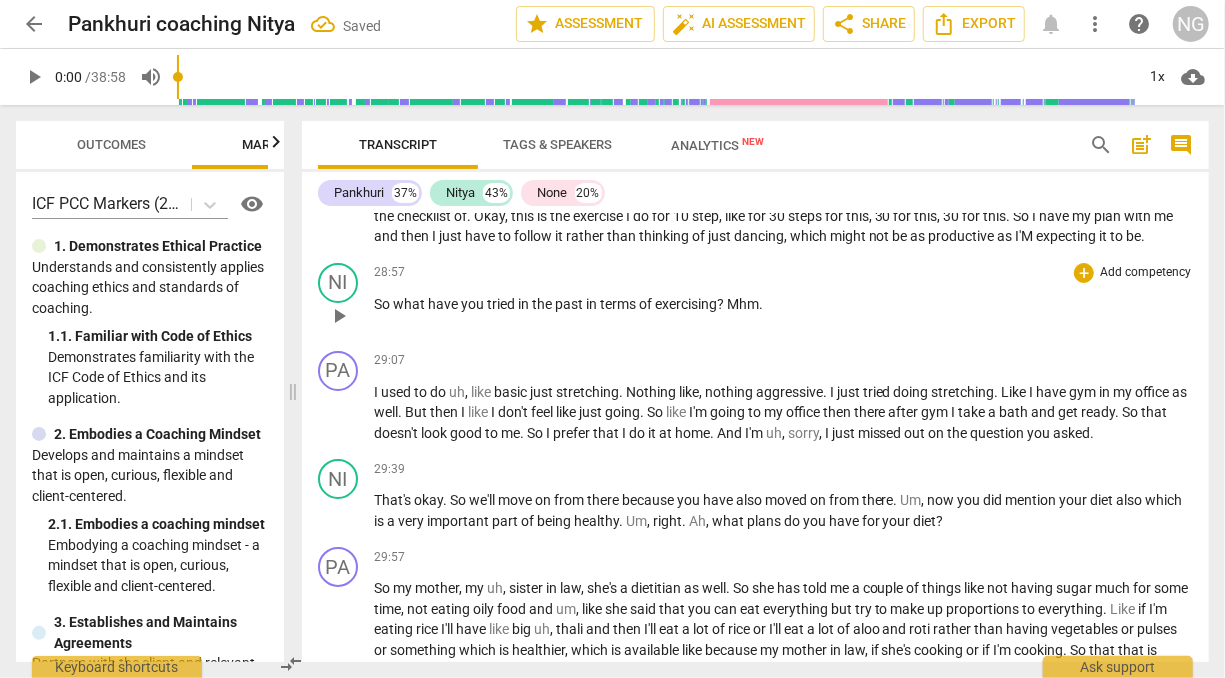 click on "play_arrow pause" at bounding box center (348, 316) 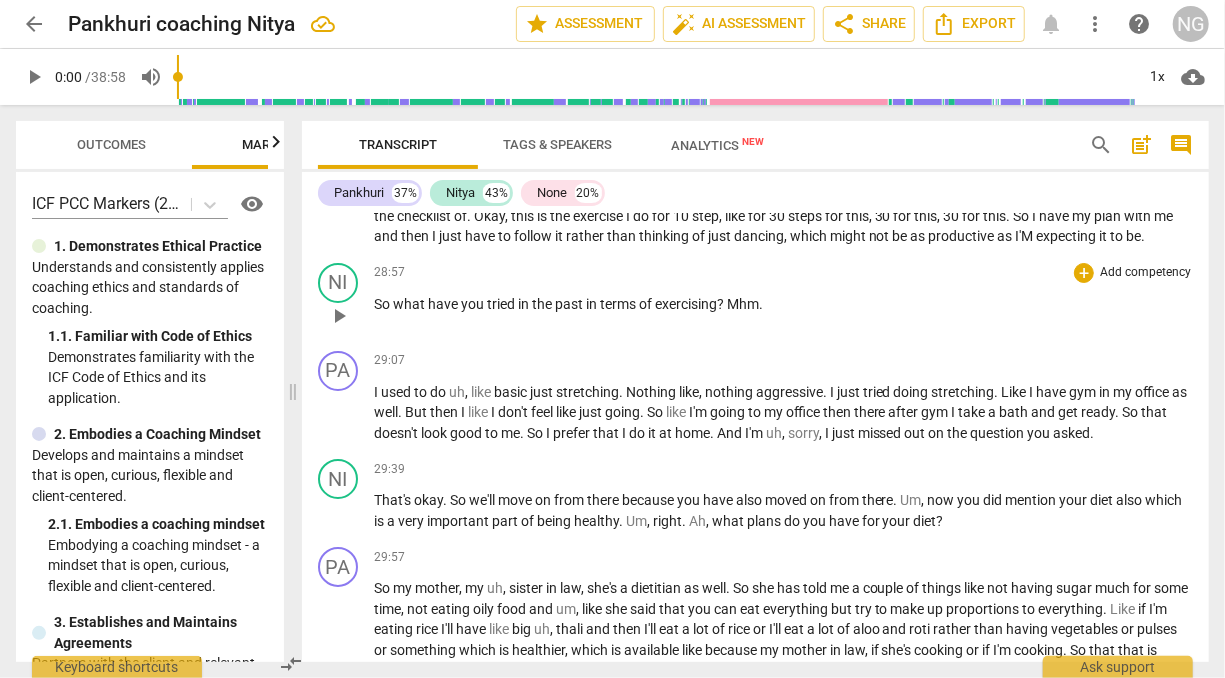 click on "So" at bounding box center (383, 304) 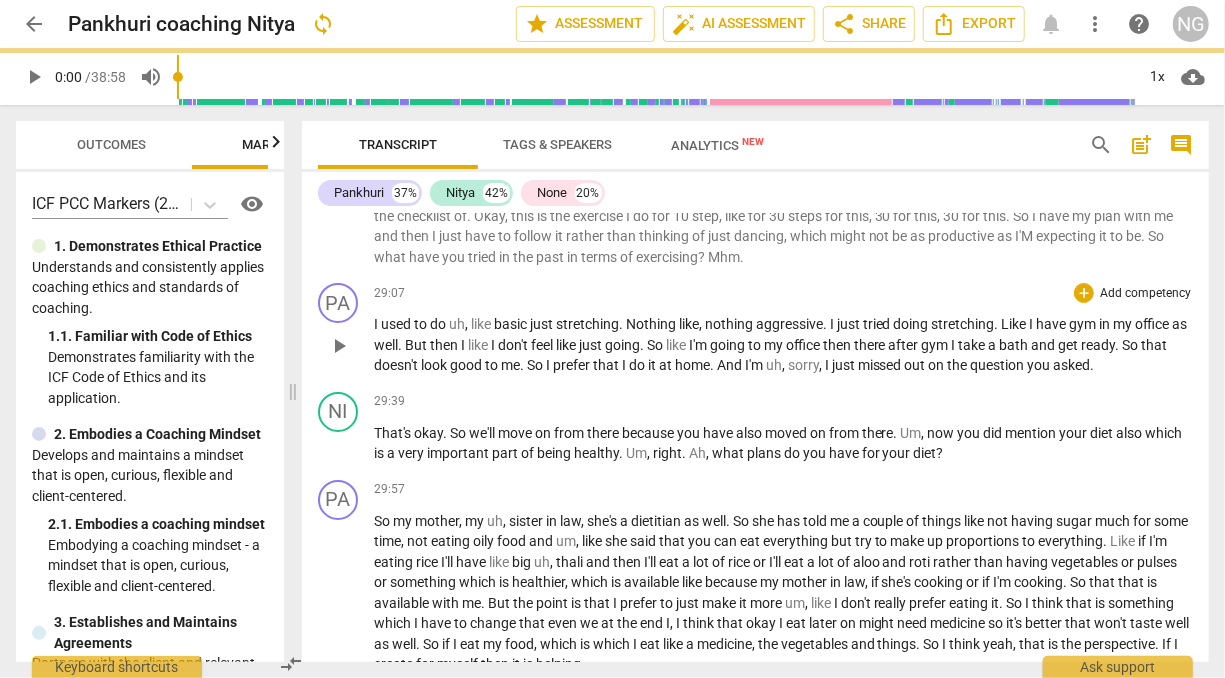 scroll, scrollTop: 7330, scrollLeft: 0, axis: vertical 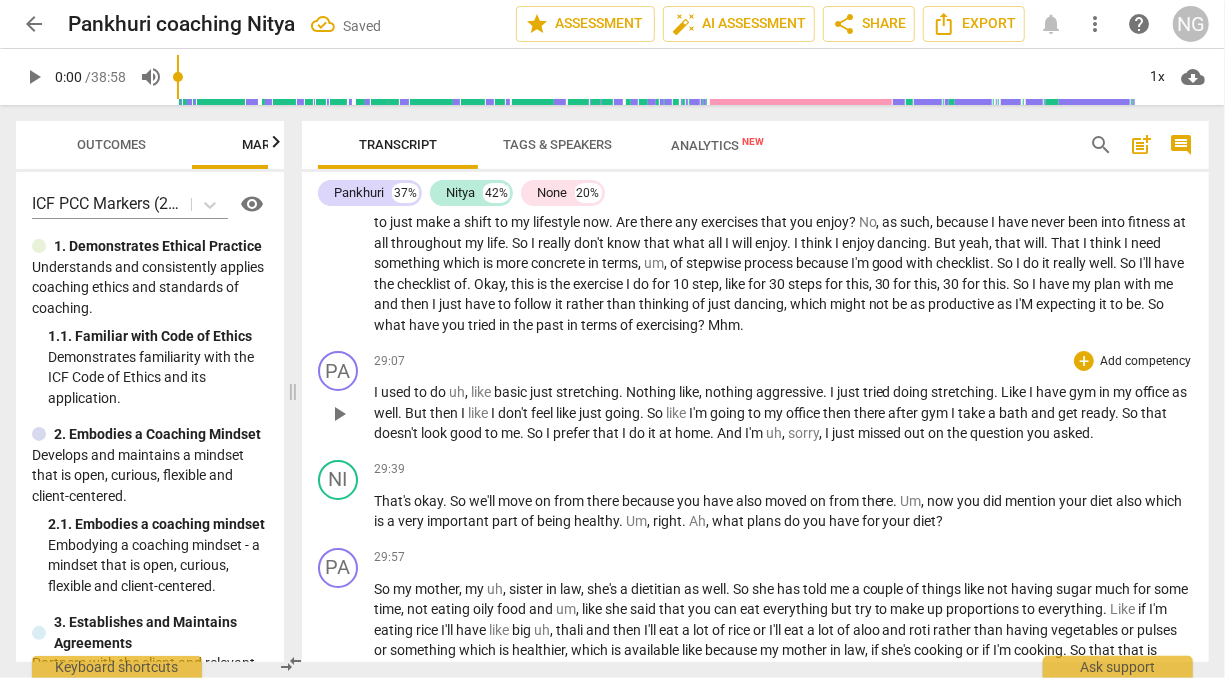 click on "used" at bounding box center [397, 392] 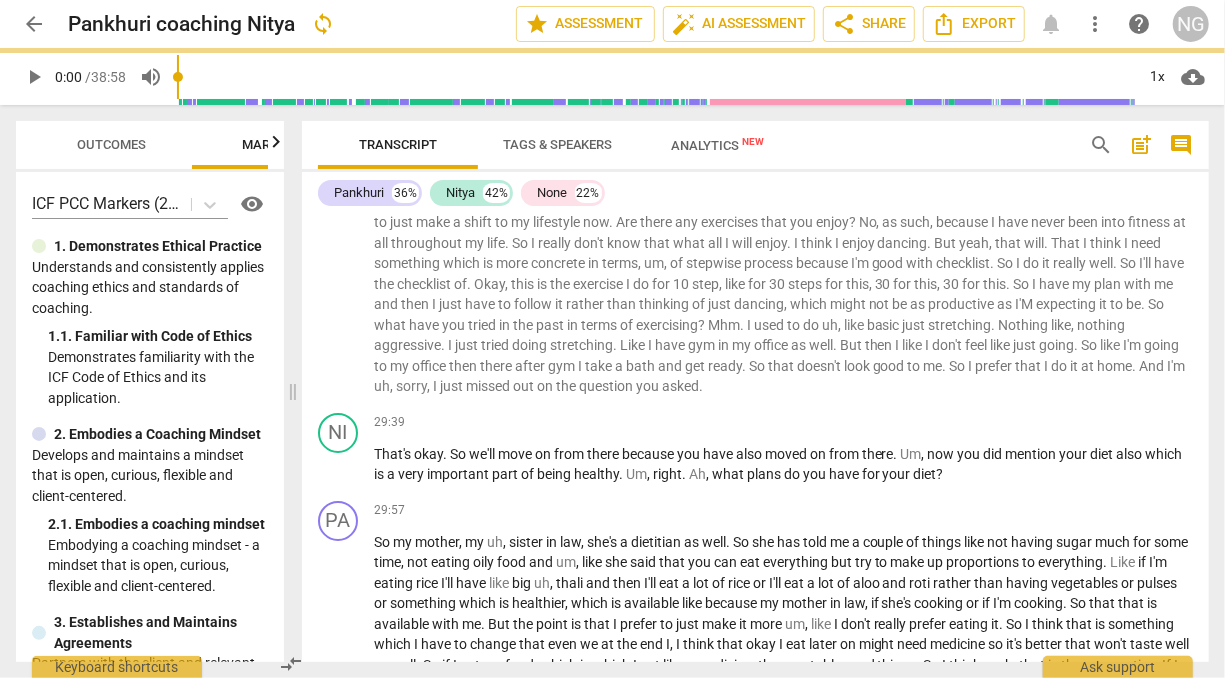 scroll, scrollTop: 7283, scrollLeft: 0, axis: vertical 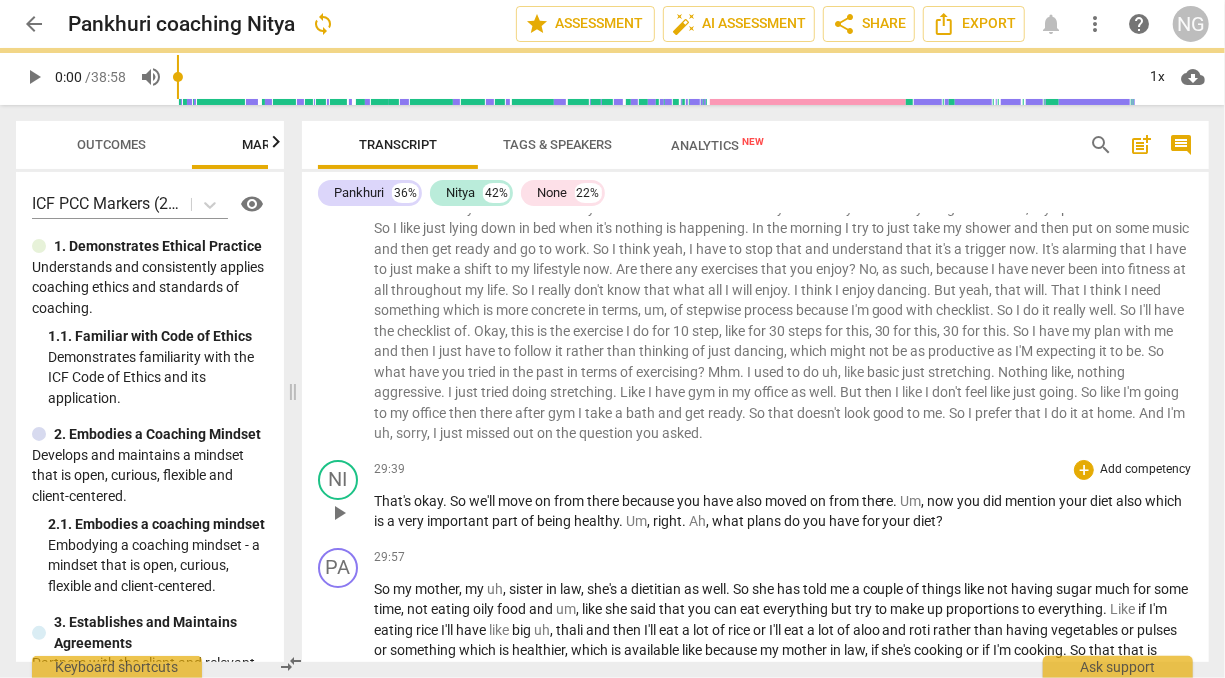 click on "That's" at bounding box center (394, 501) 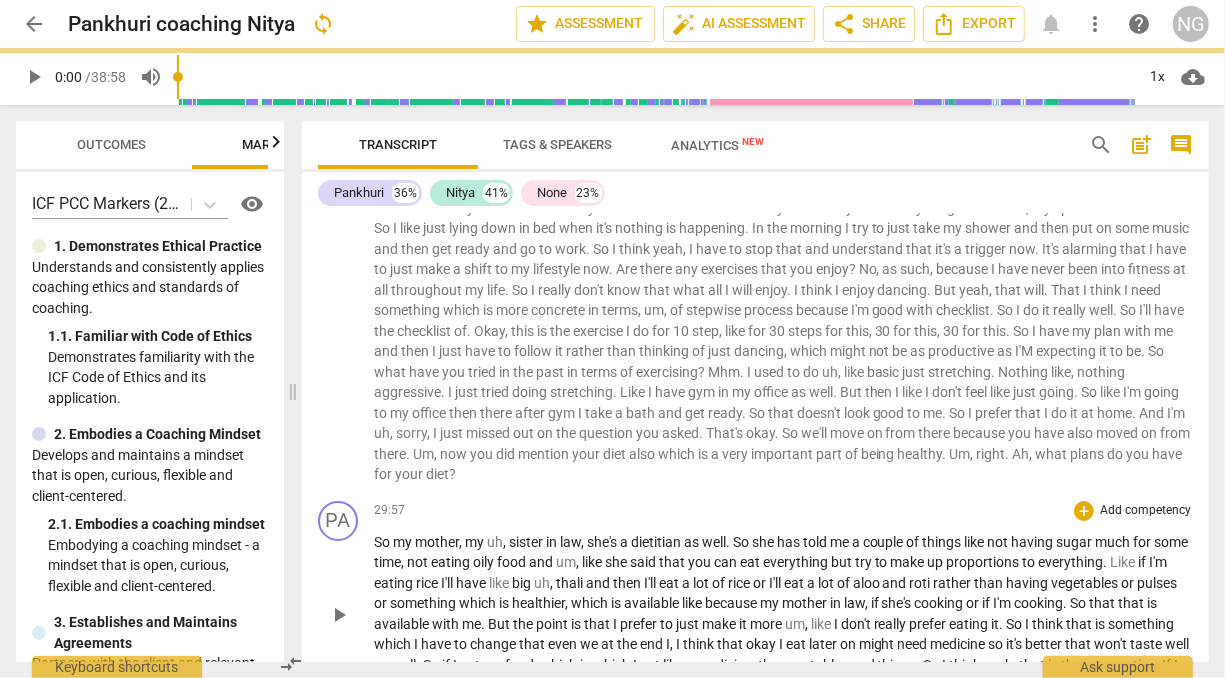 scroll, scrollTop: 7215, scrollLeft: 0, axis: vertical 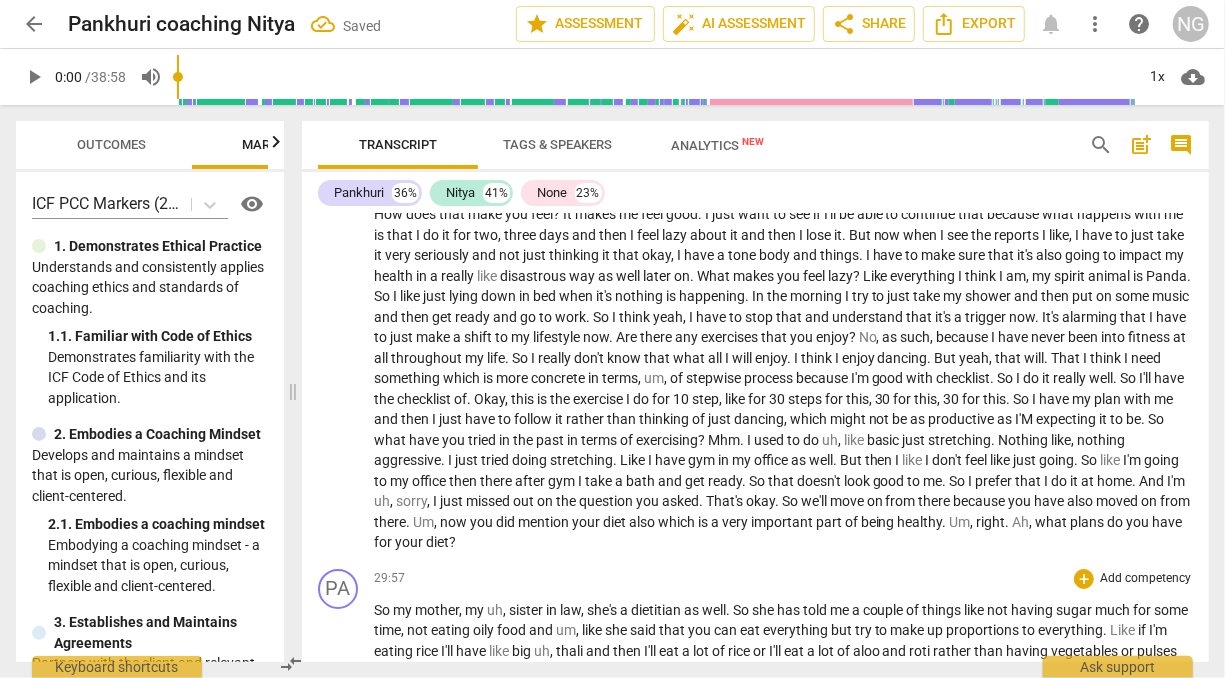 click on "mother" at bounding box center [437, 610] 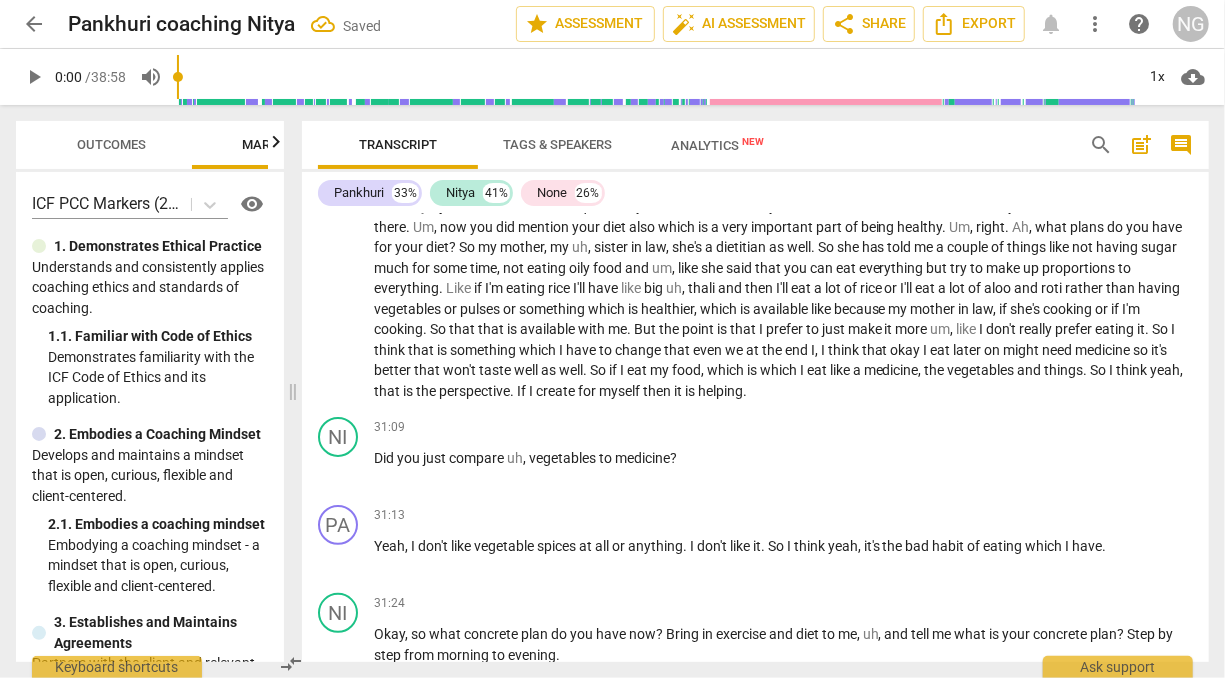 scroll, scrollTop: 7509, scrollLeft: 0, axis: vertical 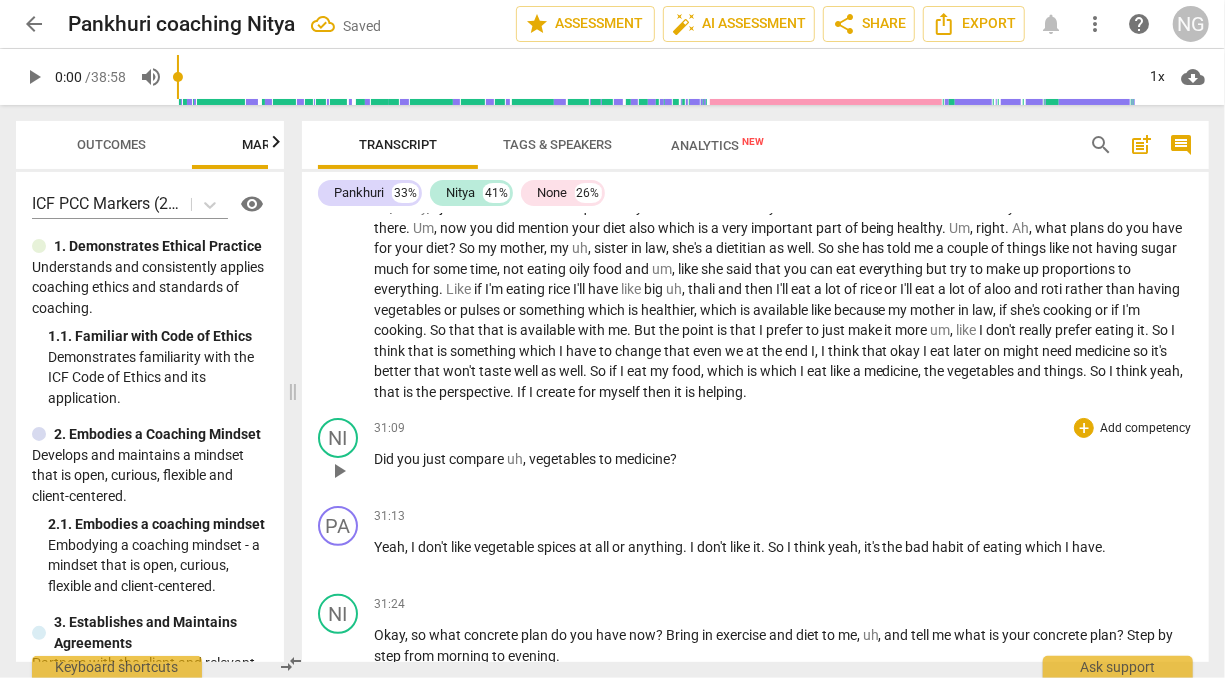 click on "Did" at bounding box center [385, 459] 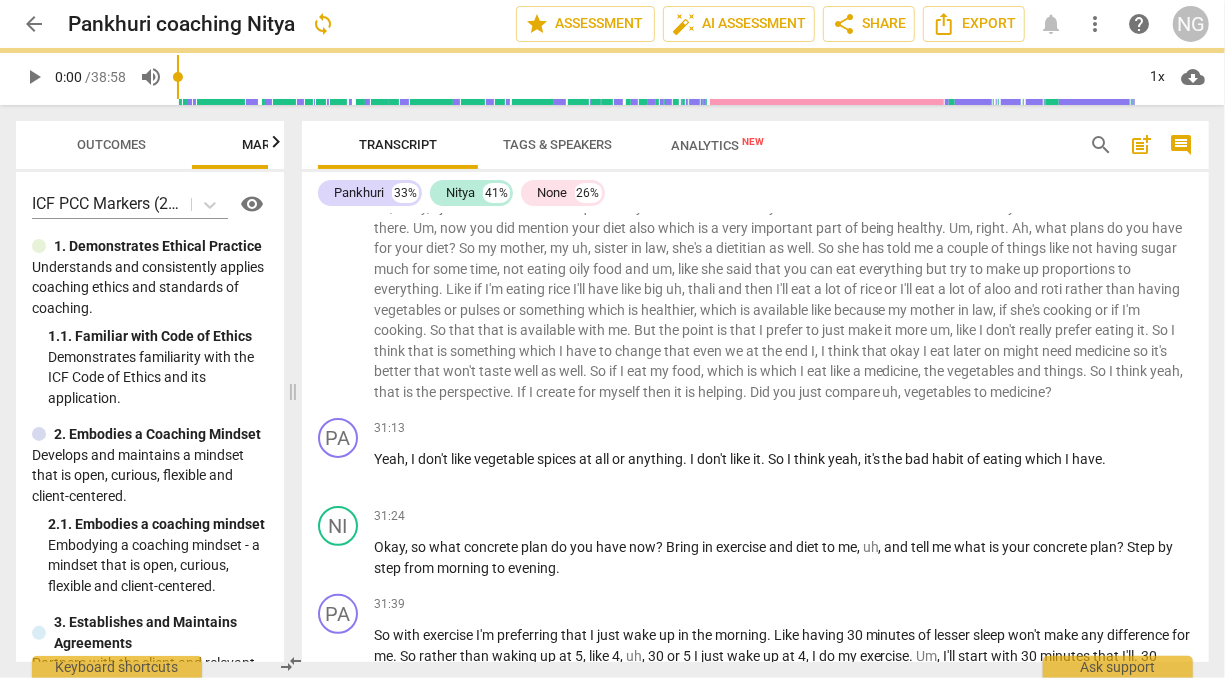 scroll, scrollTop: 7421, scrollLeft: 0, axis: vertical 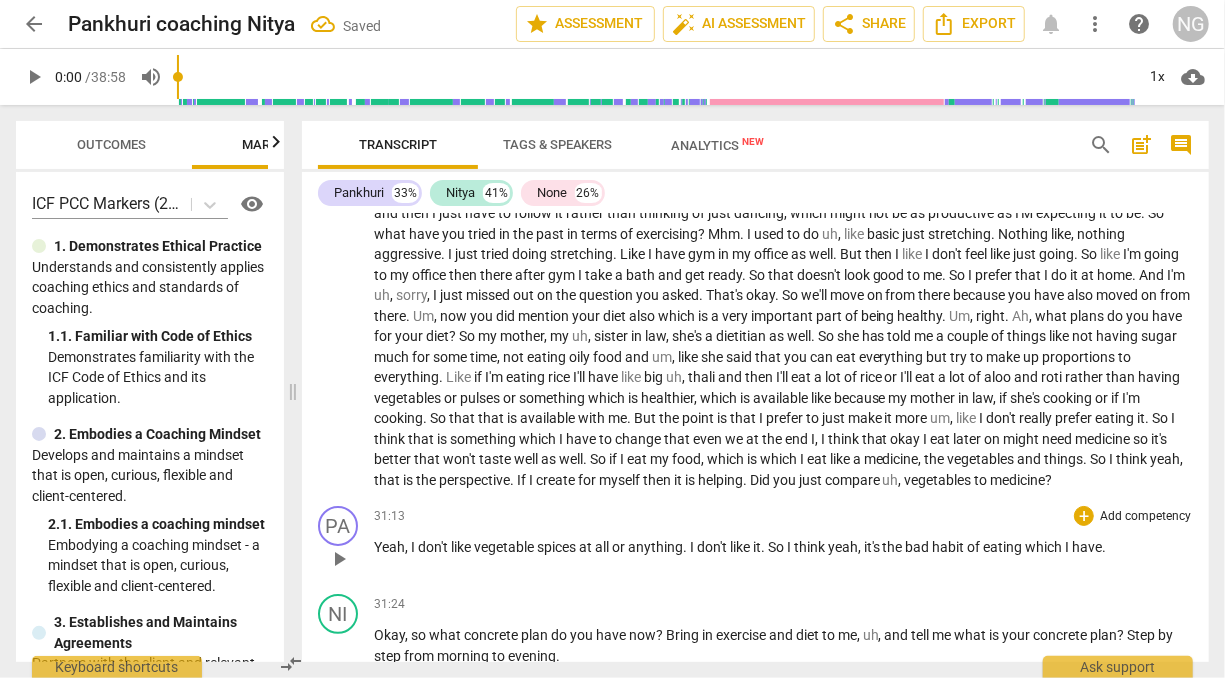 click on "Yeah" at bounding box center [389, 547] 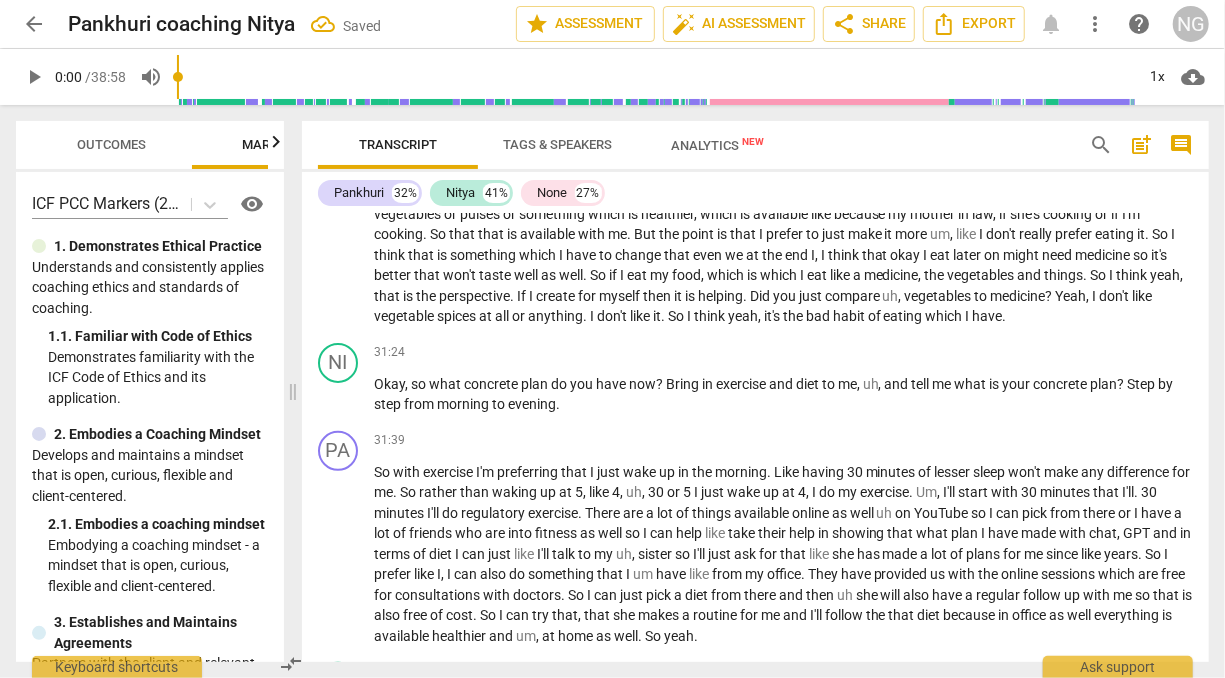 scroll, scrollTop: 7606, scrollLeft: 0, axis: vertical 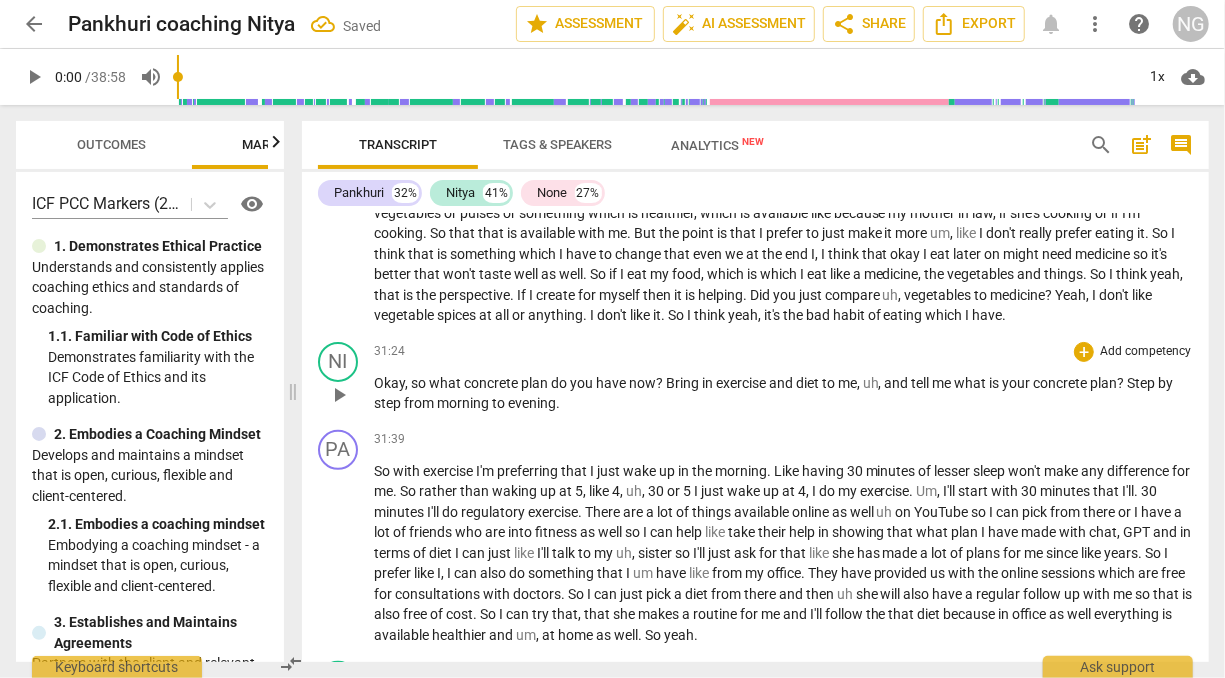click on "Okay" at bounding box center [389, 383] 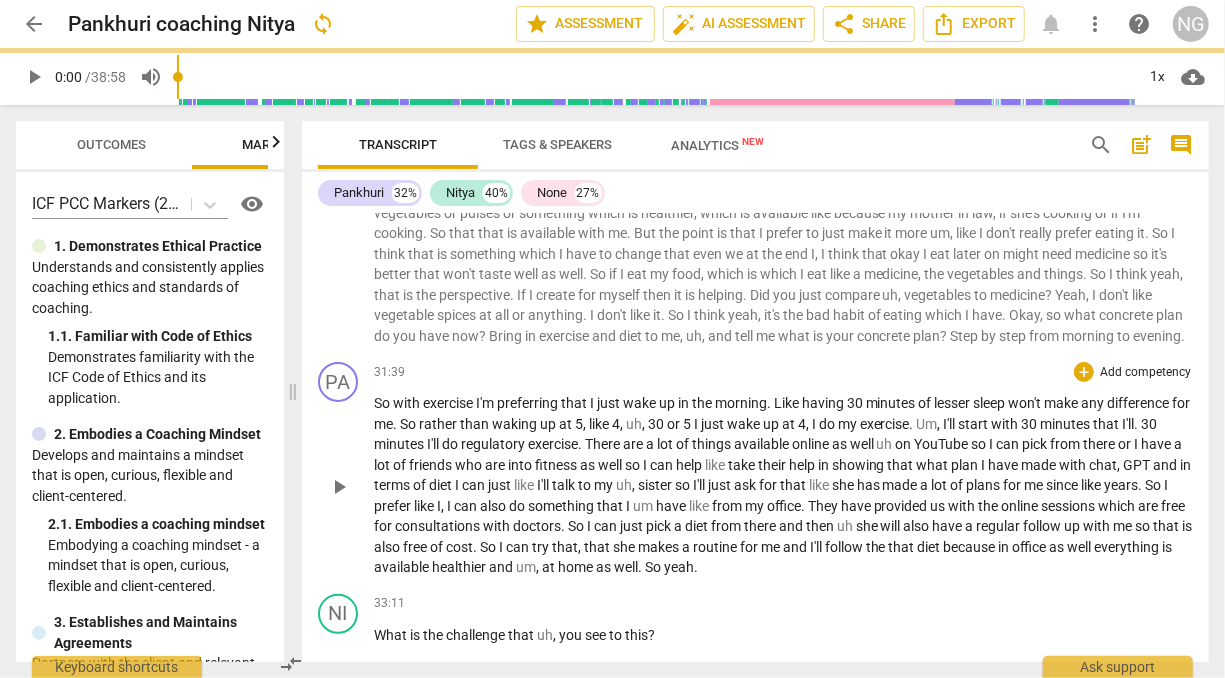 scroll, scrollTop: 7538, scrollLeft: 0, axis: vertical 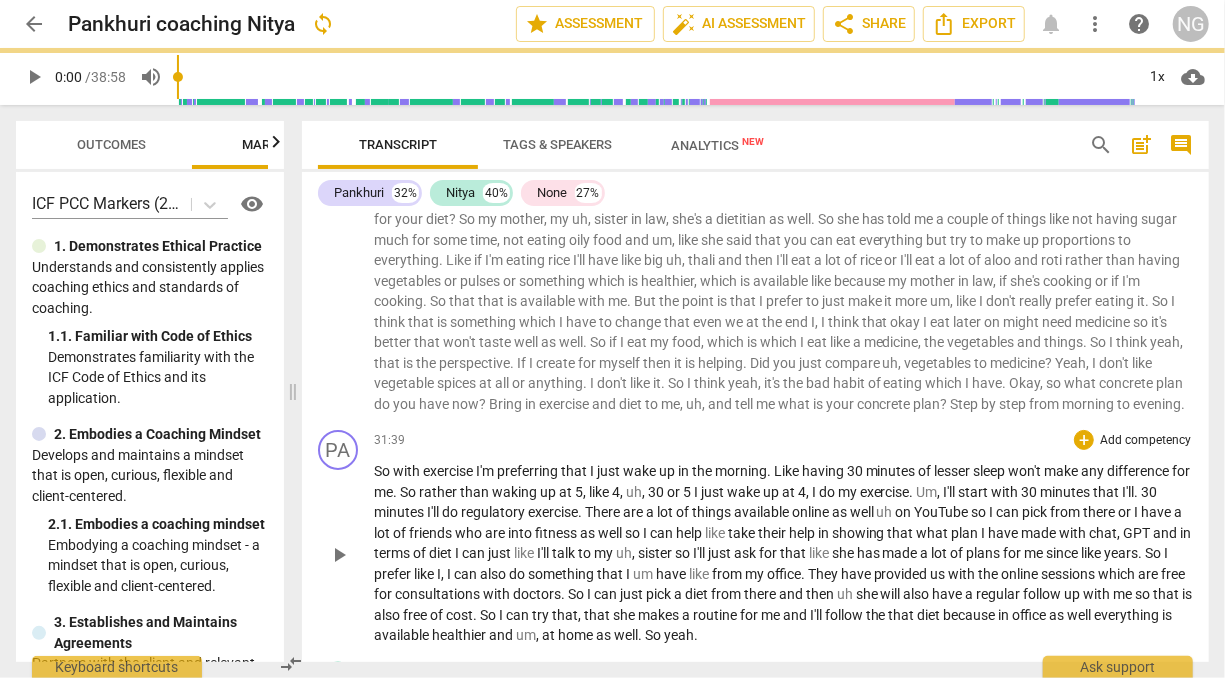 click on "with" at bounding box center (408, 471) 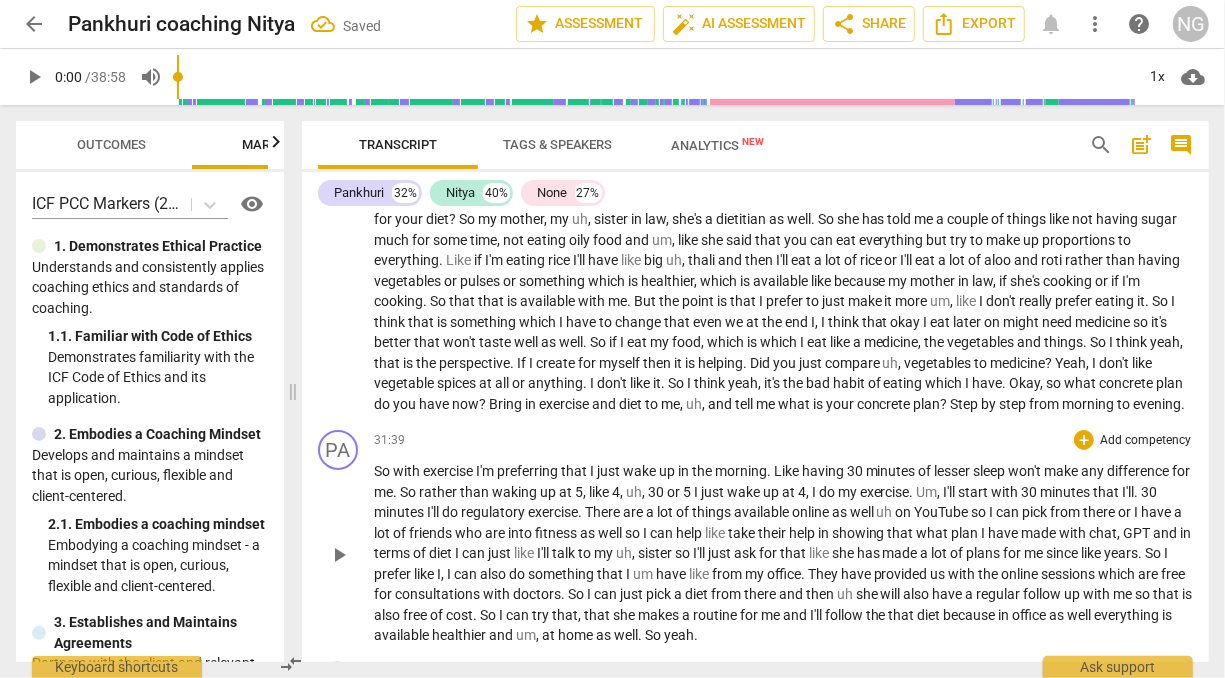 click on "with" at bounding box center [408, 471] 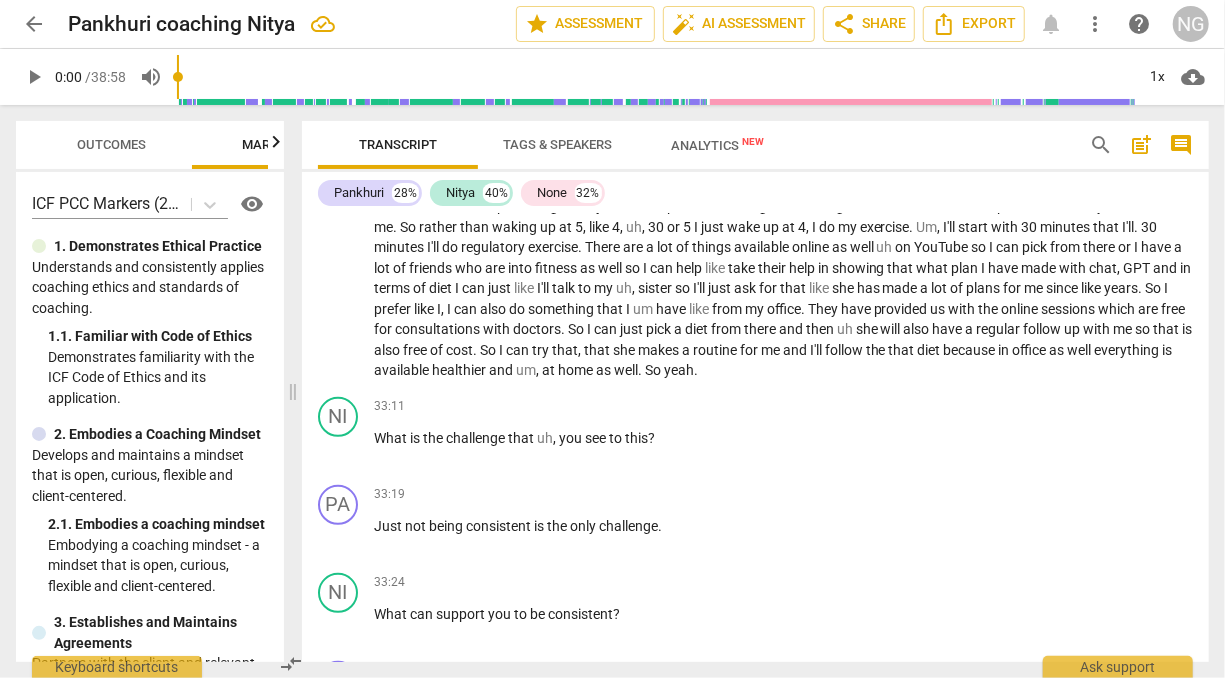scroll, scrollTop: 7756, scrollLeft: 0, axis: vertical 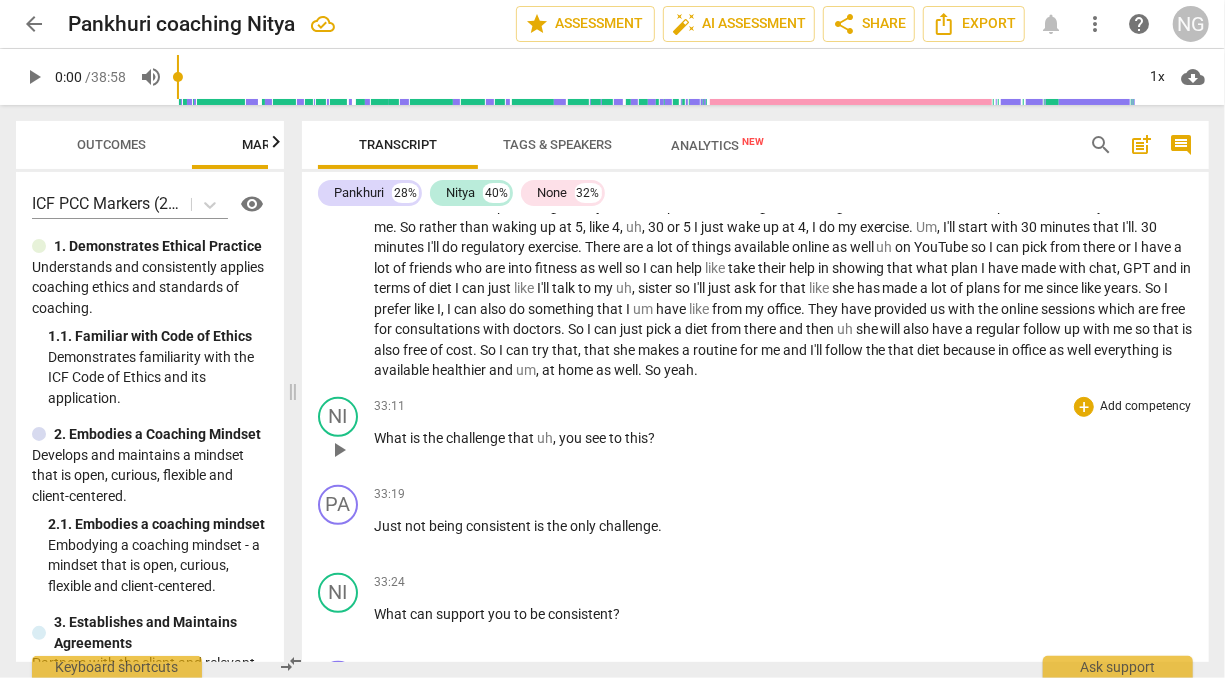 click on "What" at bounding box center [392, 438] 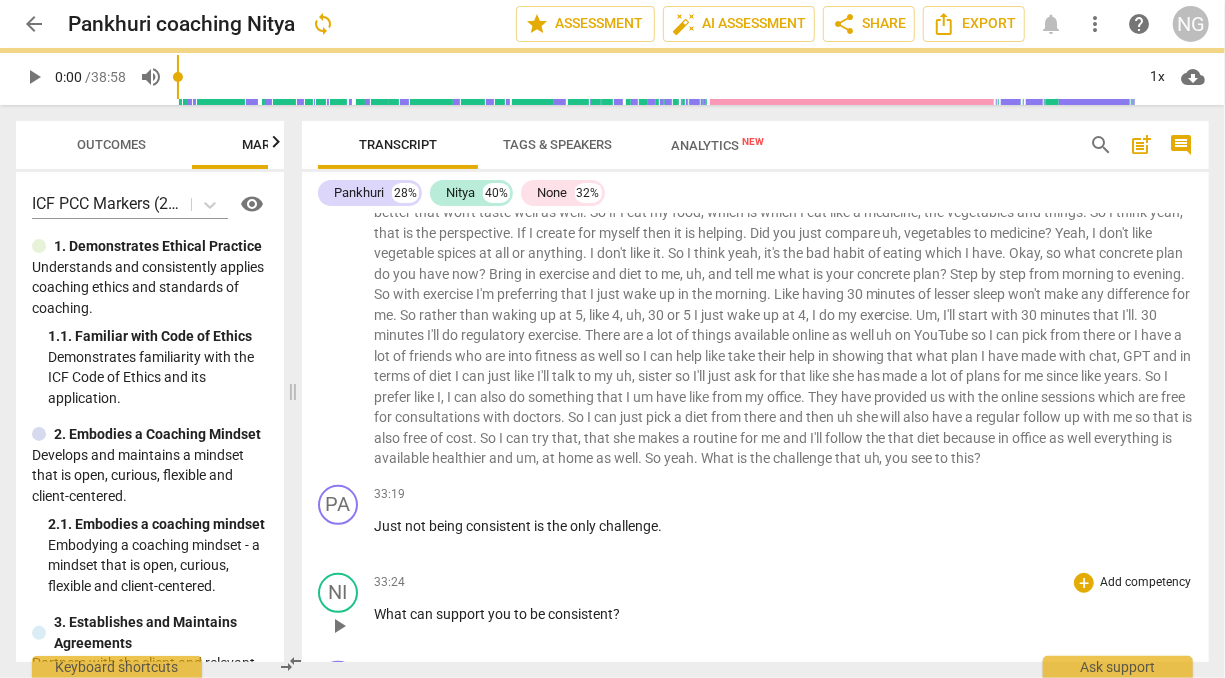scroll, scrollTop: 7864, scrollLeft: 0, axis: vertical 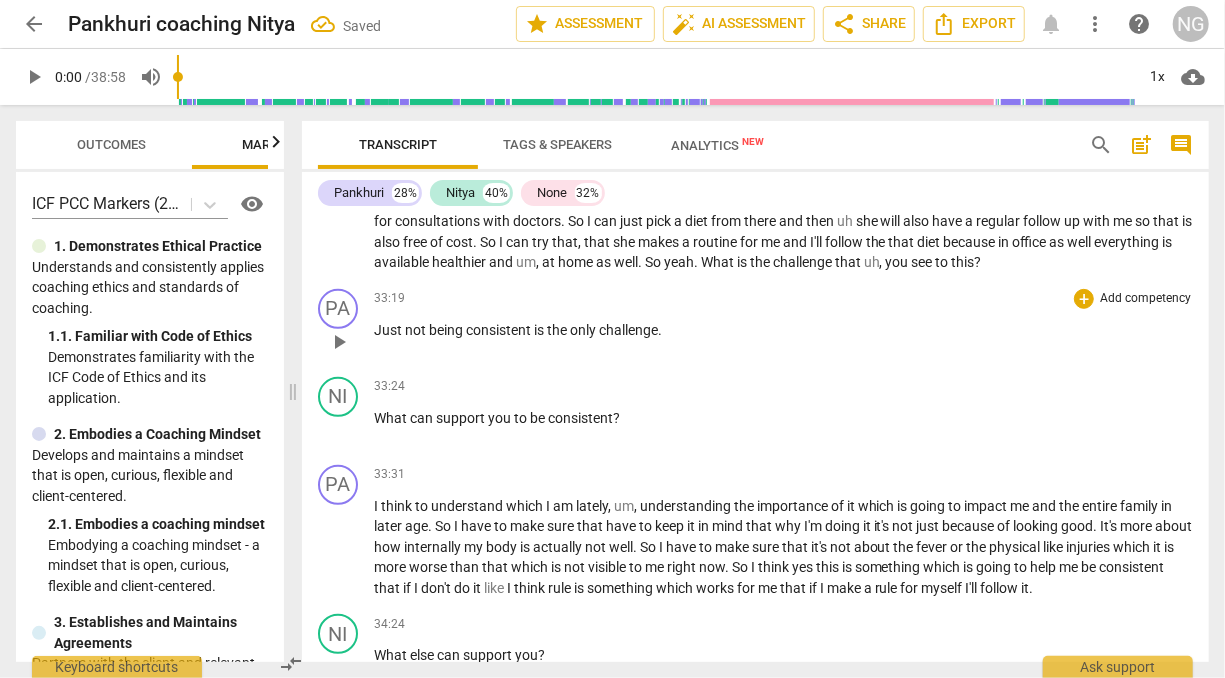 click on "Just" at bounding box center [389, 330] 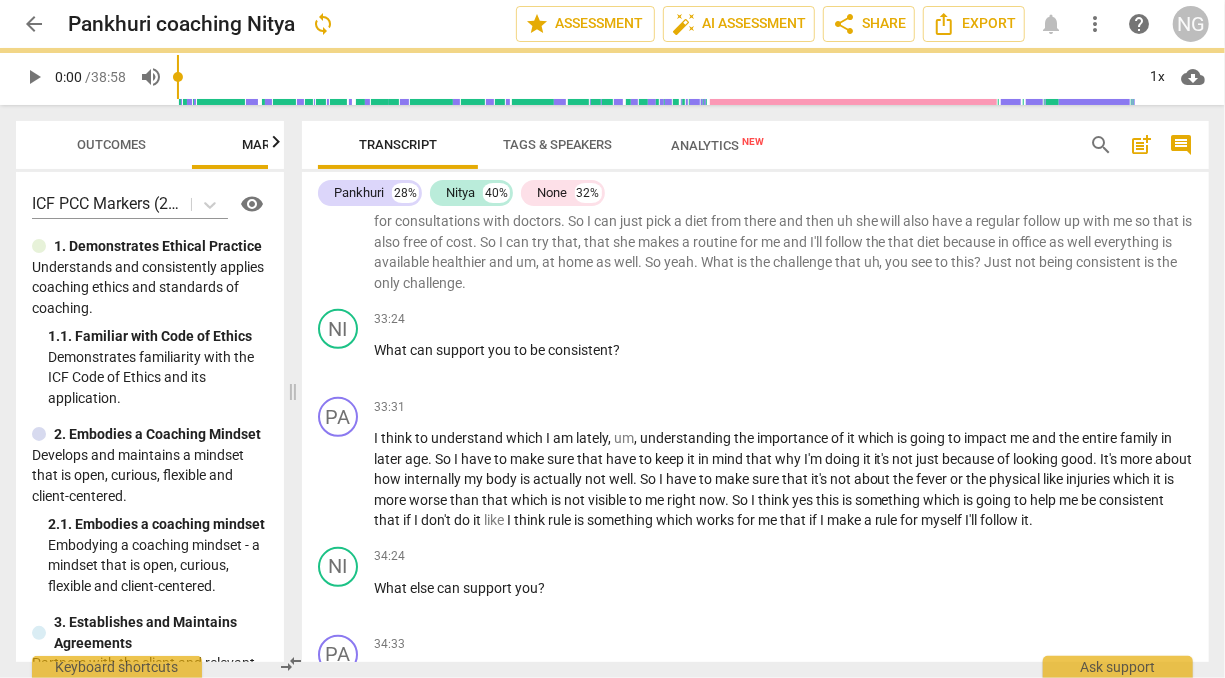 scroll, scrollTop: 7796, scrollLeft: 0, axis: vertical 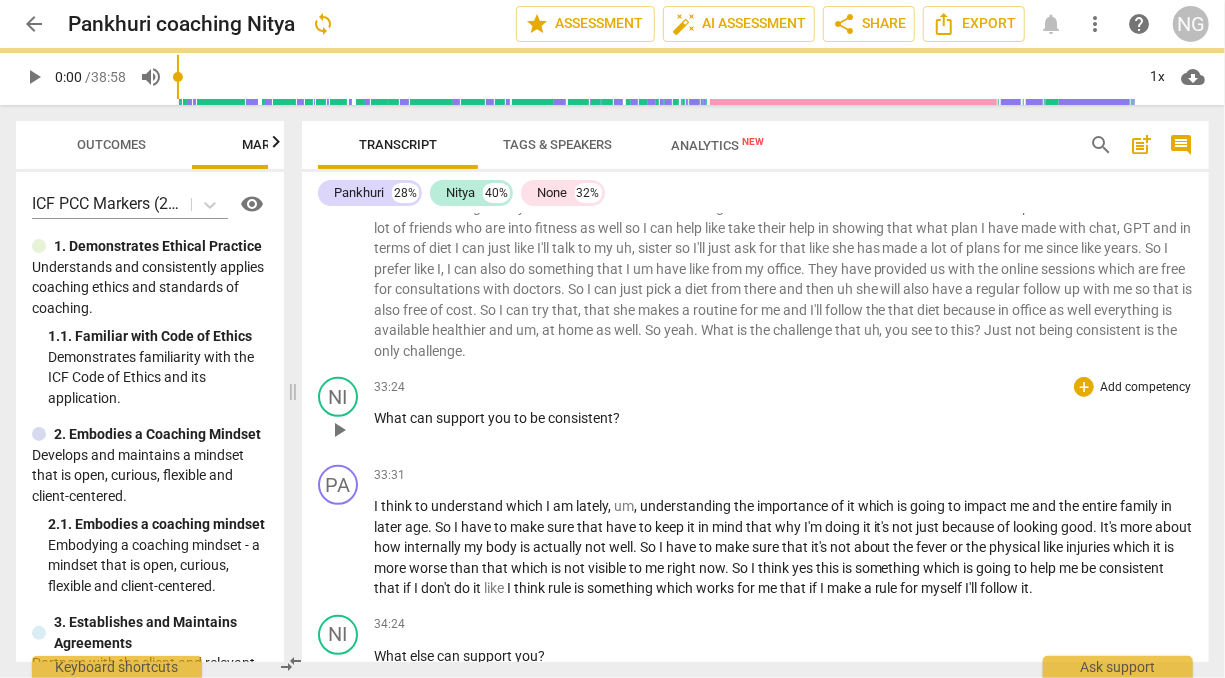click on "What" at bounding box center [392, 418] 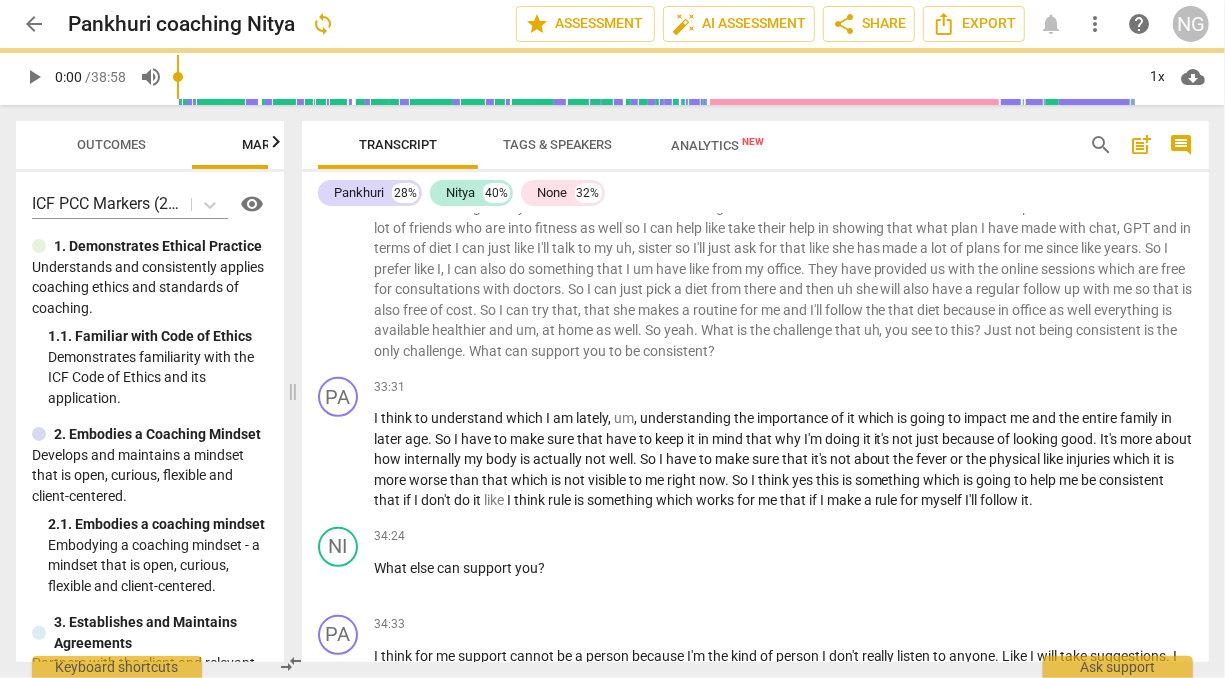 scroll, scrollTop: 7708, scrollLeft: 0, axis: vertical 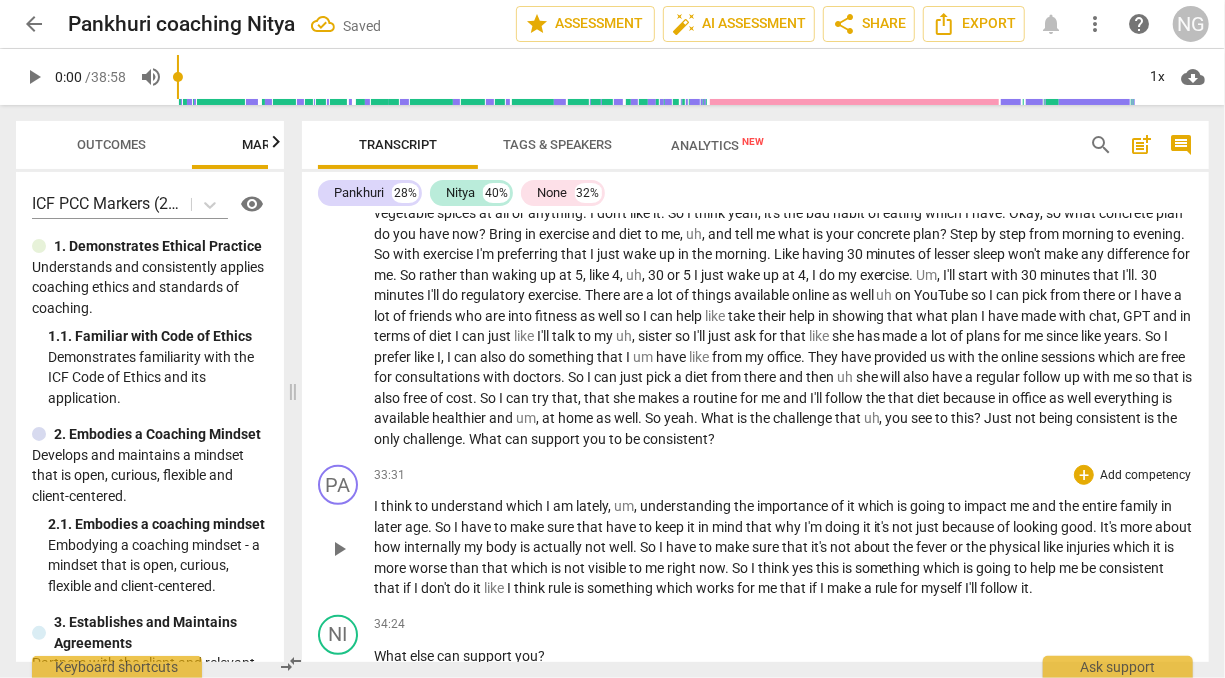 click on "think" at bounding box center (398, 506) 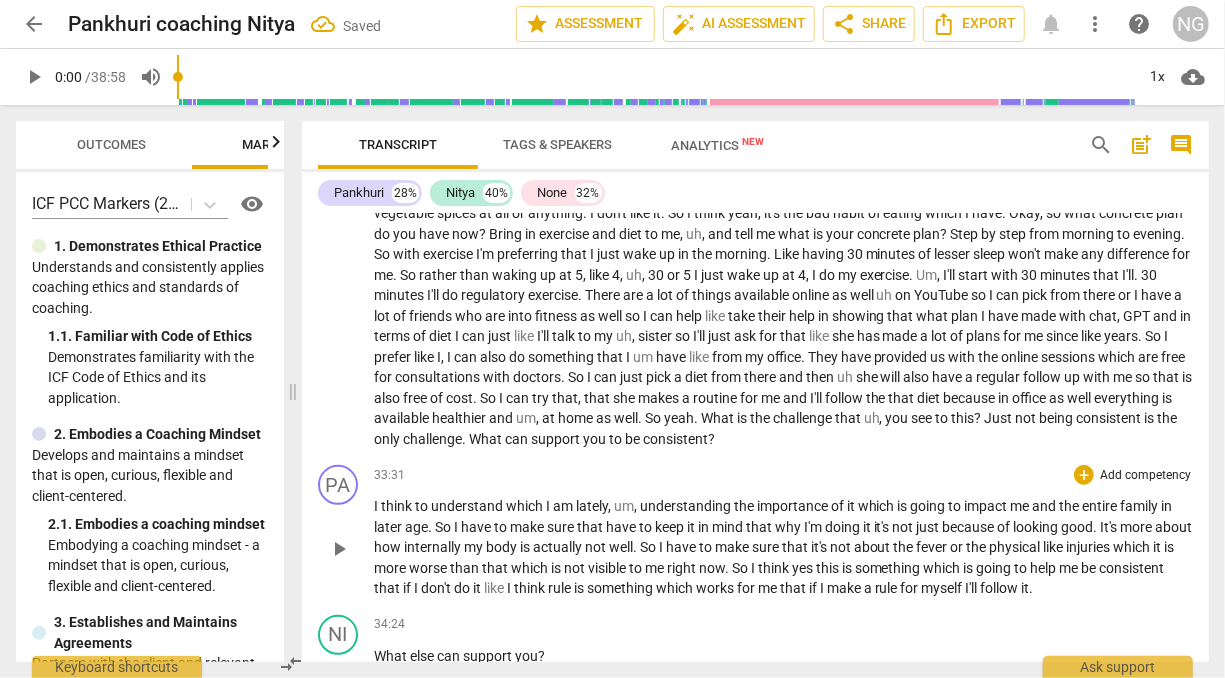 click on "think" at bounding box center [398, 506] 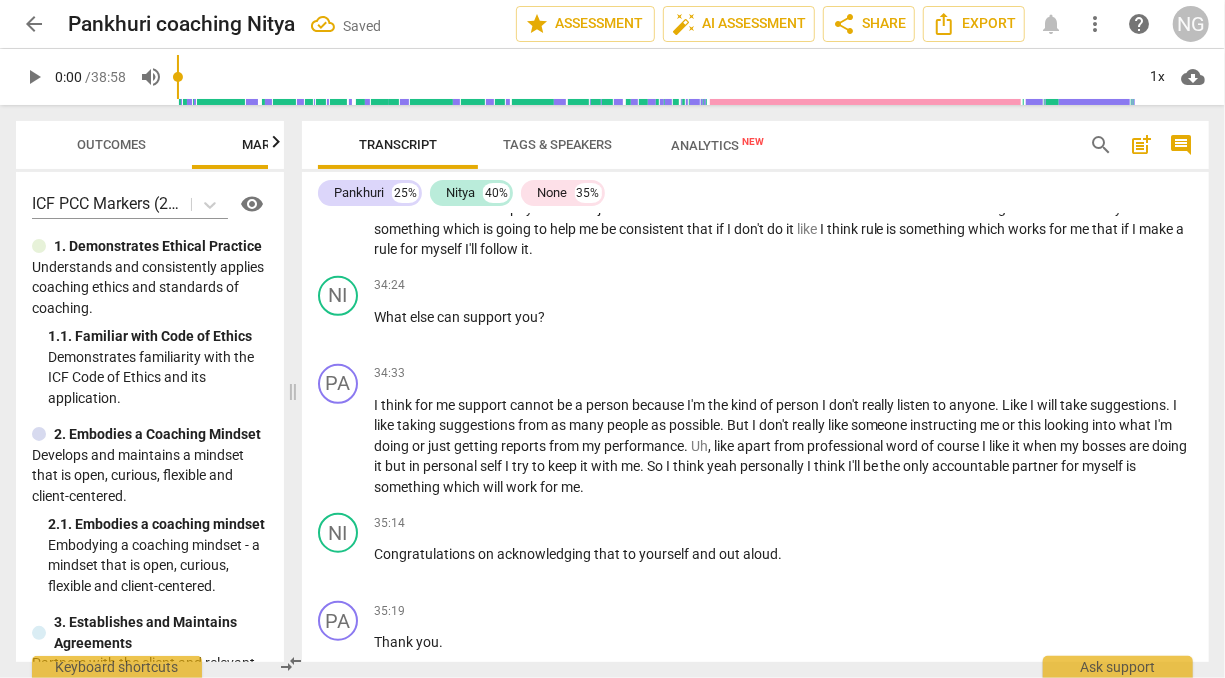 scroll, scrollTop: 8001, scrollLeft: 0, axis: vertical 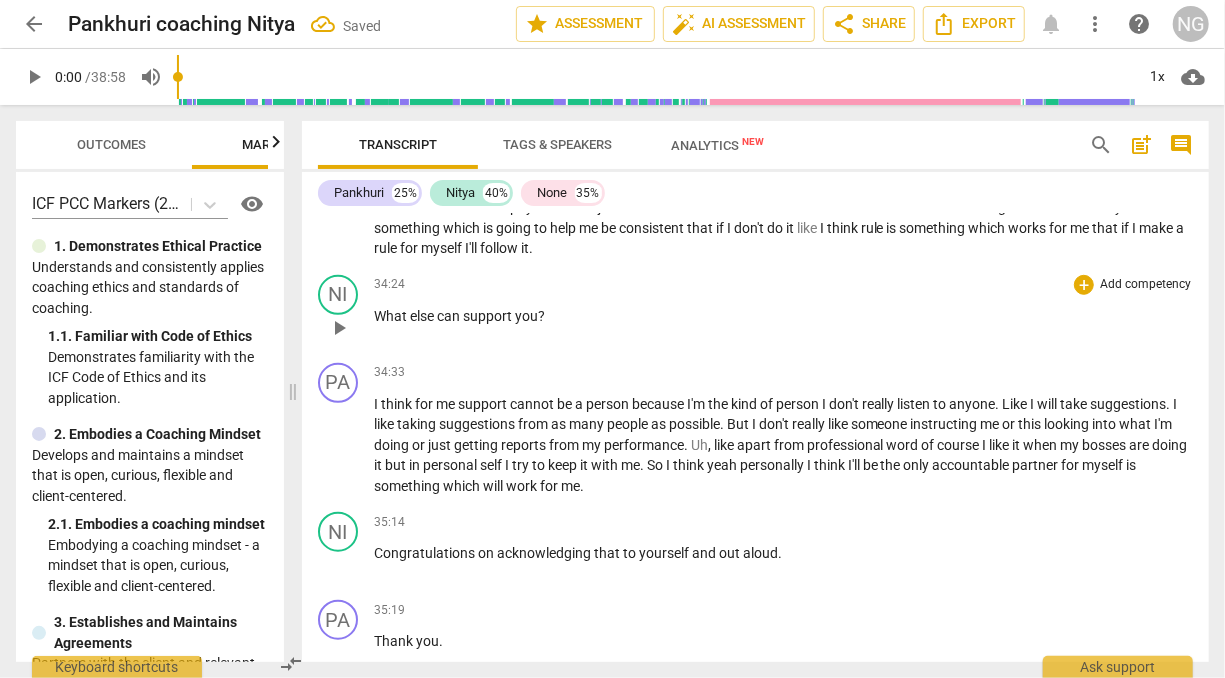 click on "What" at bounding box center (392, 316) 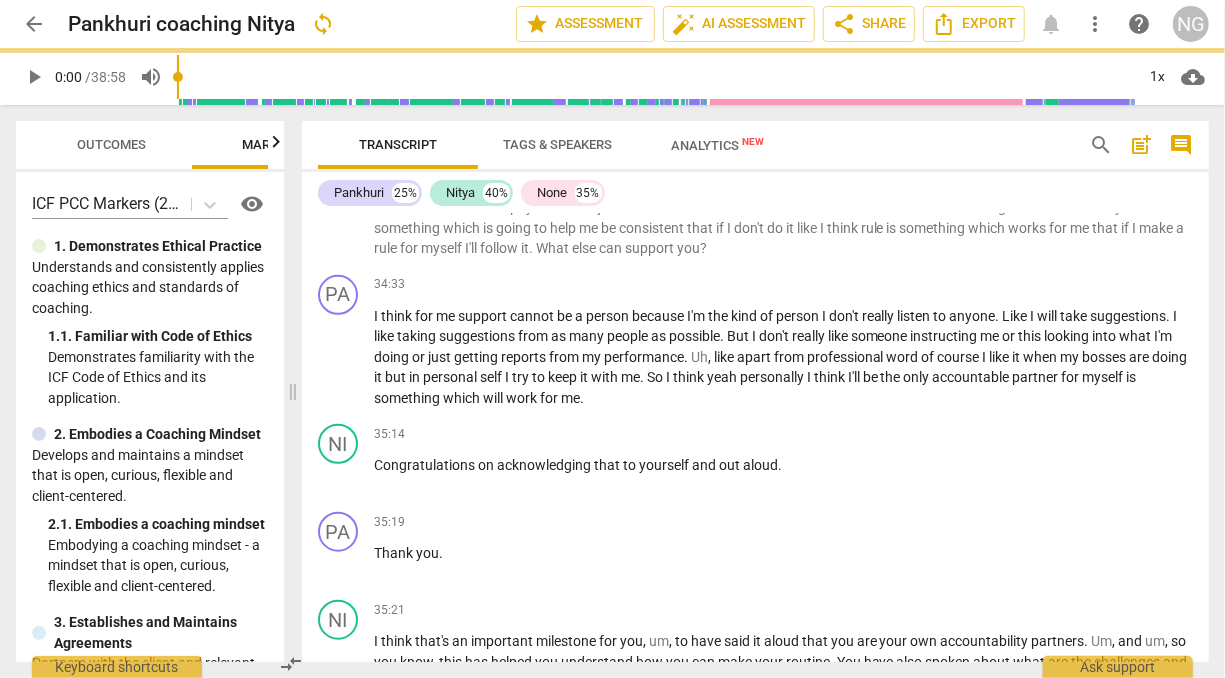 scroll, scrollTop: 7913, scrollLeft: 0, axis: vertical 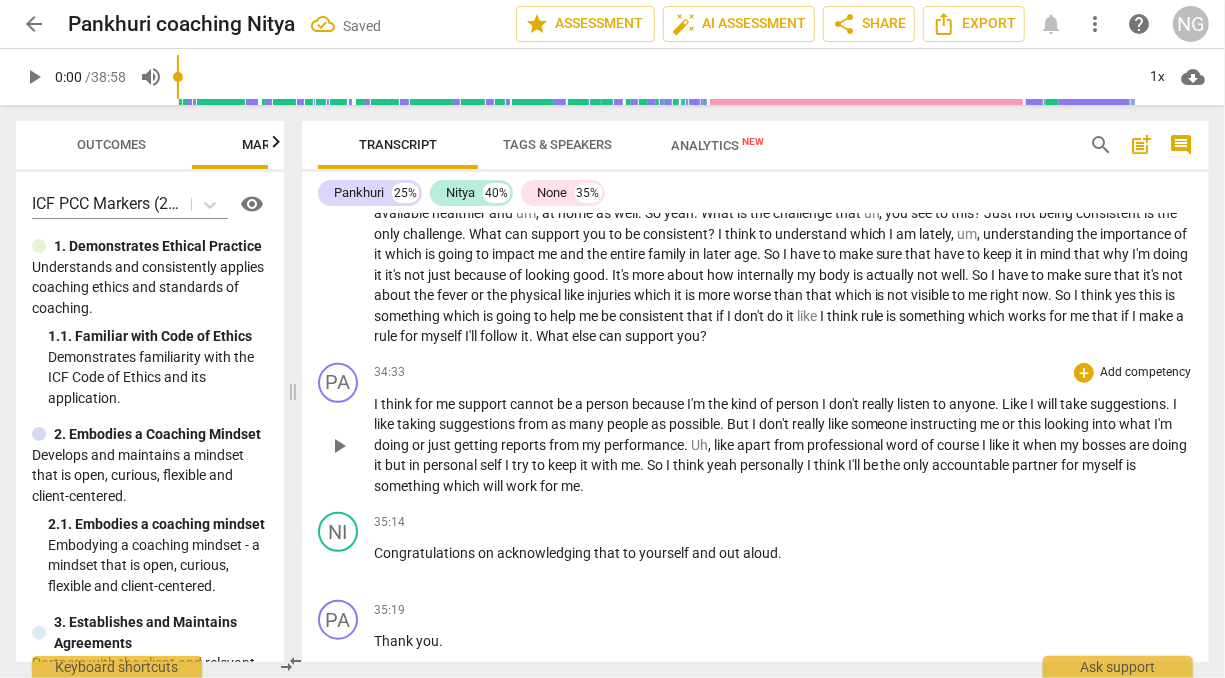 click on "think" at bounding box center [398, 404] 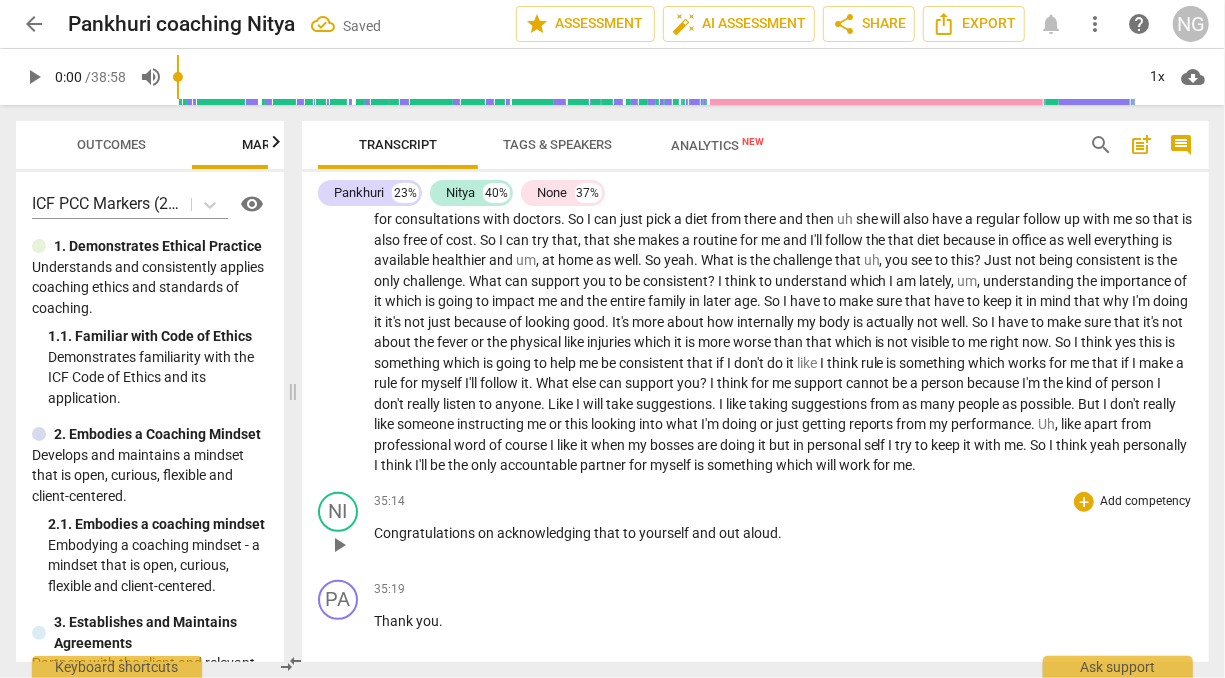 scroll, scrollTop: 8032, scrollLeft: 0, axis: vertical 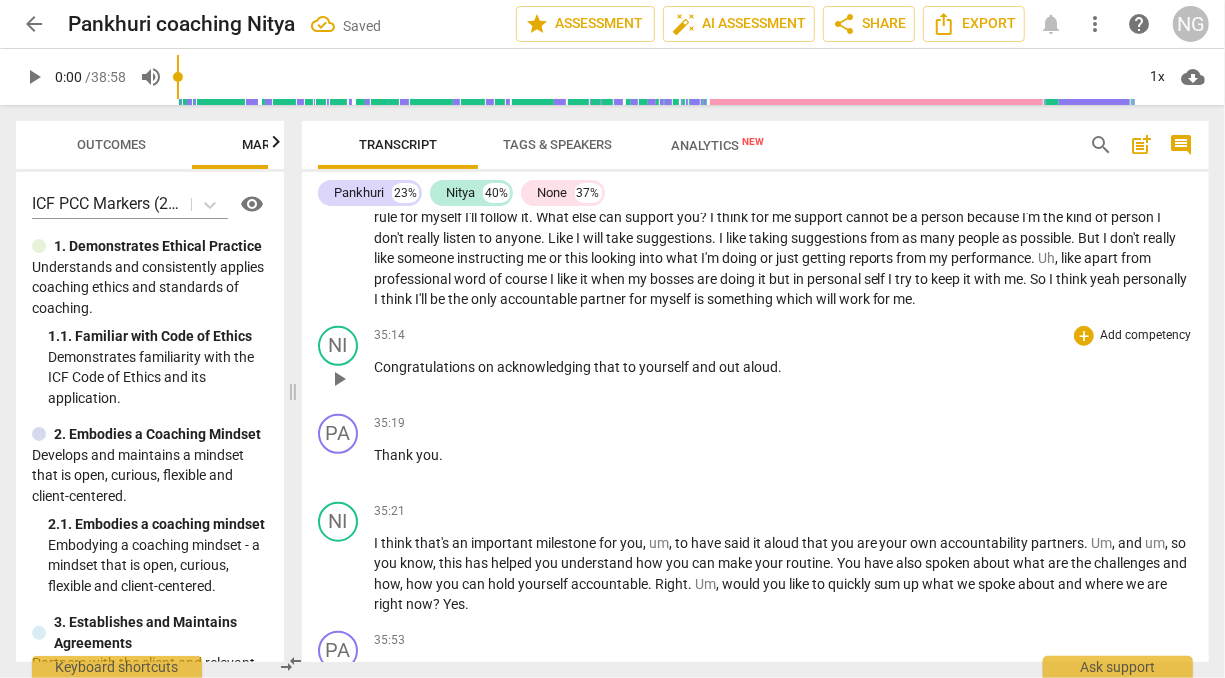 click on "Congratulations" at bounding box center (426, 367) 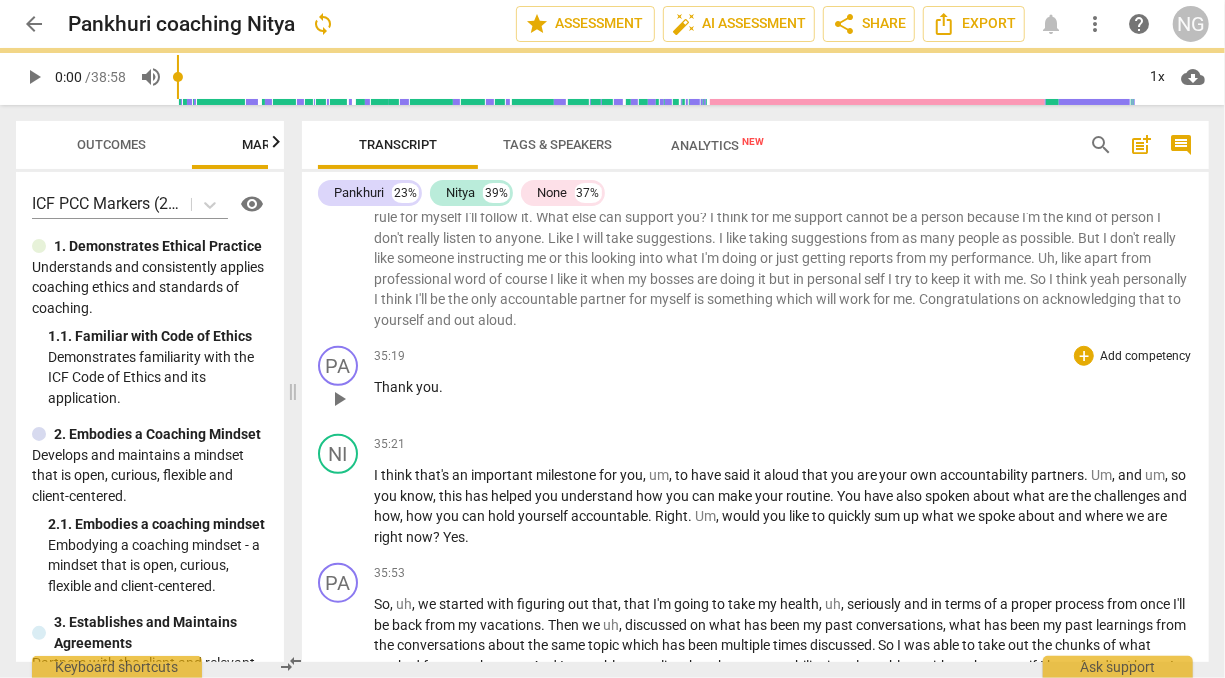 scroll, scrollTop: 7944, scrollLeft: 0, axis: vertical 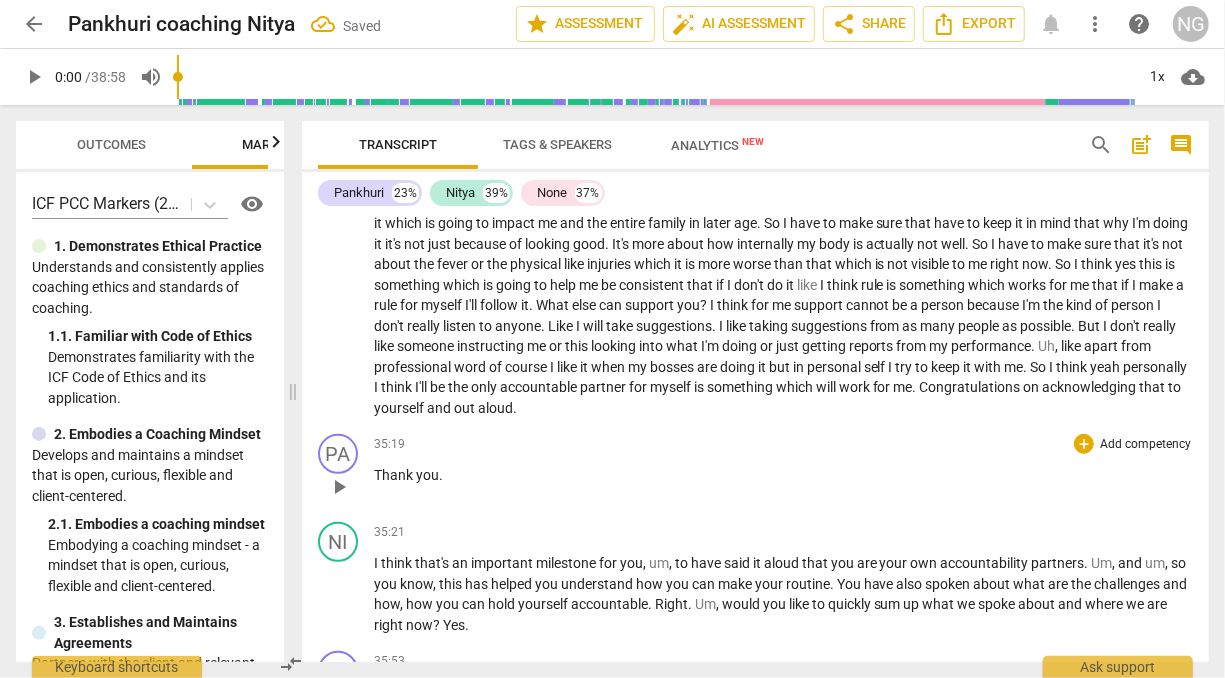 click on "Thank" at bounding box center (395, 475) 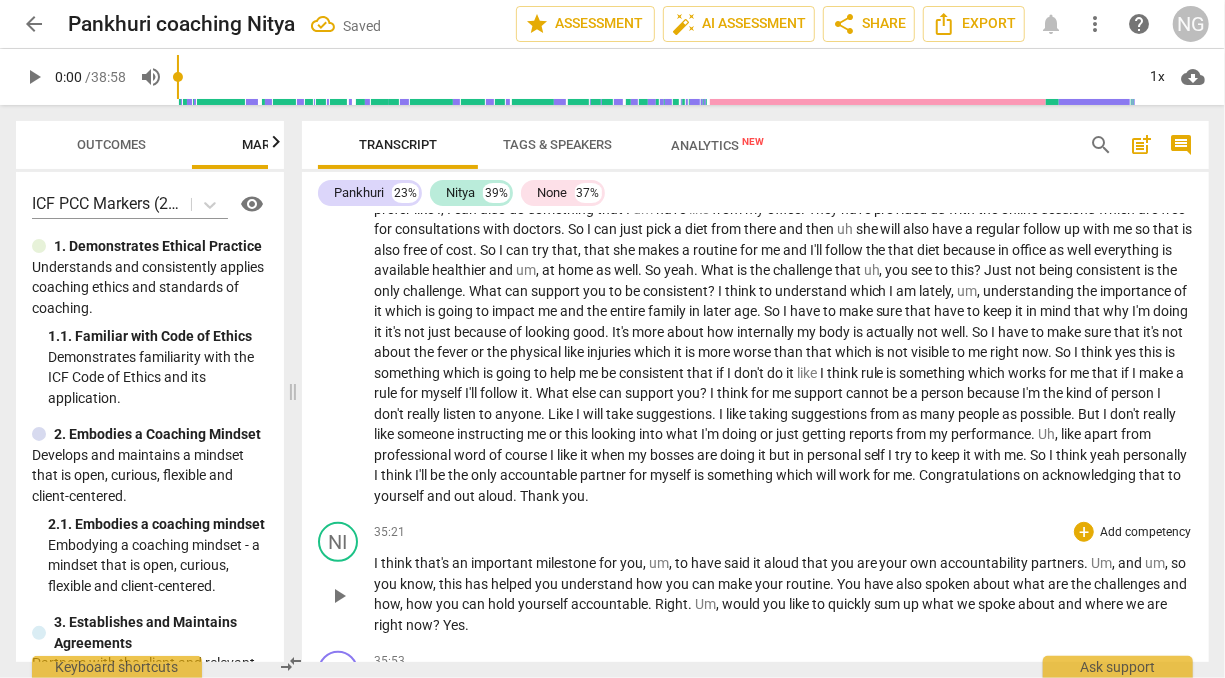 scroll, scrollTop: 7982, scrollLeft: 0, axis: vertical 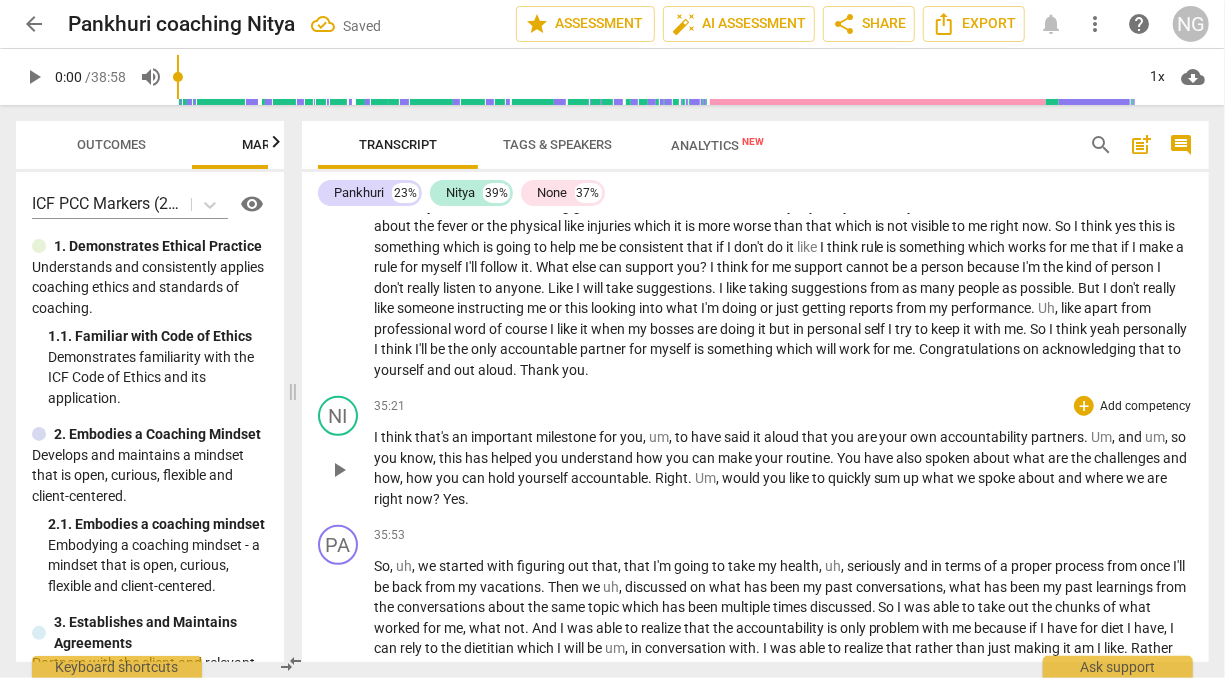click on "think" at bounding box center [398, 437] 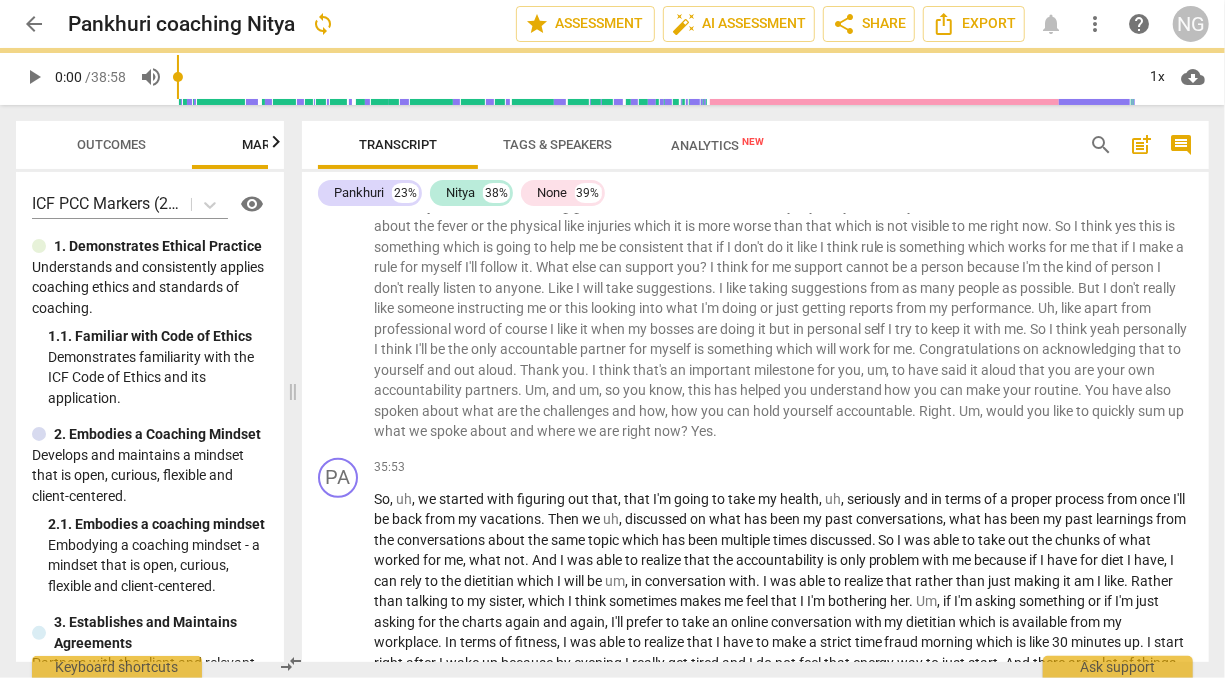 scroll, scrollTop: 7915, scrollLeft: 0, axis: vertical 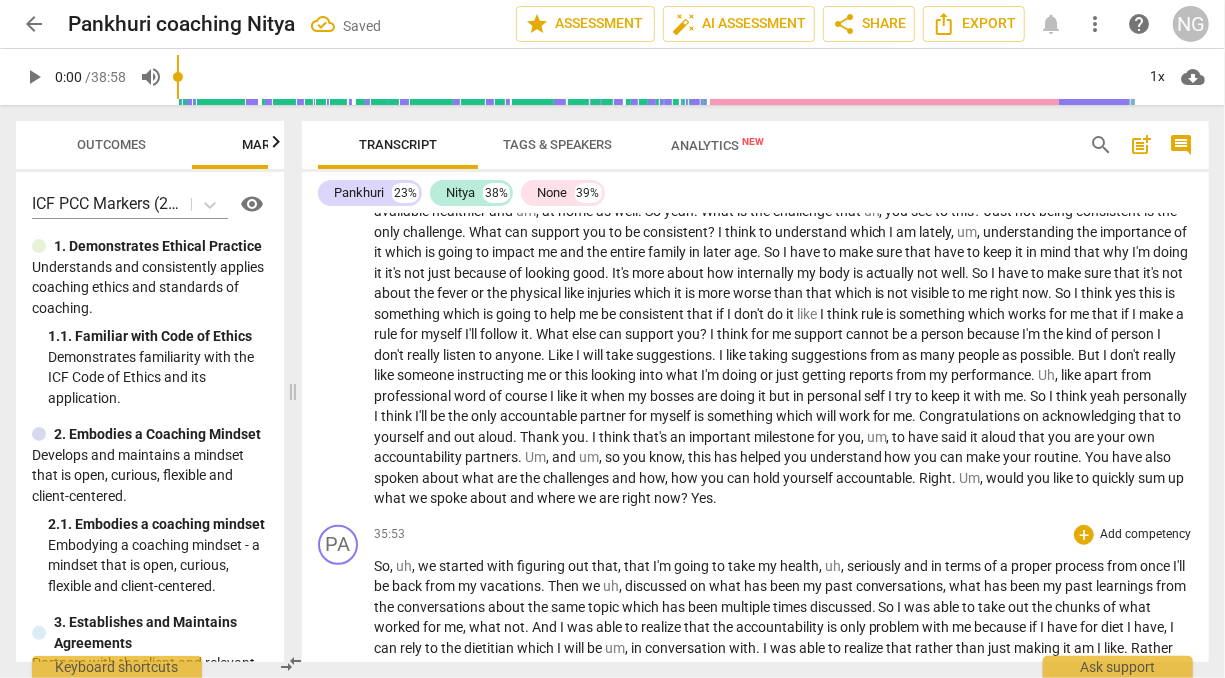 click on "we" at bounding box center [428, 566] 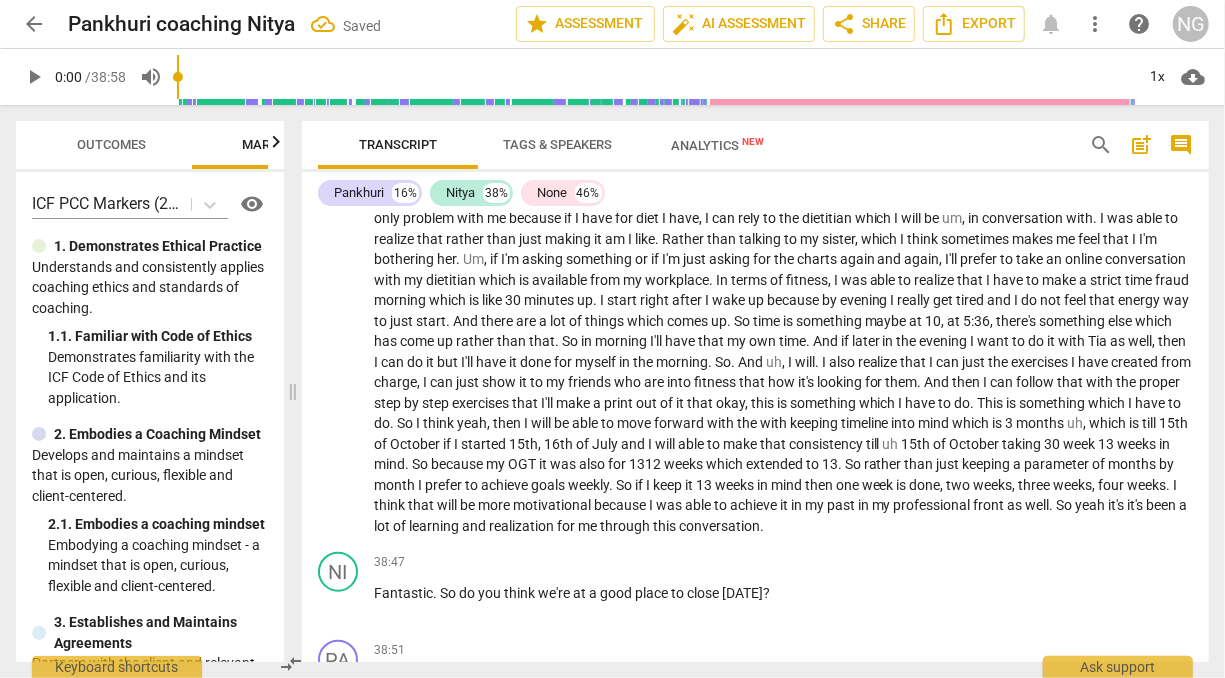 scroll, scrollTop: 8507, scrollLeft: 0, axis: vertical 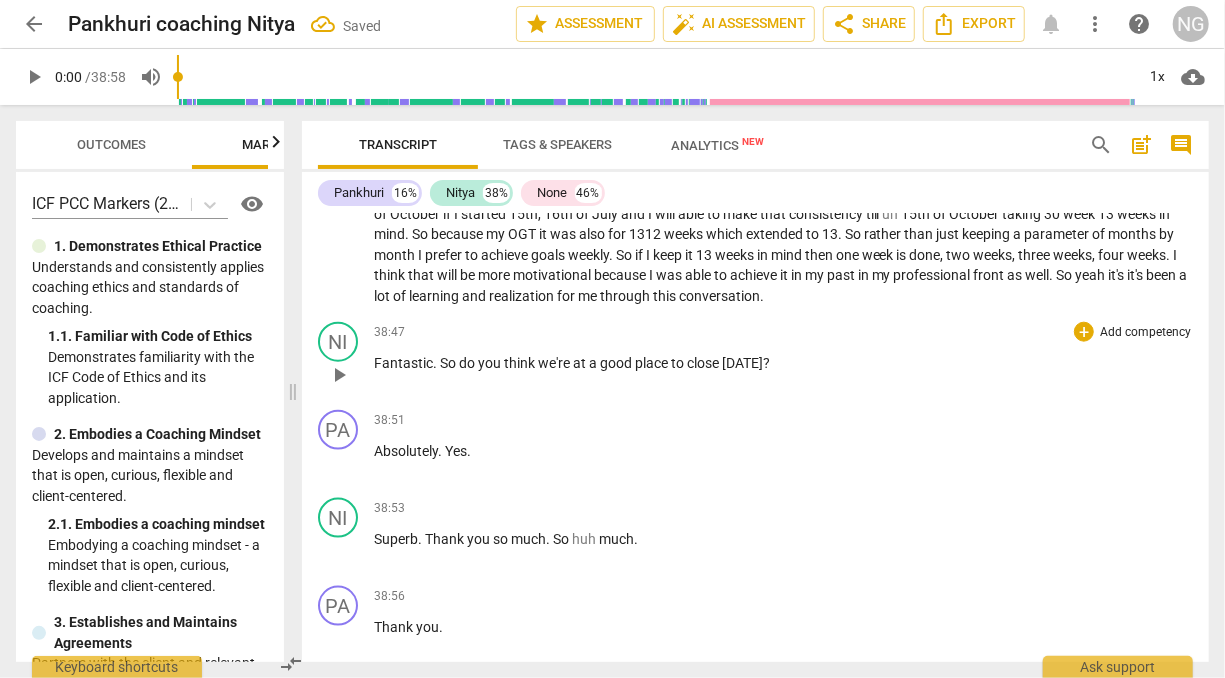 click on "Fantastic" at bounding box center [403, 363] 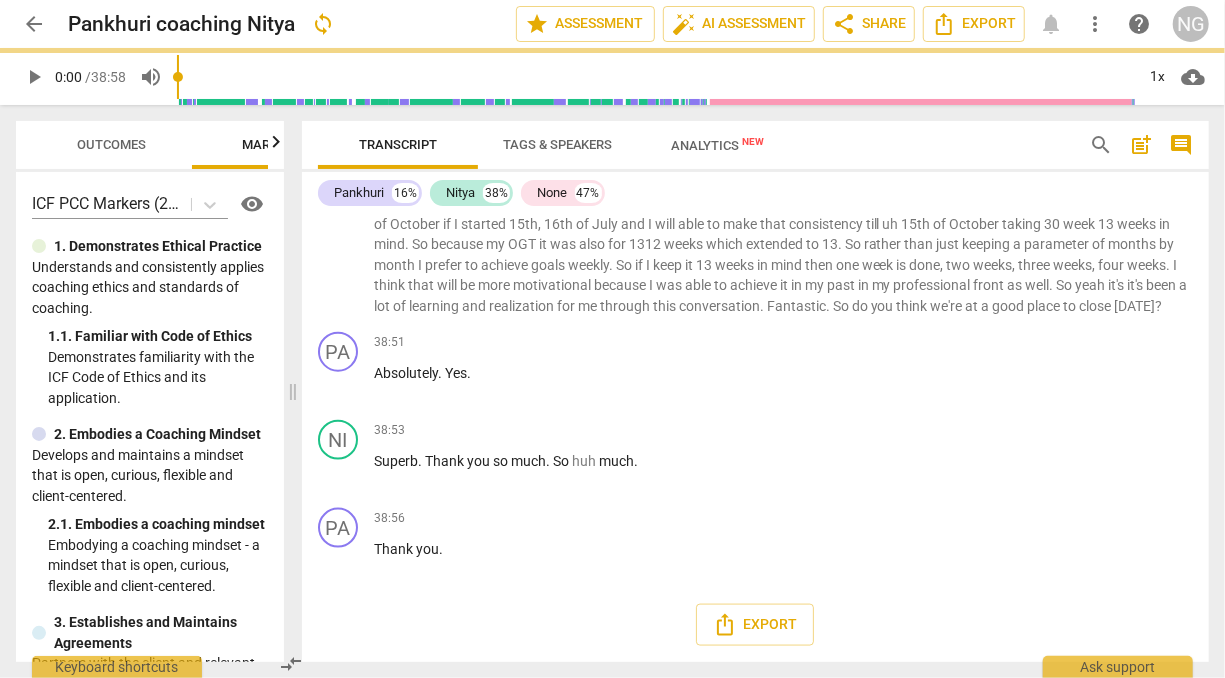 scroll, scrollTop: 8419, scrollLeft: 0, axis: vertical 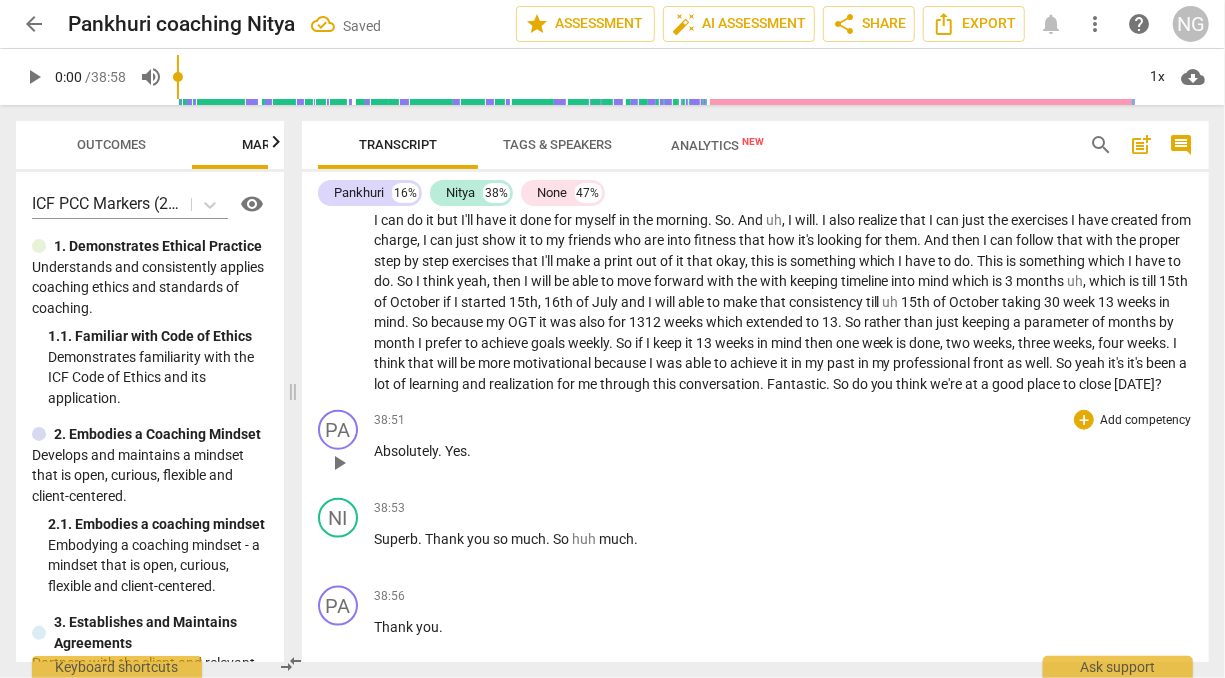 click on "Absolutely" at bounding box center (406, 451) 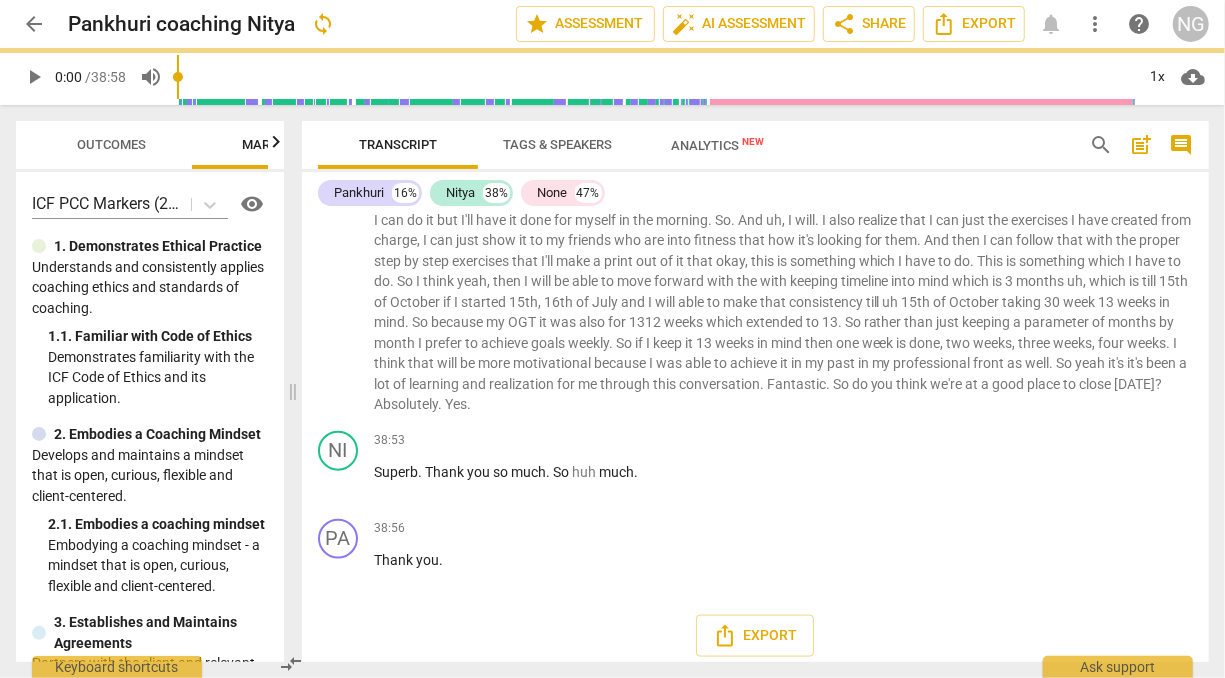 scroll, scrollTop: 8331, scrollLeft: 0, axis: vertical 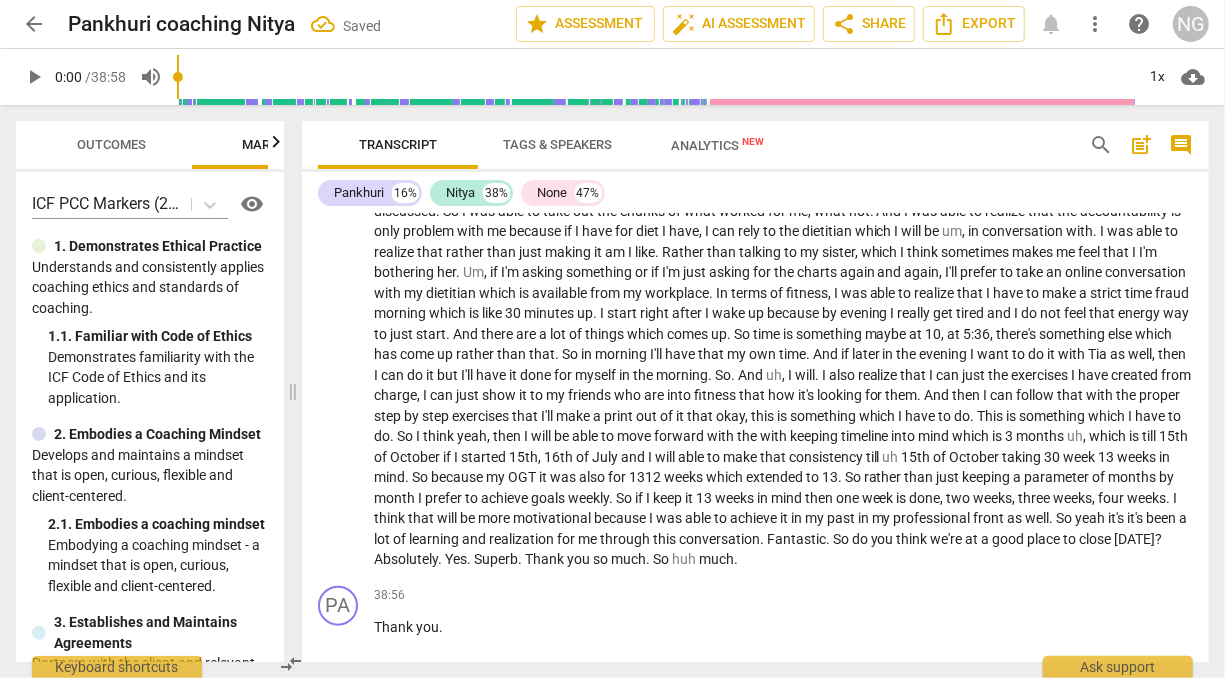 click on "consistency" at bounding box center [827, 457] 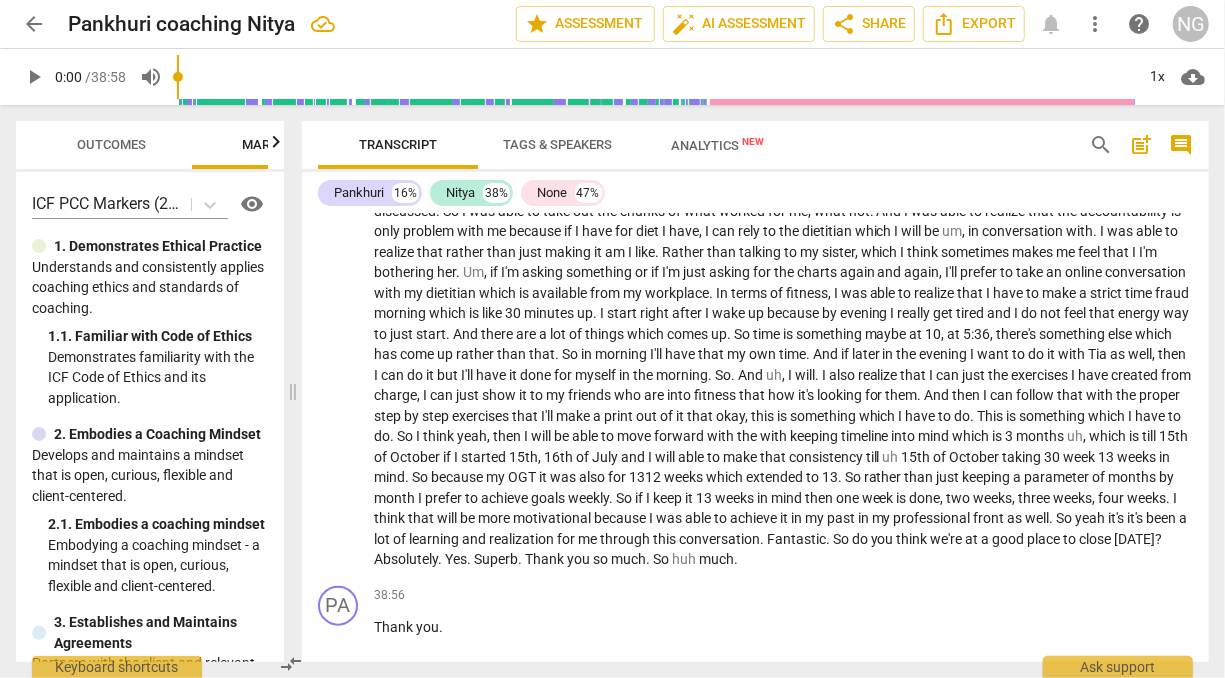 scroll, scrollTop: 8278, scrollLeft: 0, axis: vertical 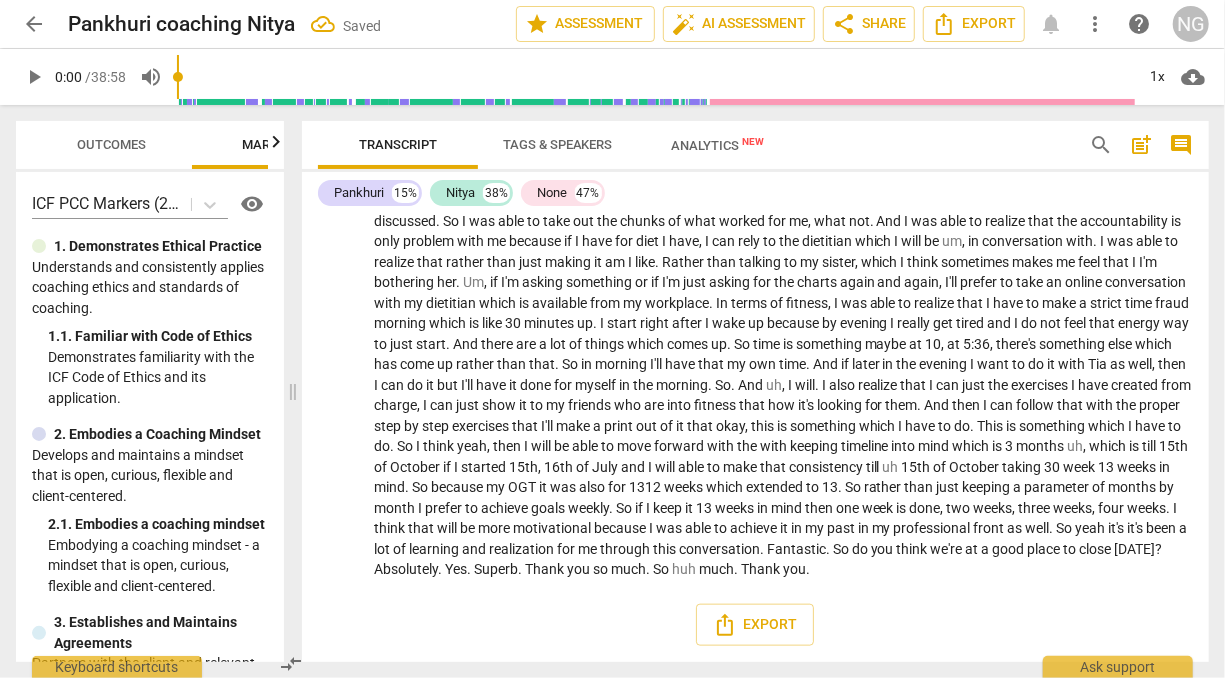 click on "have" at bounding box center (1095, 385) 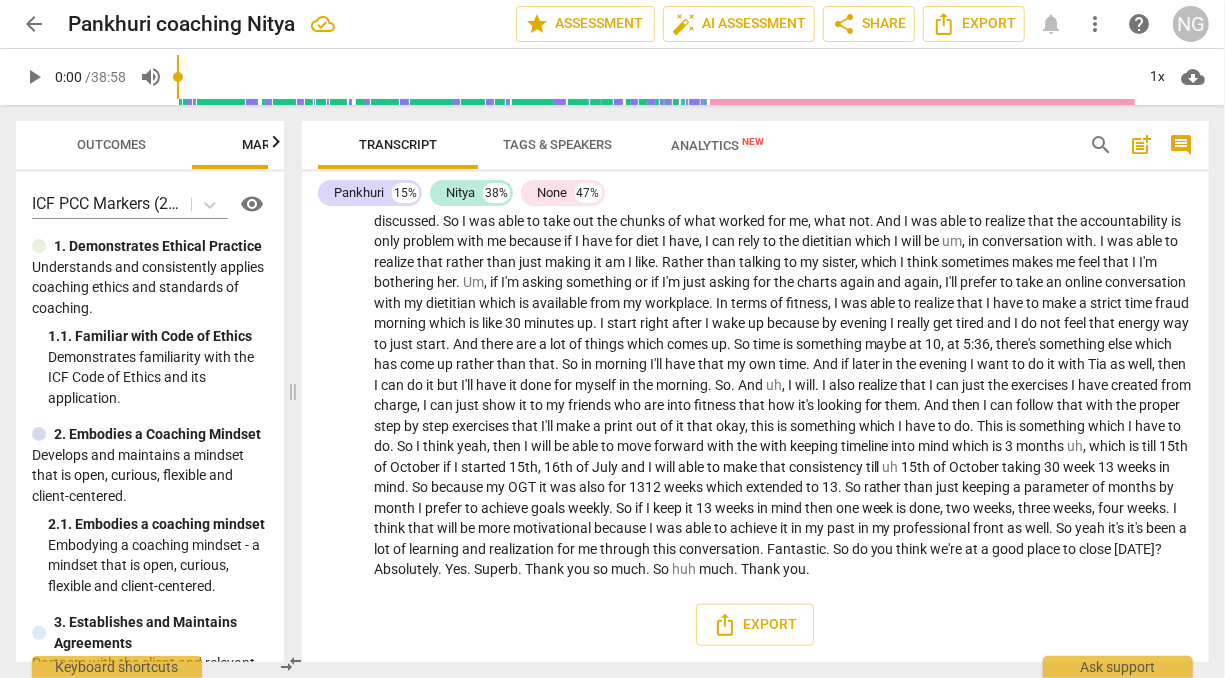 click on "is" at bounding box center (1013, 426) 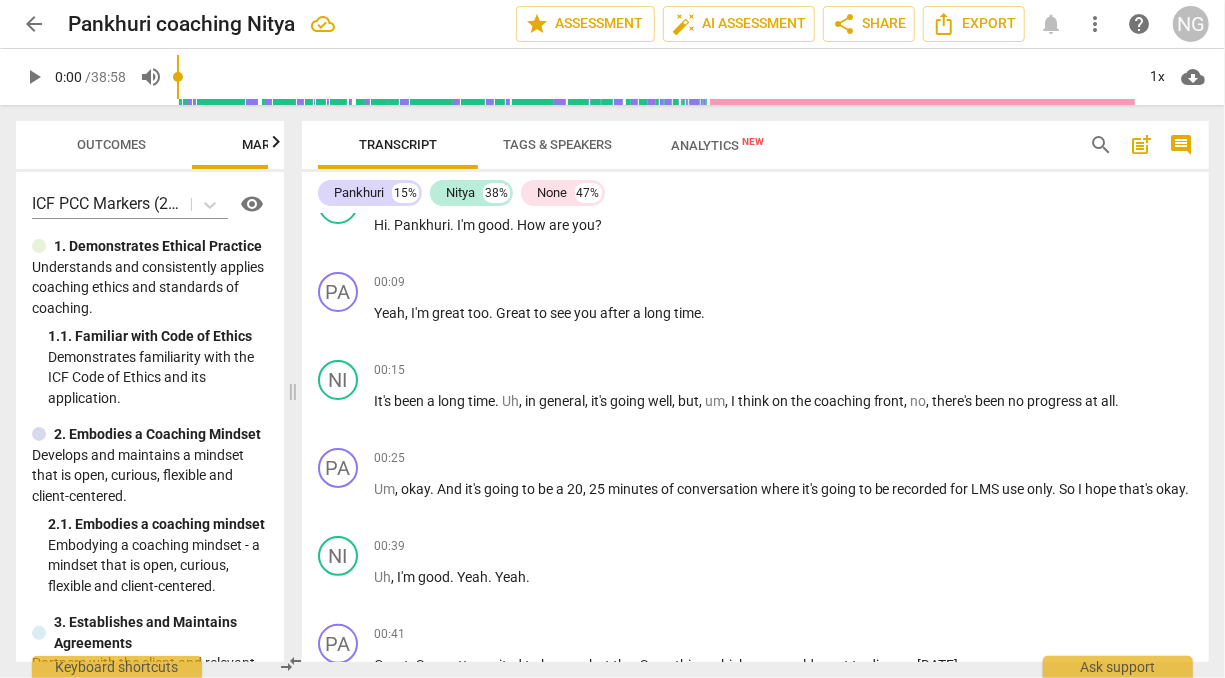 scroll, scrollTop: 0, scrollLeft: 0, axis: both 